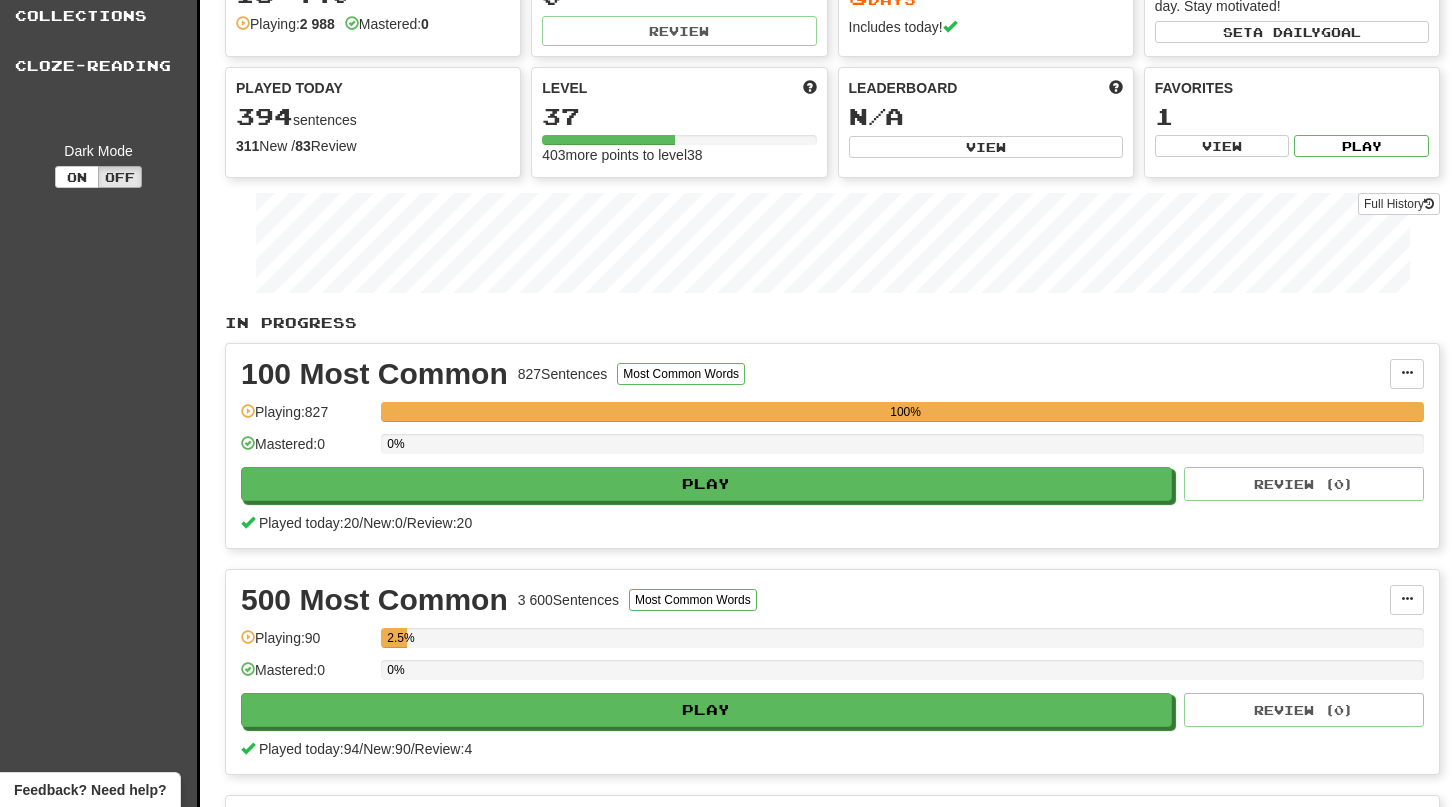 scroll, scrollTop: 116, scrollLeft: 0, axis: vertical 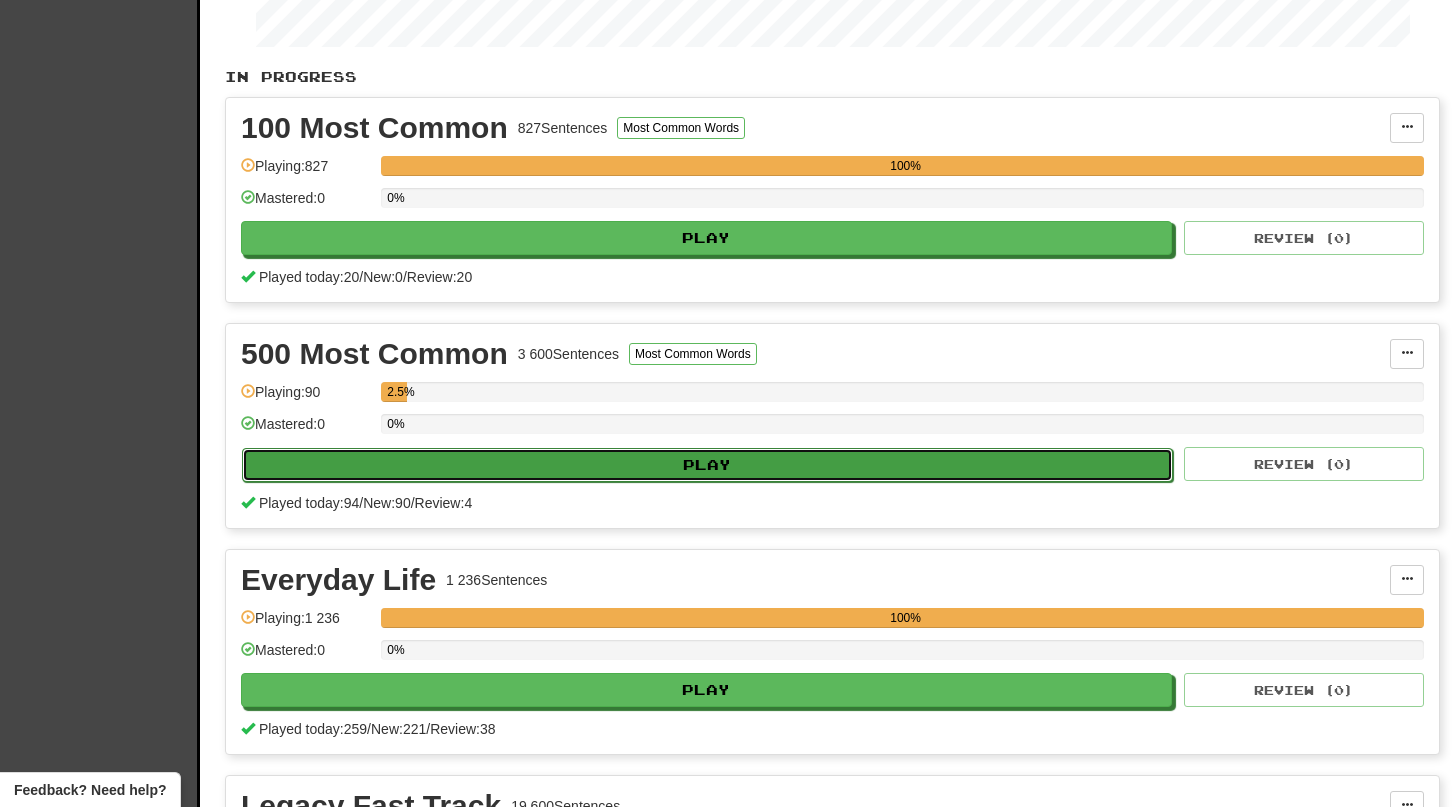 click on "Play" at bounding box center (707, 465) 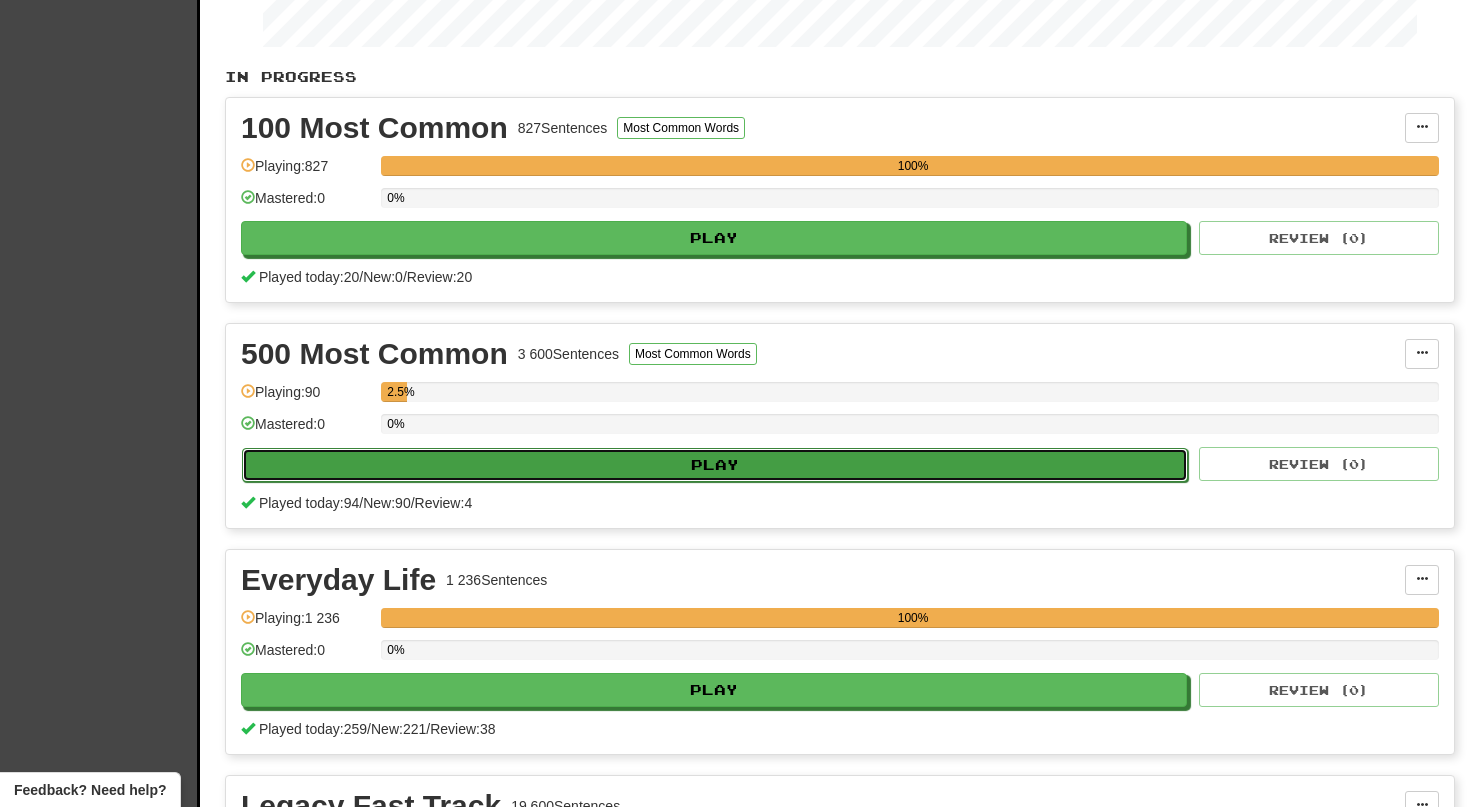 select on "**" 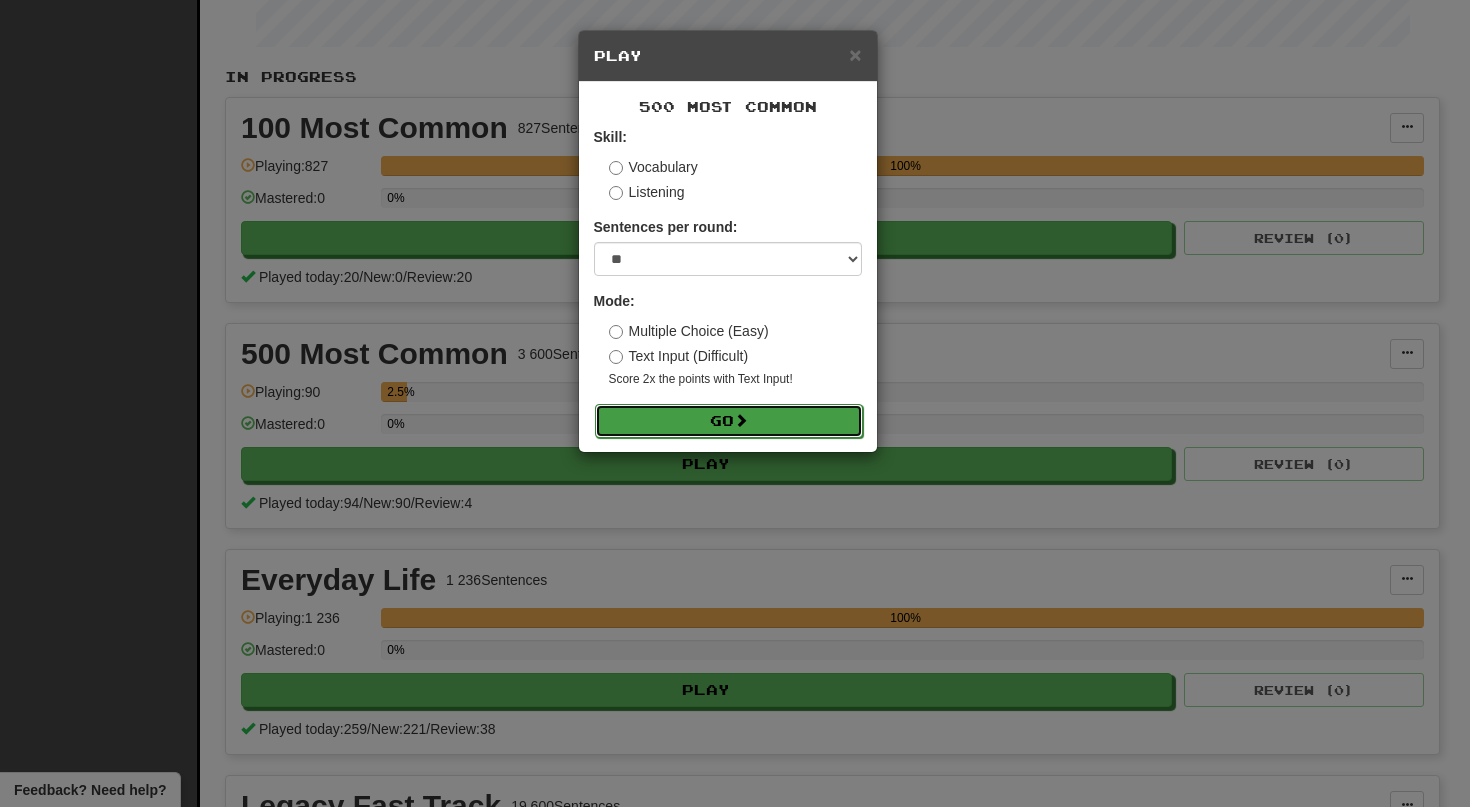 click on "Go" at bounding box center (729, 421) 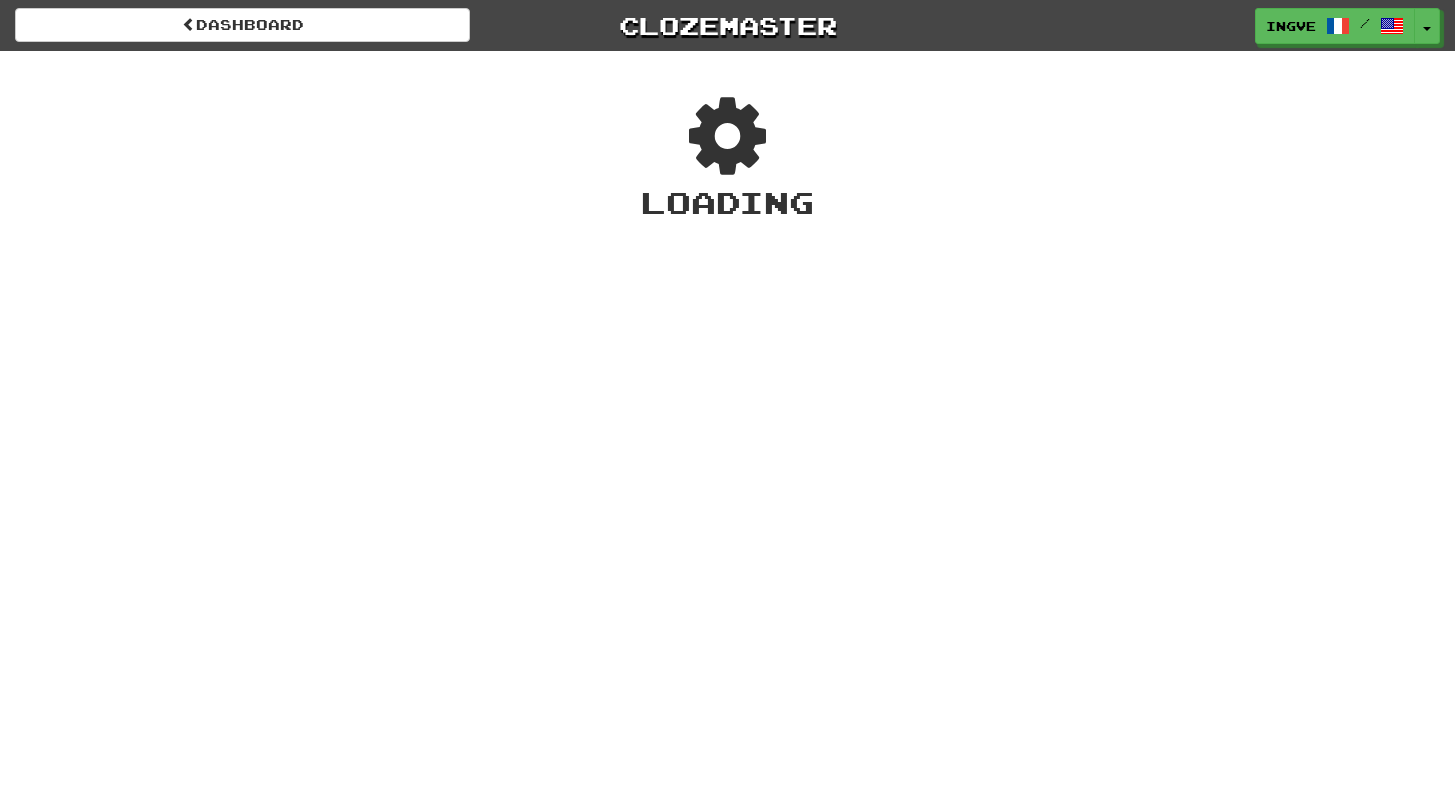 scroll, scrollTop: 0, scrollLeft: 0, axis: both 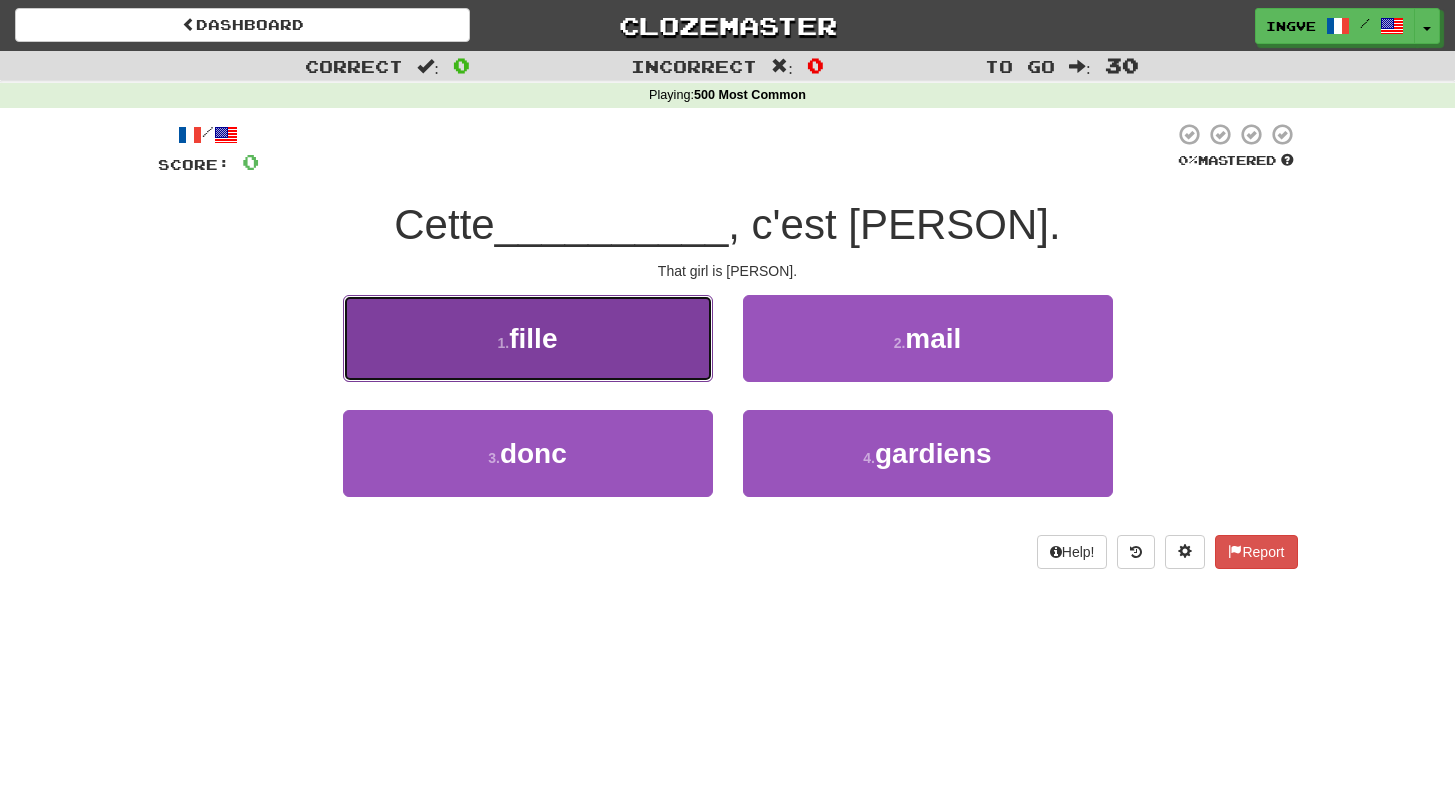 click on "1 .  fille" at bounding box center [528, 338] 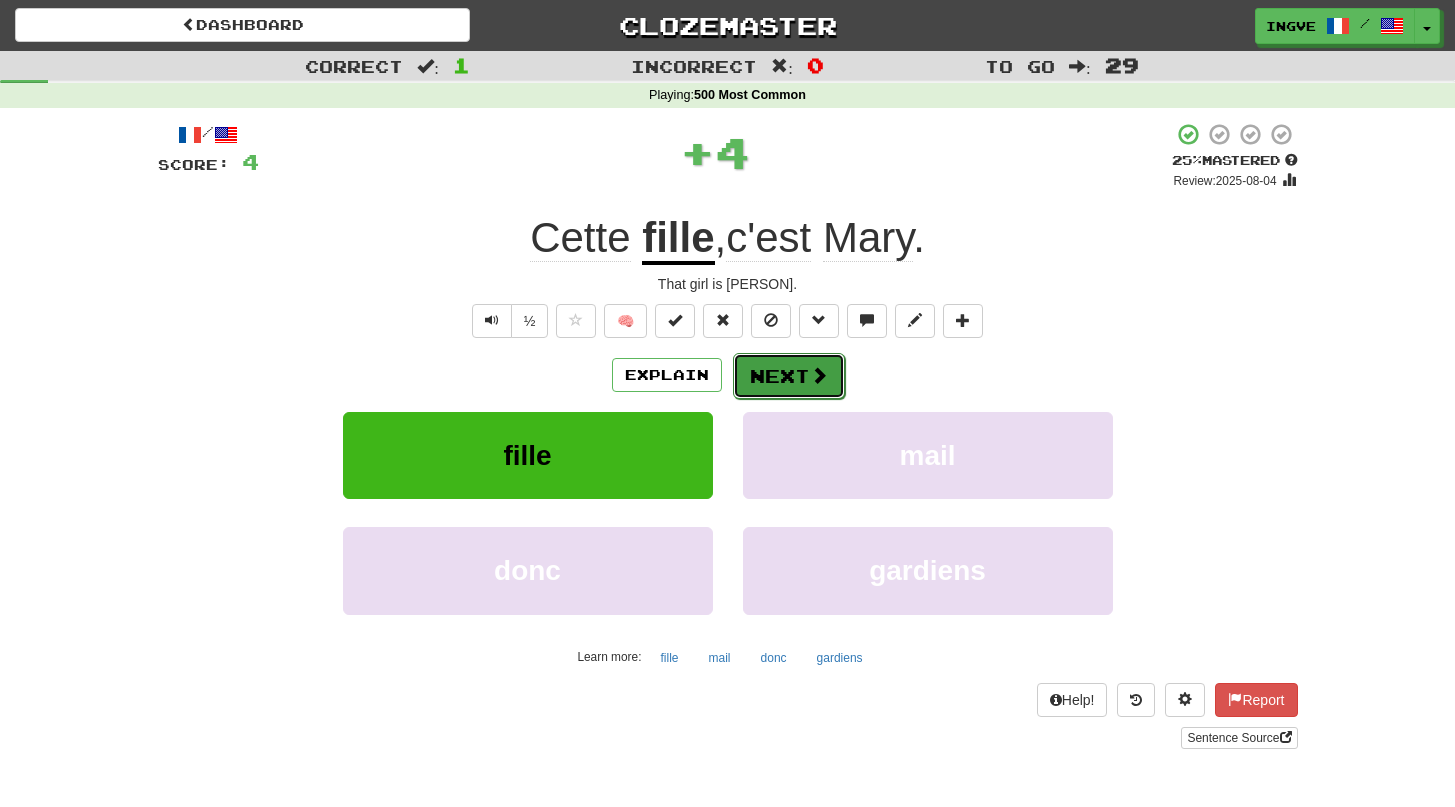 click on "Next" at bounding box center [789, 376] 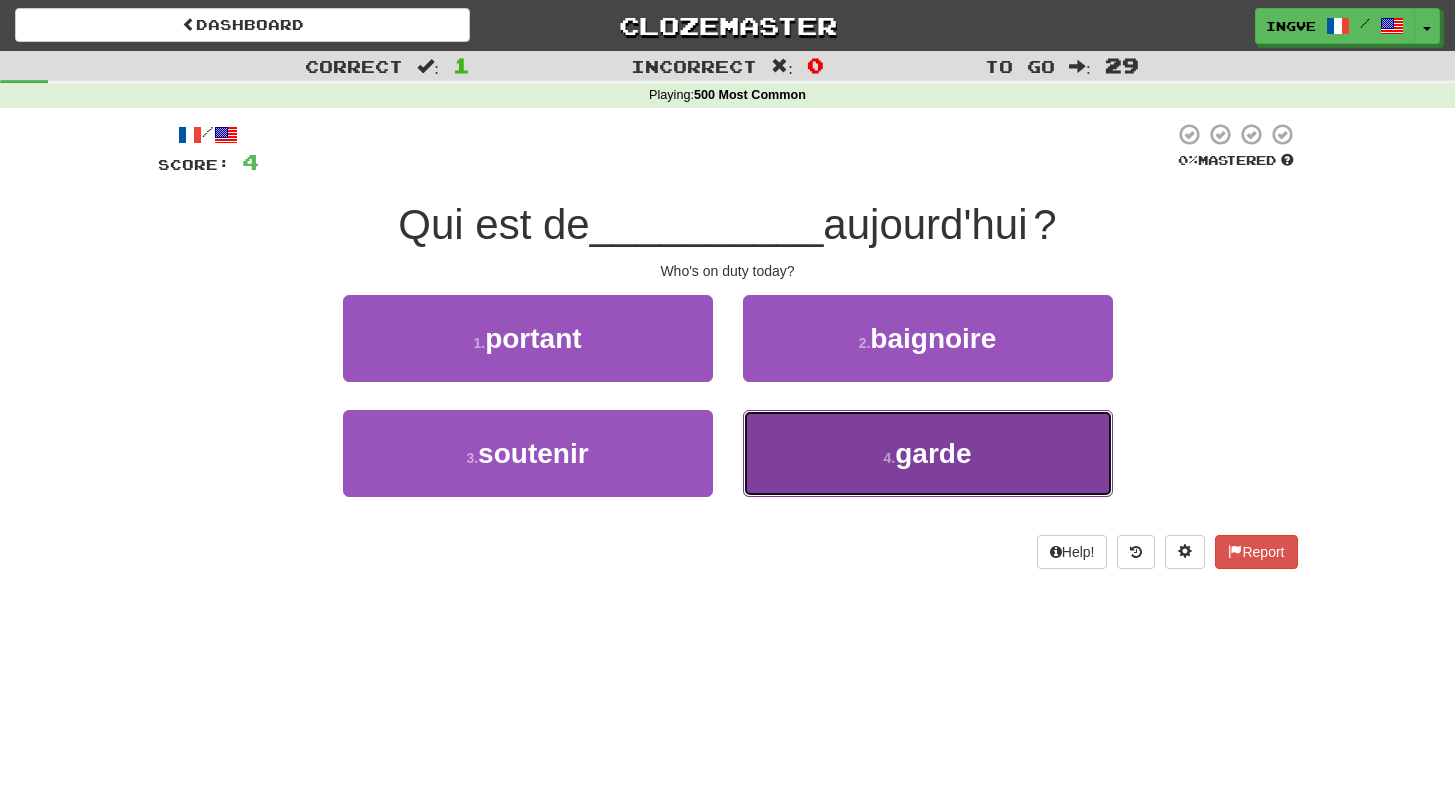 click on "4 .  garde" at bounding box center [928, 453] 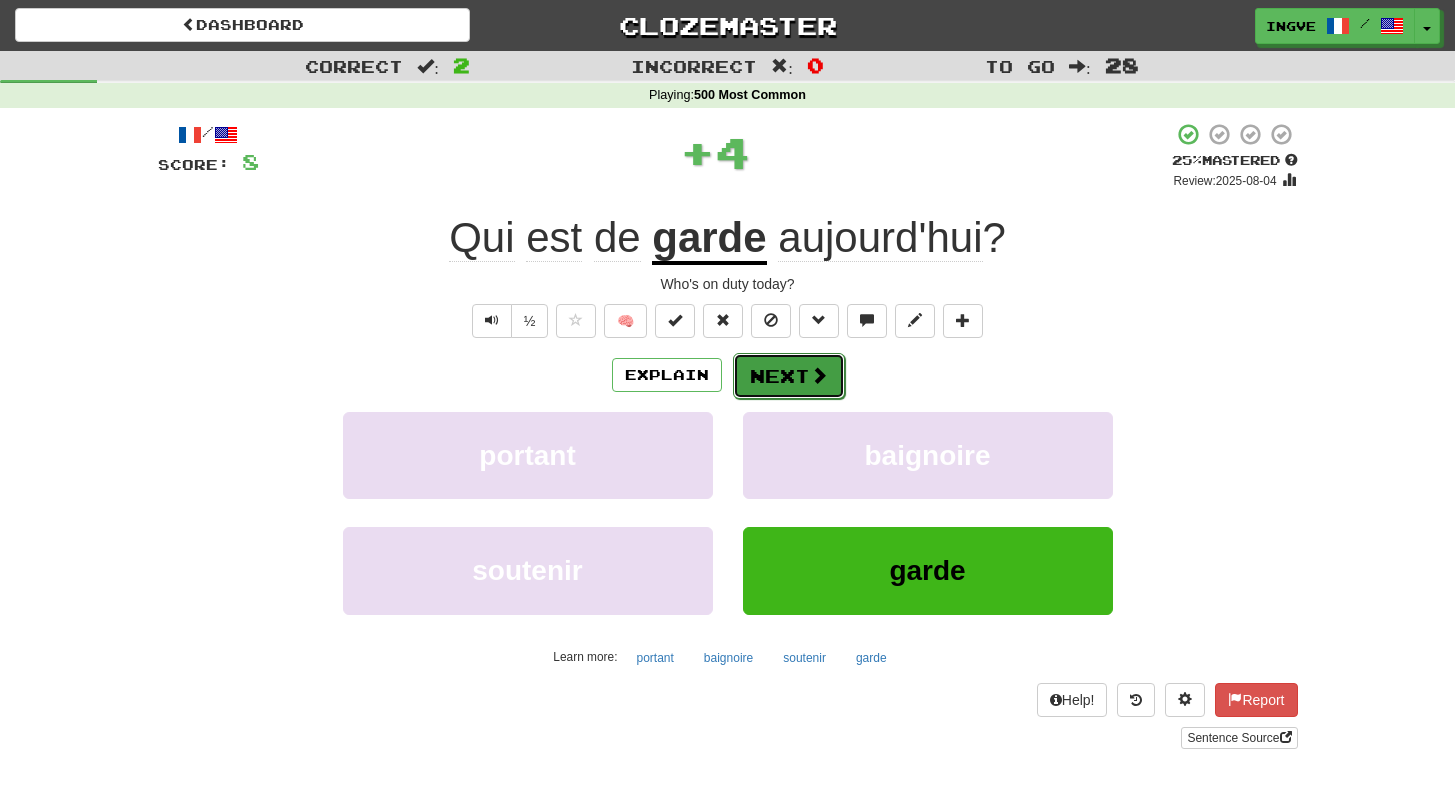 click on "Next" at bounding box center [789, 376] 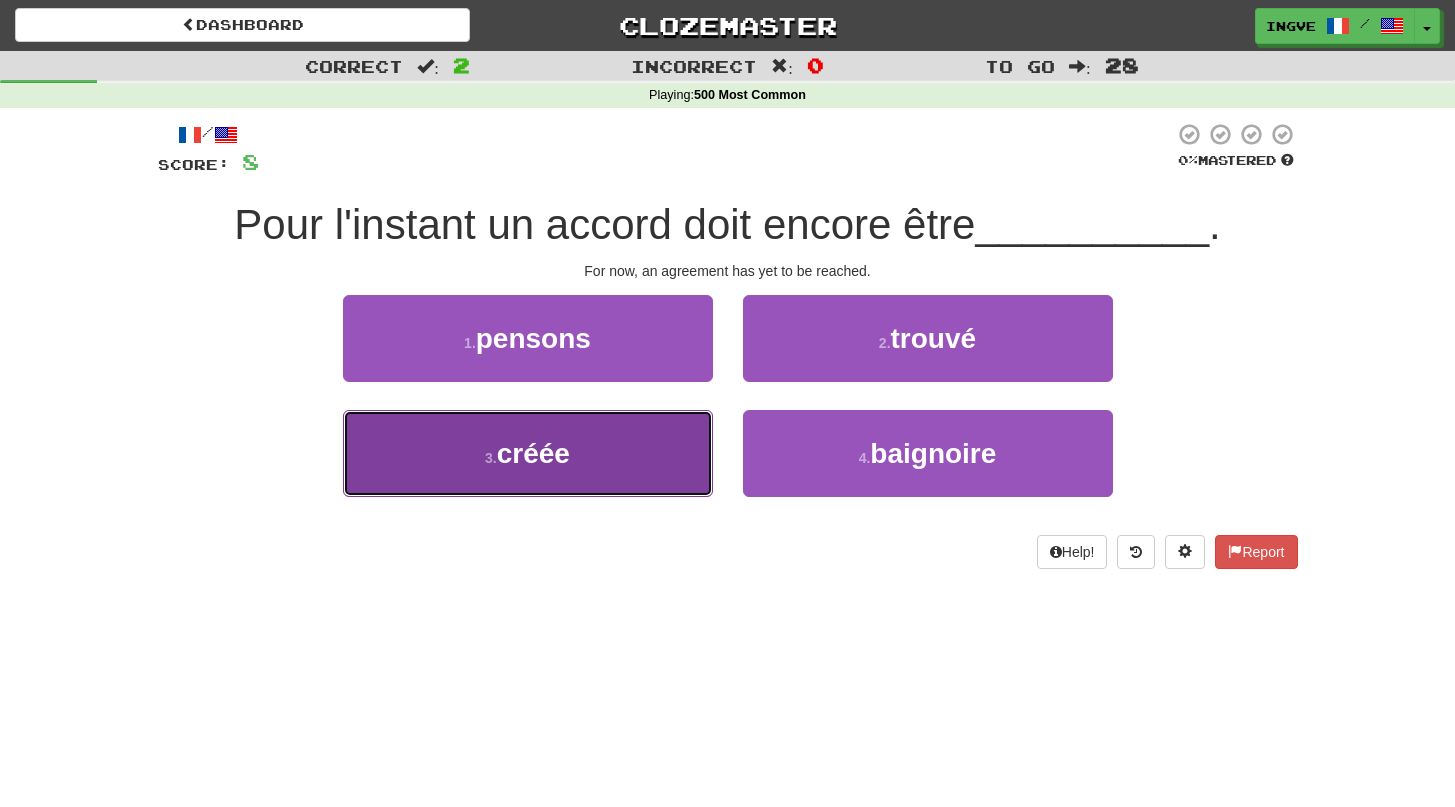 click on "3 .  créée" at bounding box center (528, 453) 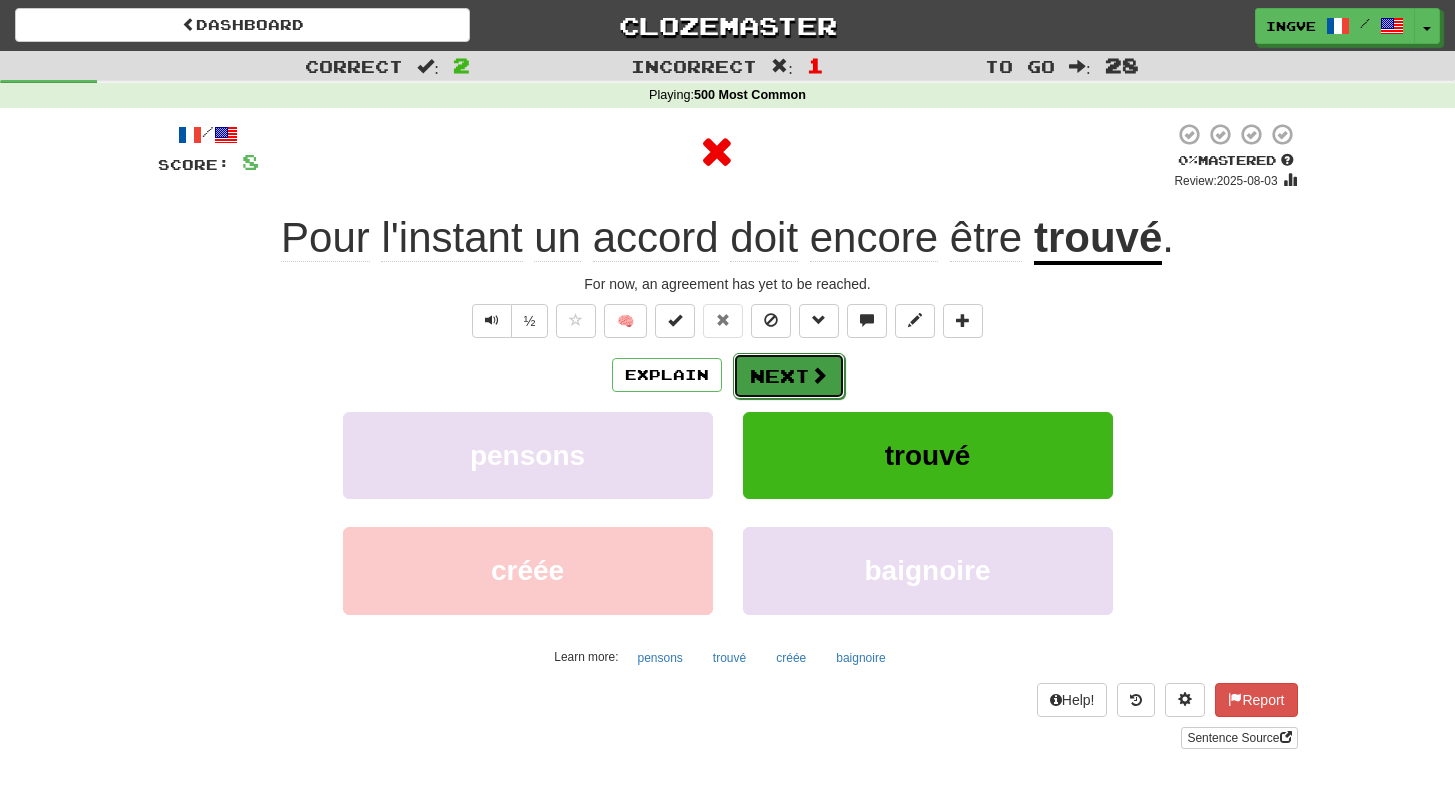 click at bounding box center (819, 375) 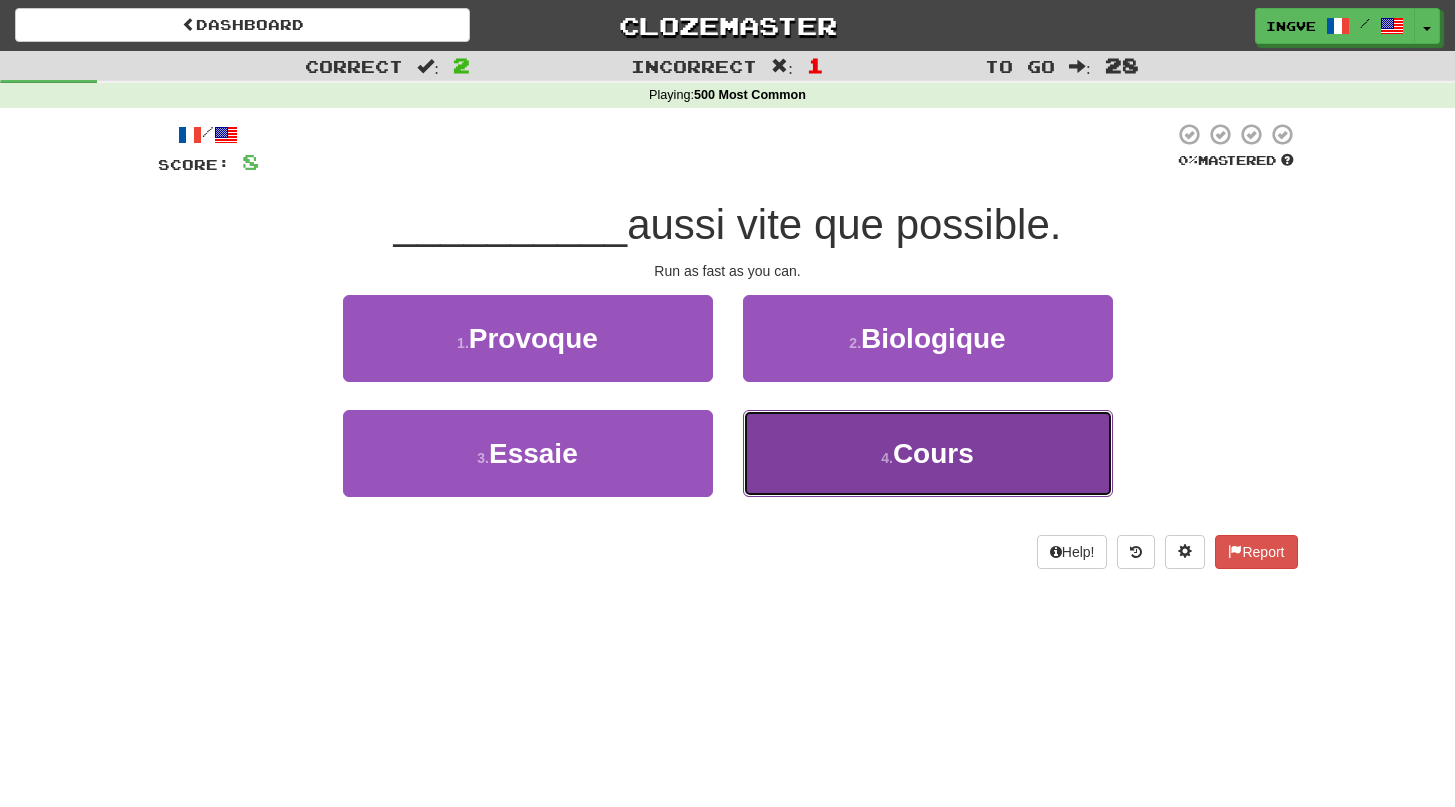 click on "4 .  Cours" at bounding box center [928, 453] 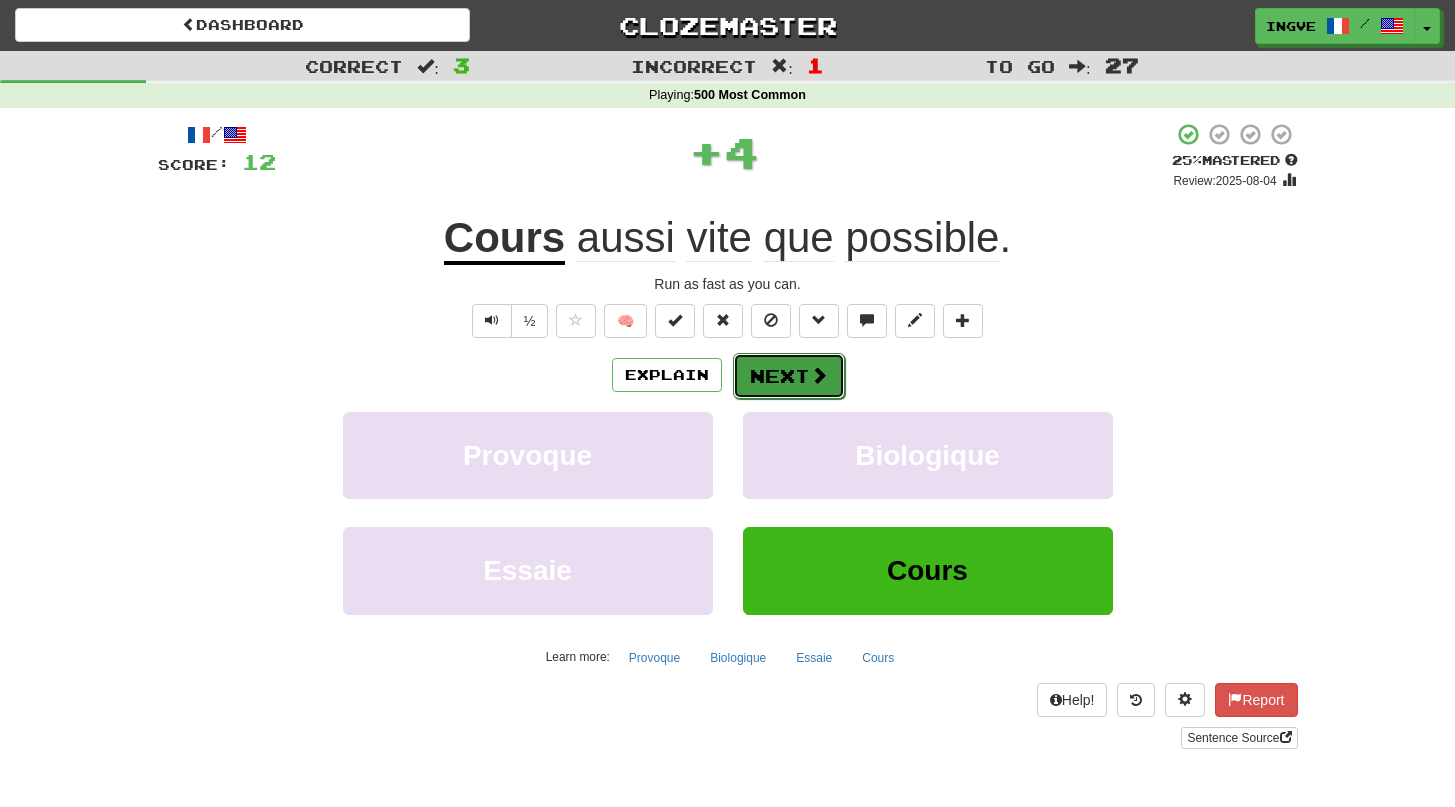 click on "Next" at bounding box center [789, 376] 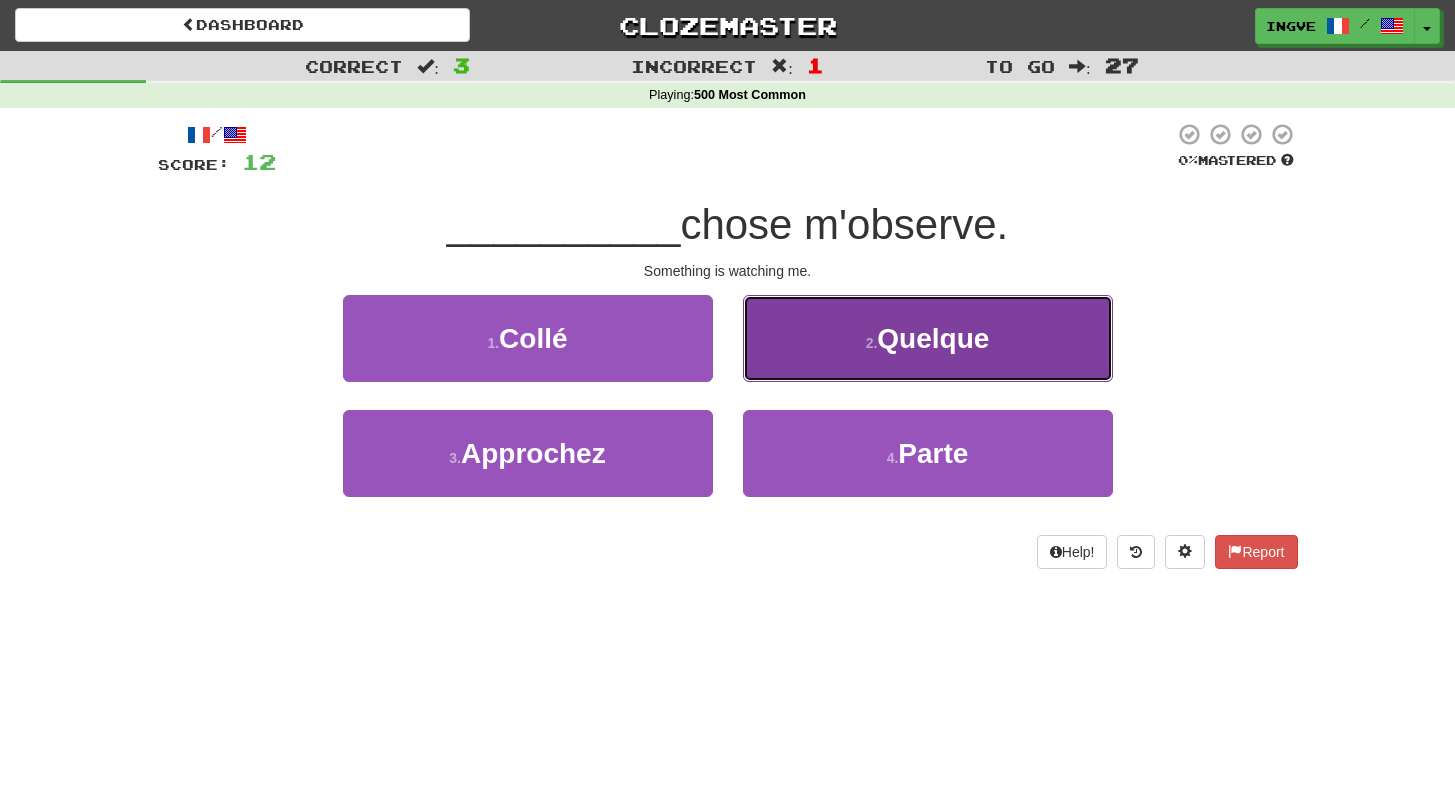 click on "2 .  Quelque" at bounding box center [928, 338] 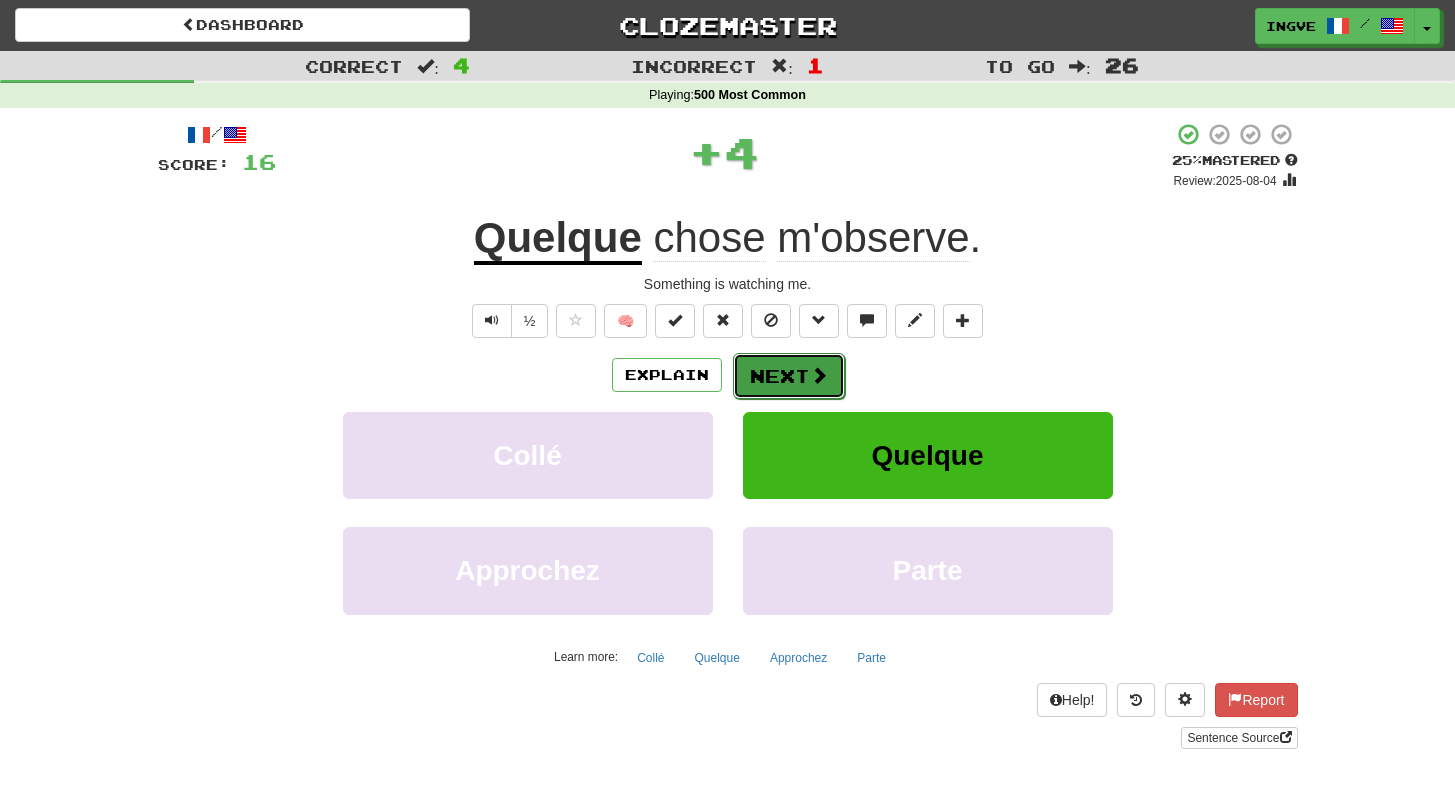 click on "Next" at bounding box center [789, 376] 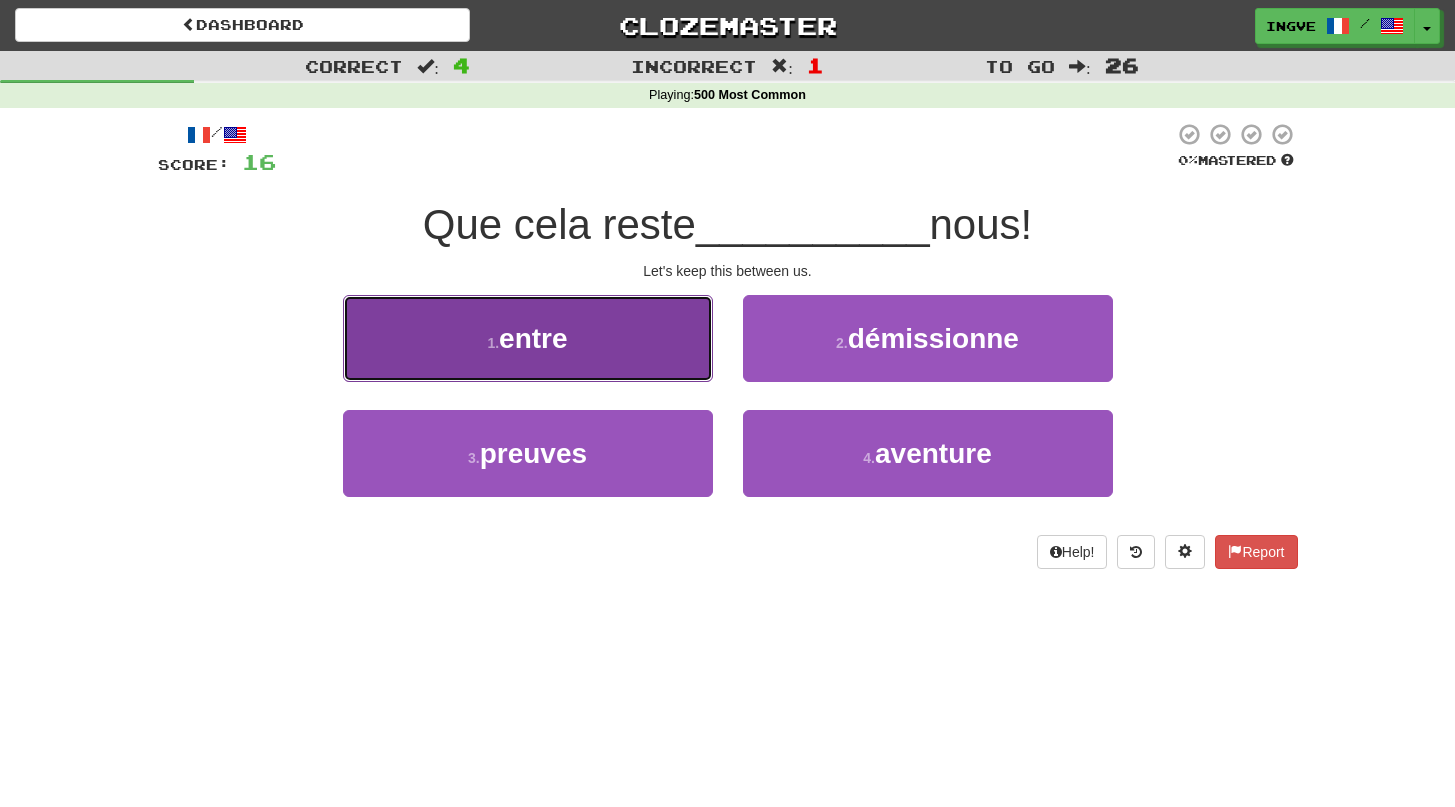 click on "1 .  entre" at bounding box center [528, 338] 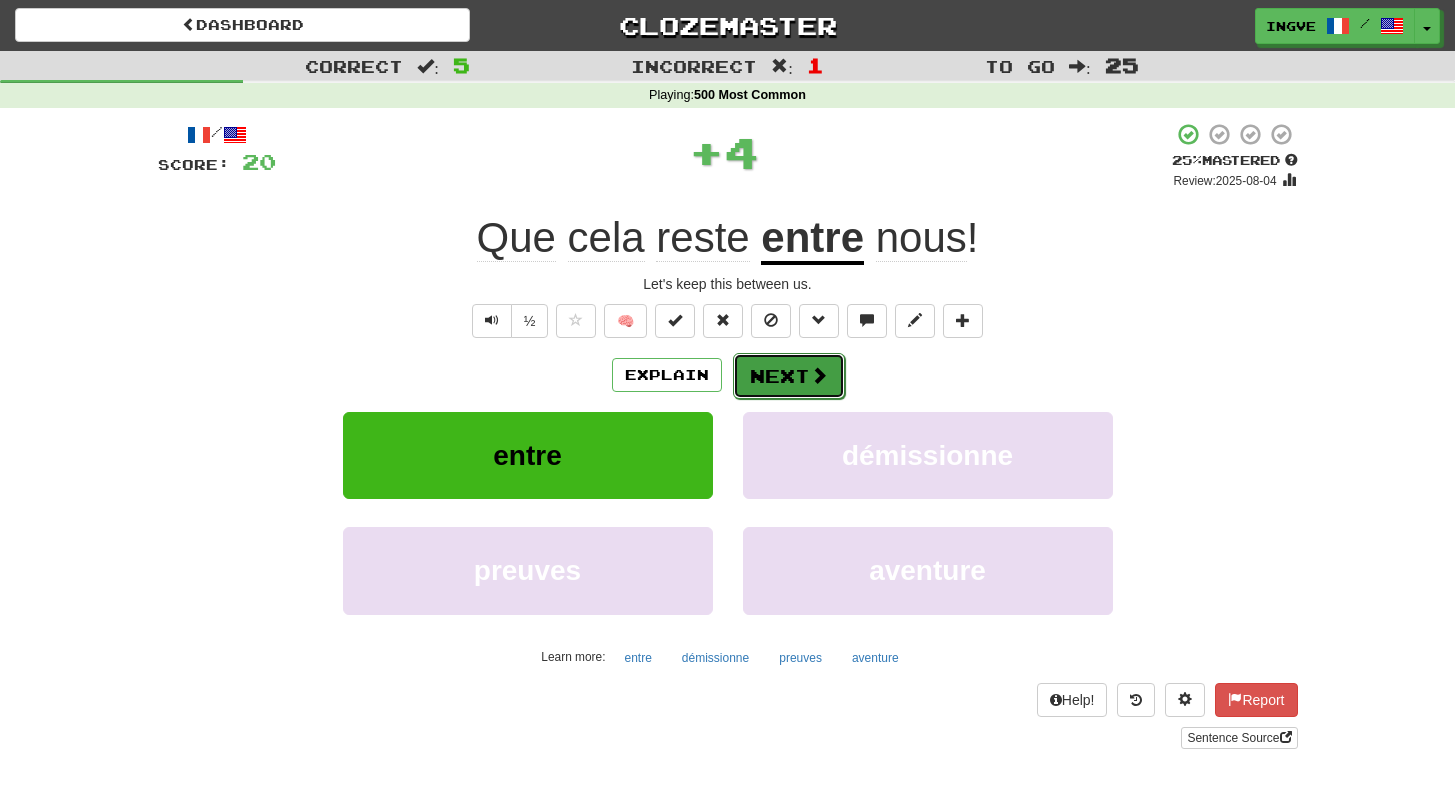 click on "Next" at bounding box center (789, 376) 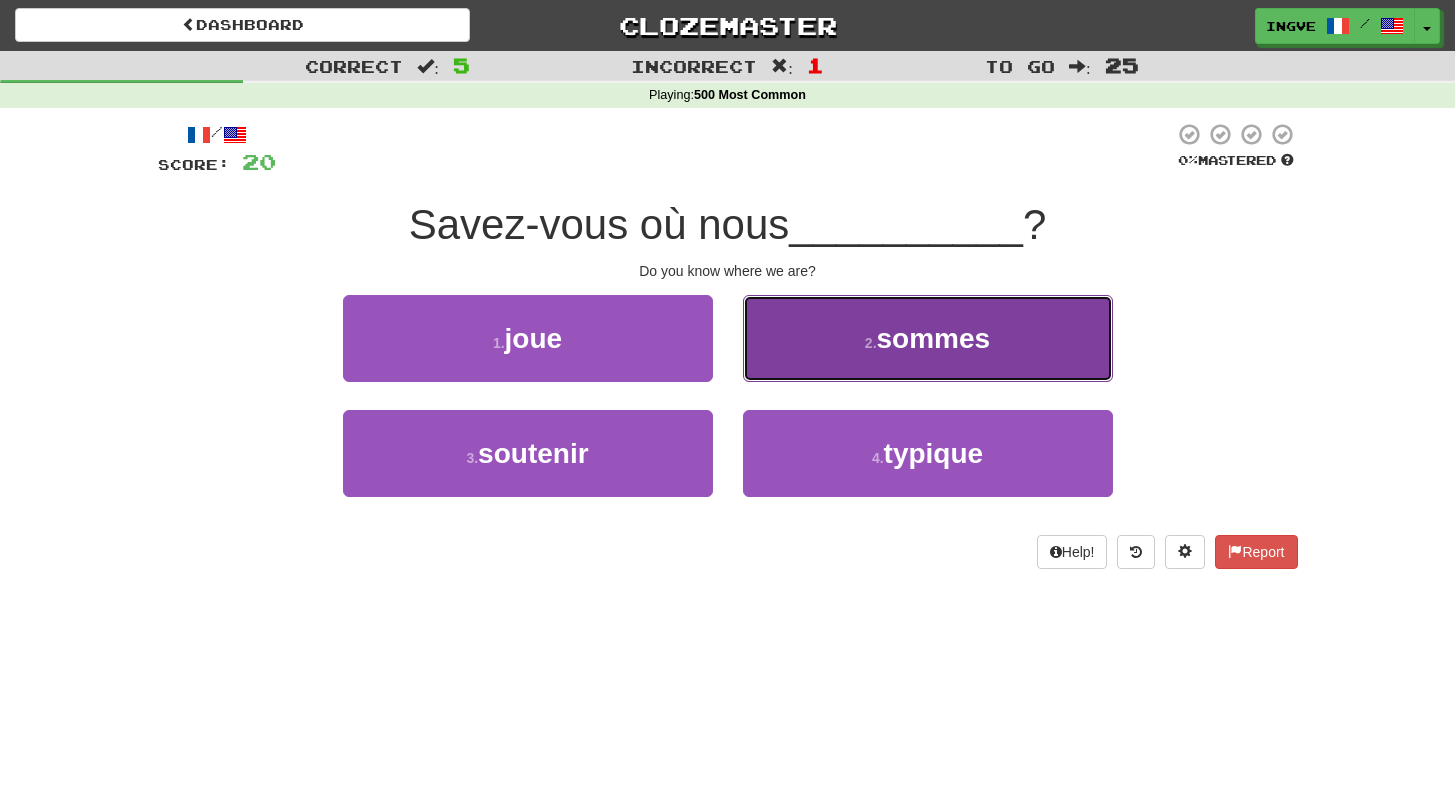 click on "2 .  sommes" at bounding box center (928, 338) 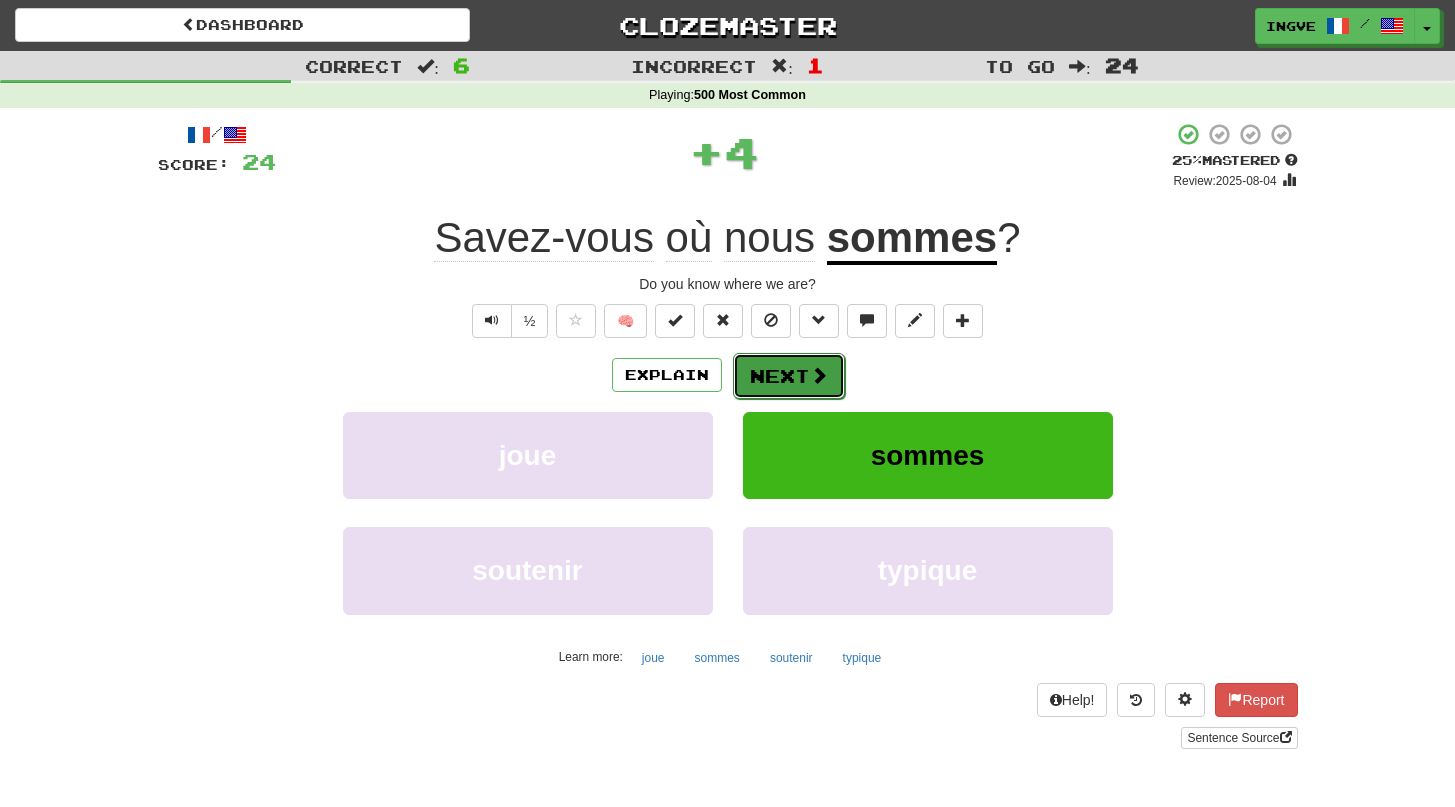 click on "Next" at bounding box center [789, 376] 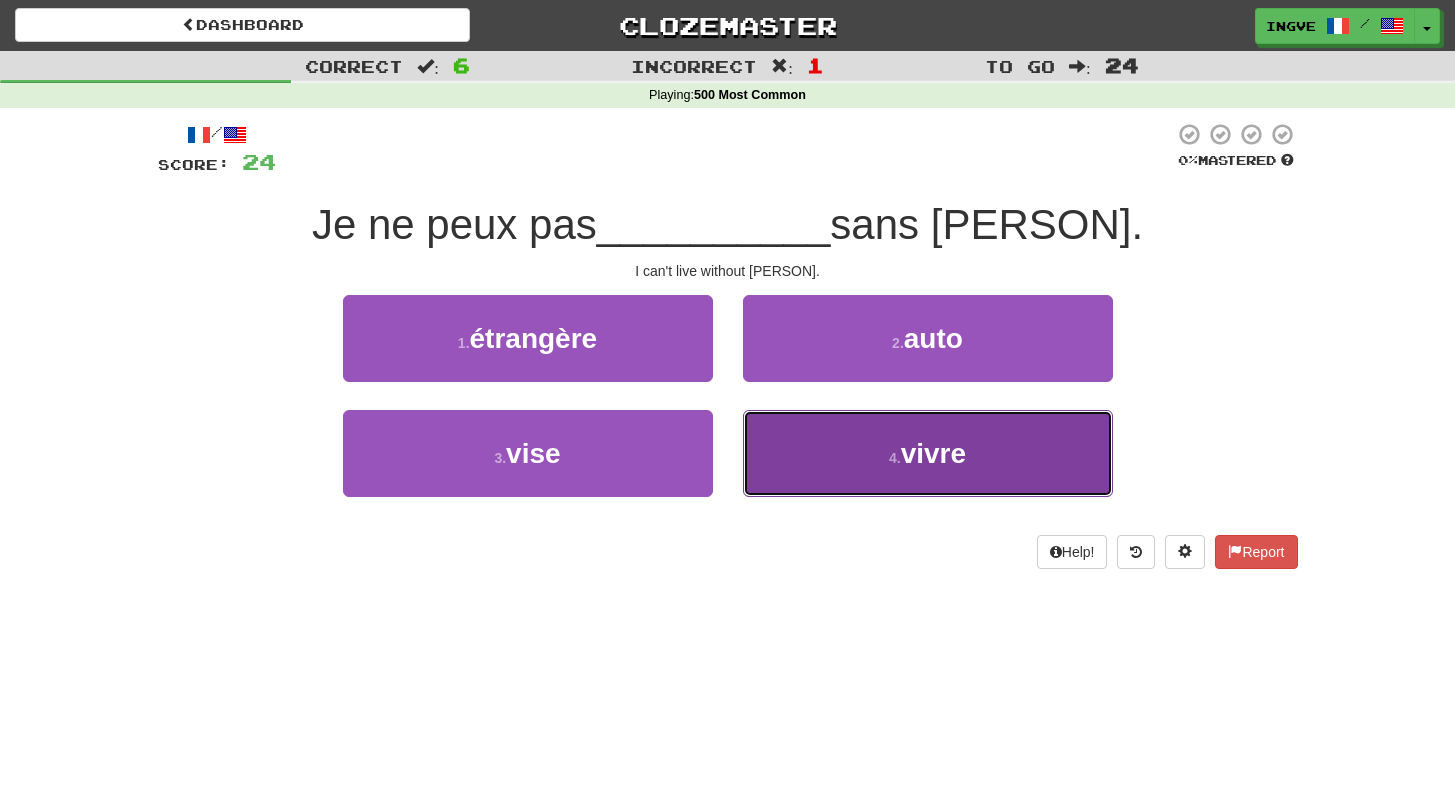 click on "4 .  vivre" at bounding box center (928, 453) 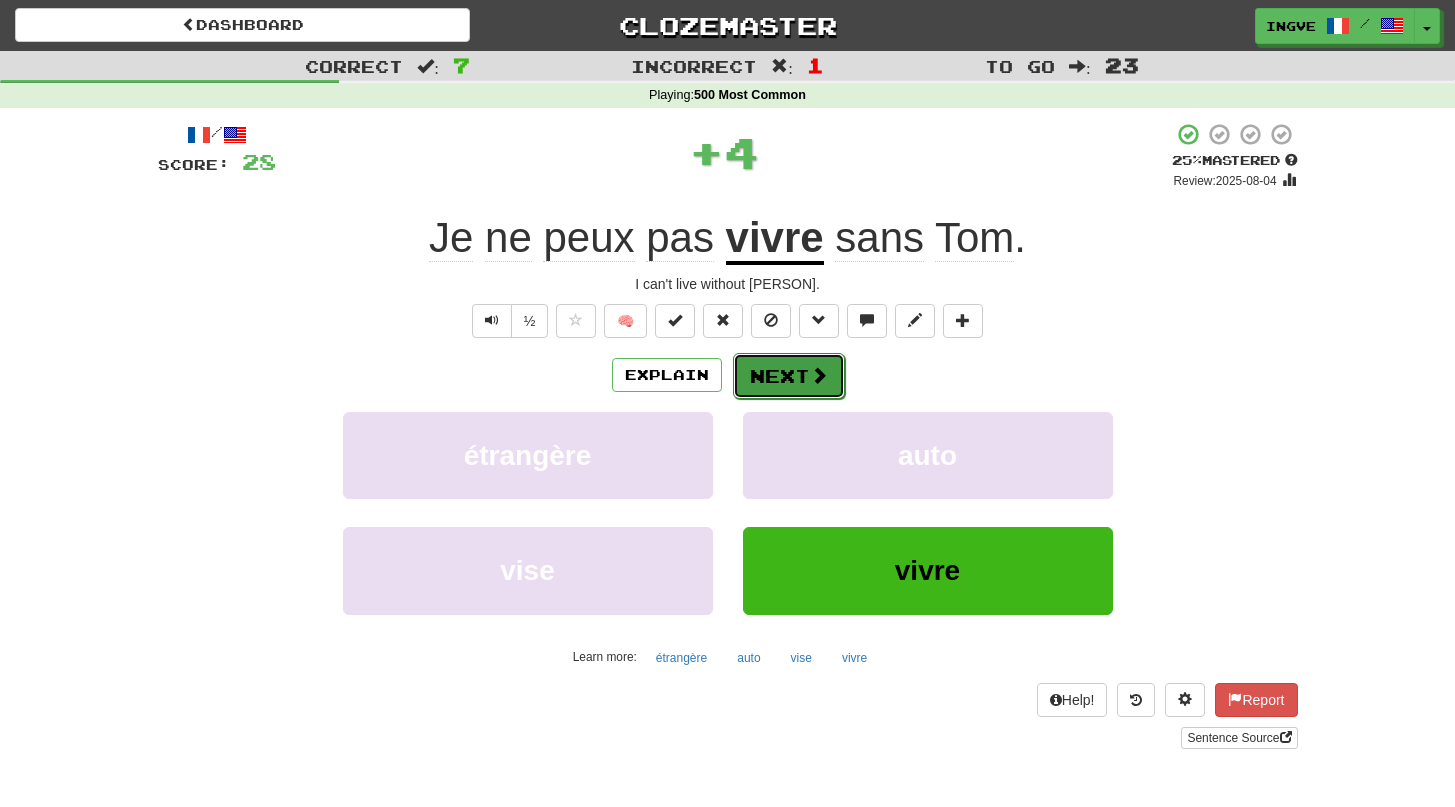 click on "Next" at bounding box center (789, 376) 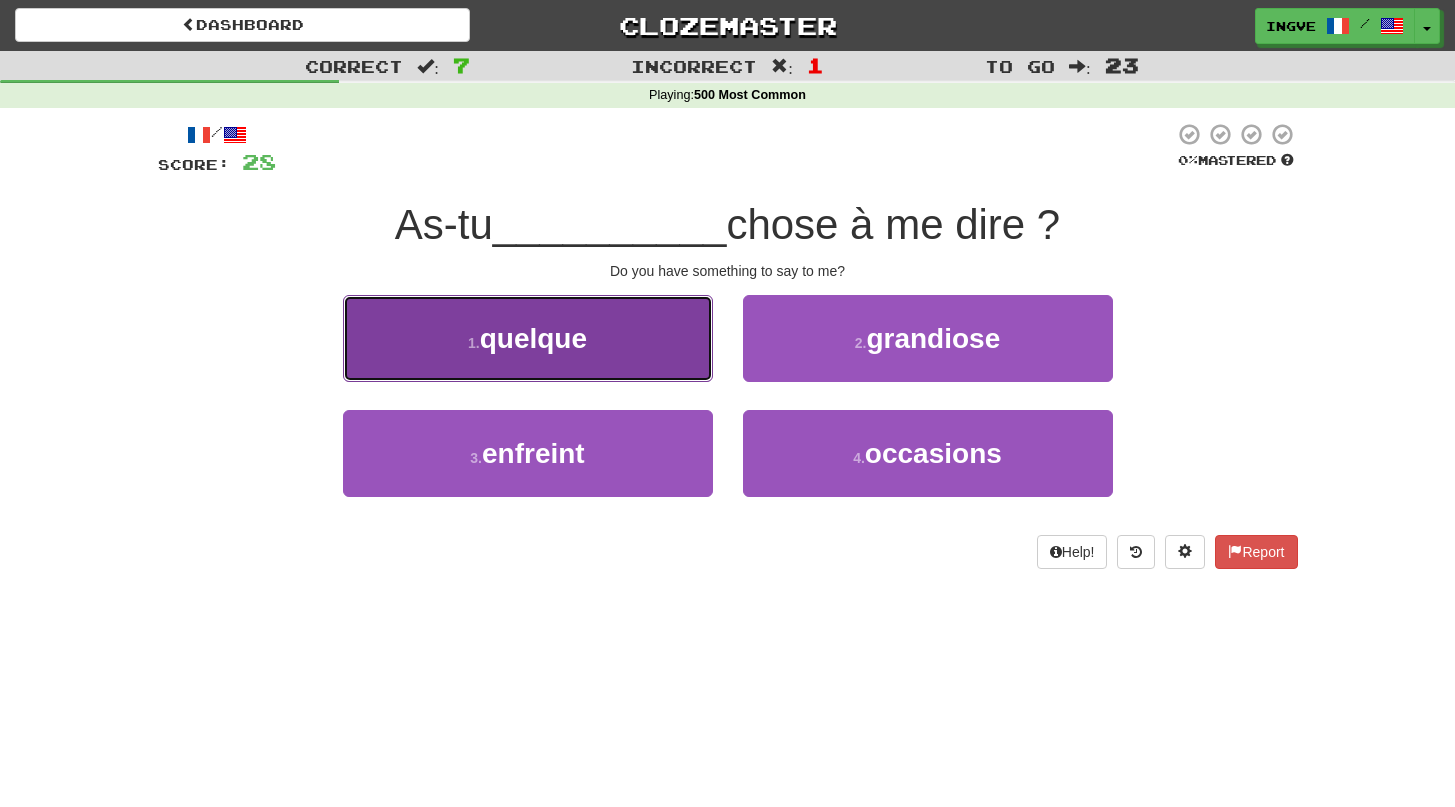 click on "1 .  quelque" at bounding box center [528, 338] 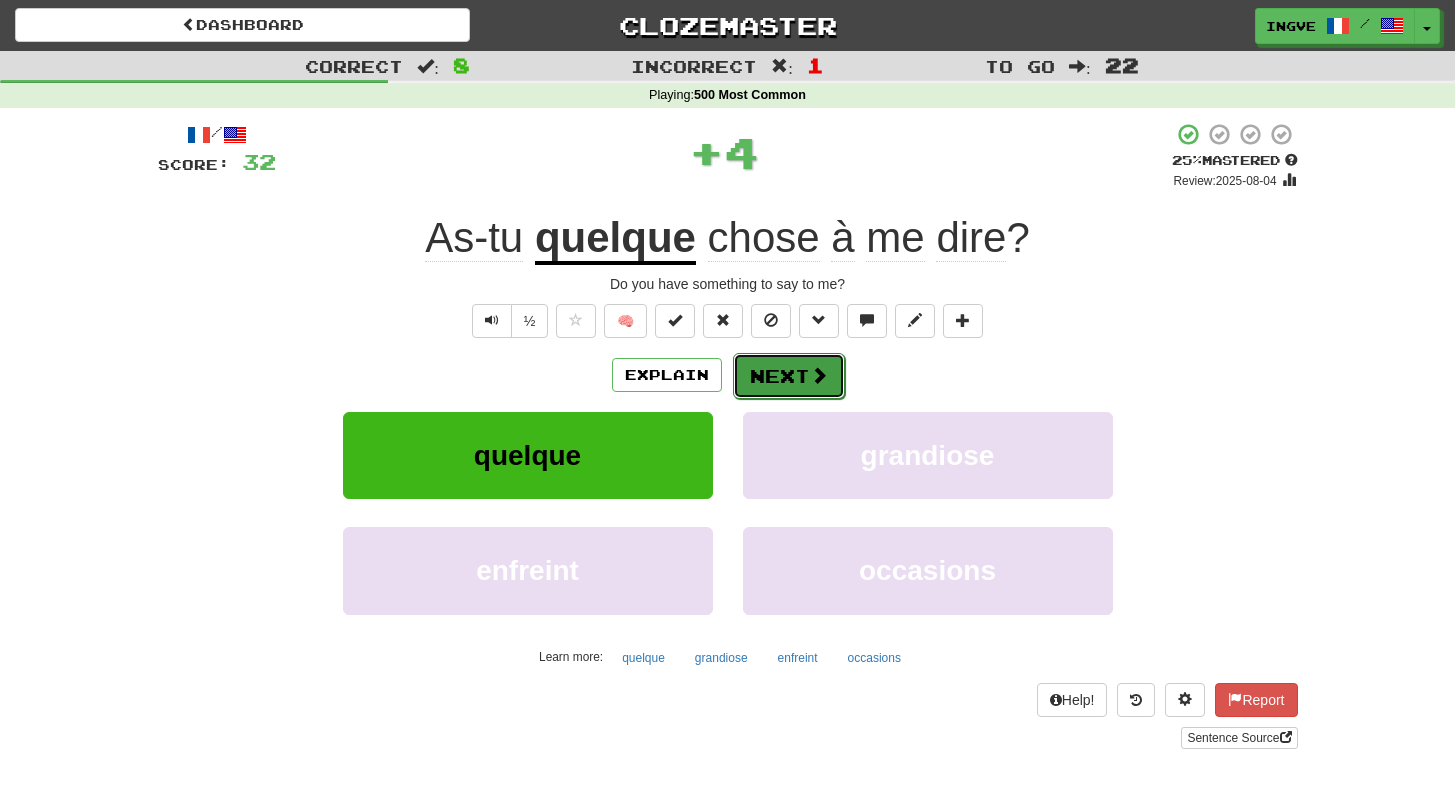 click on "Next" at bounding box center (789, 376) 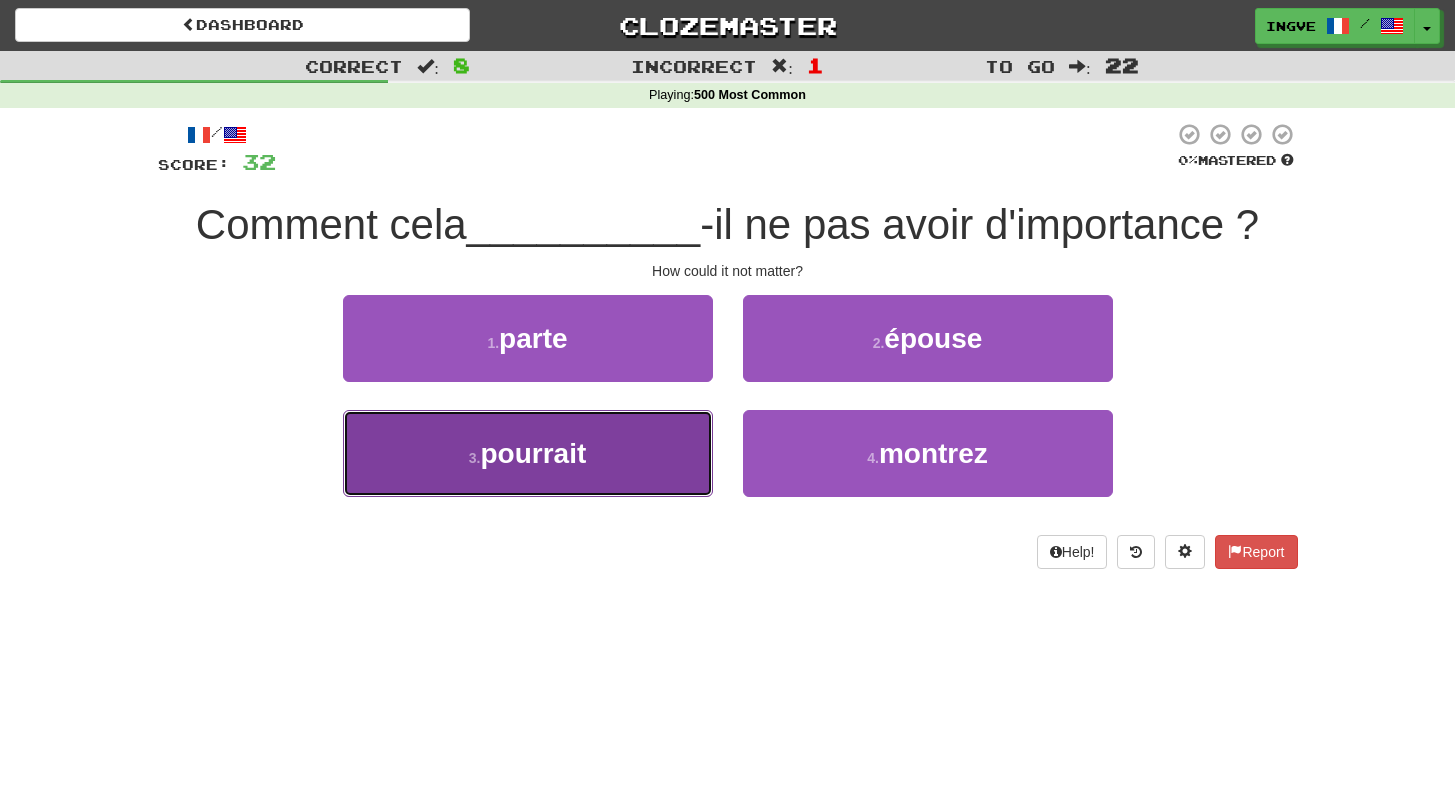 click on "3 .  pourrait" at bounding box center [528, 453] 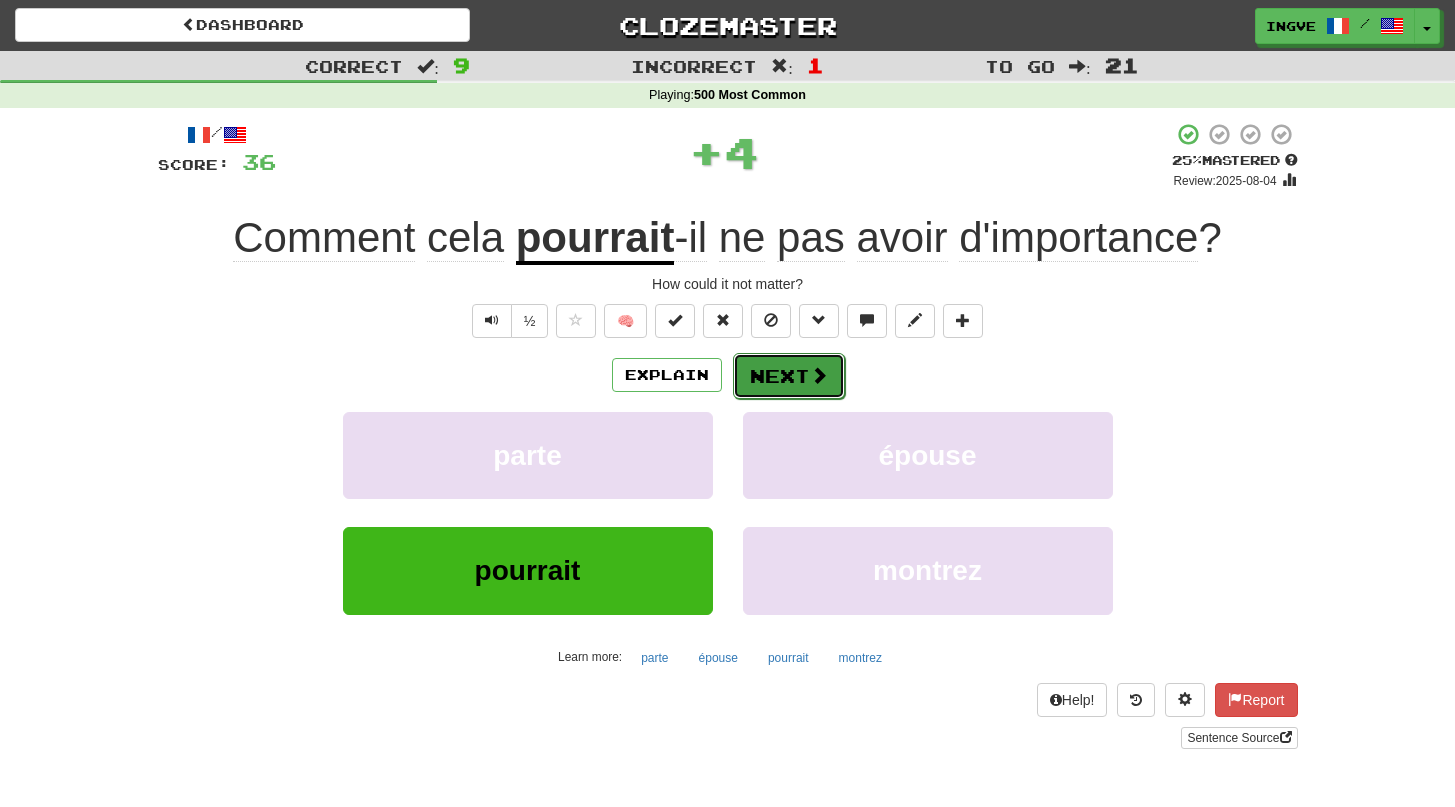 click on "Next" at bounding box center [789, 376] 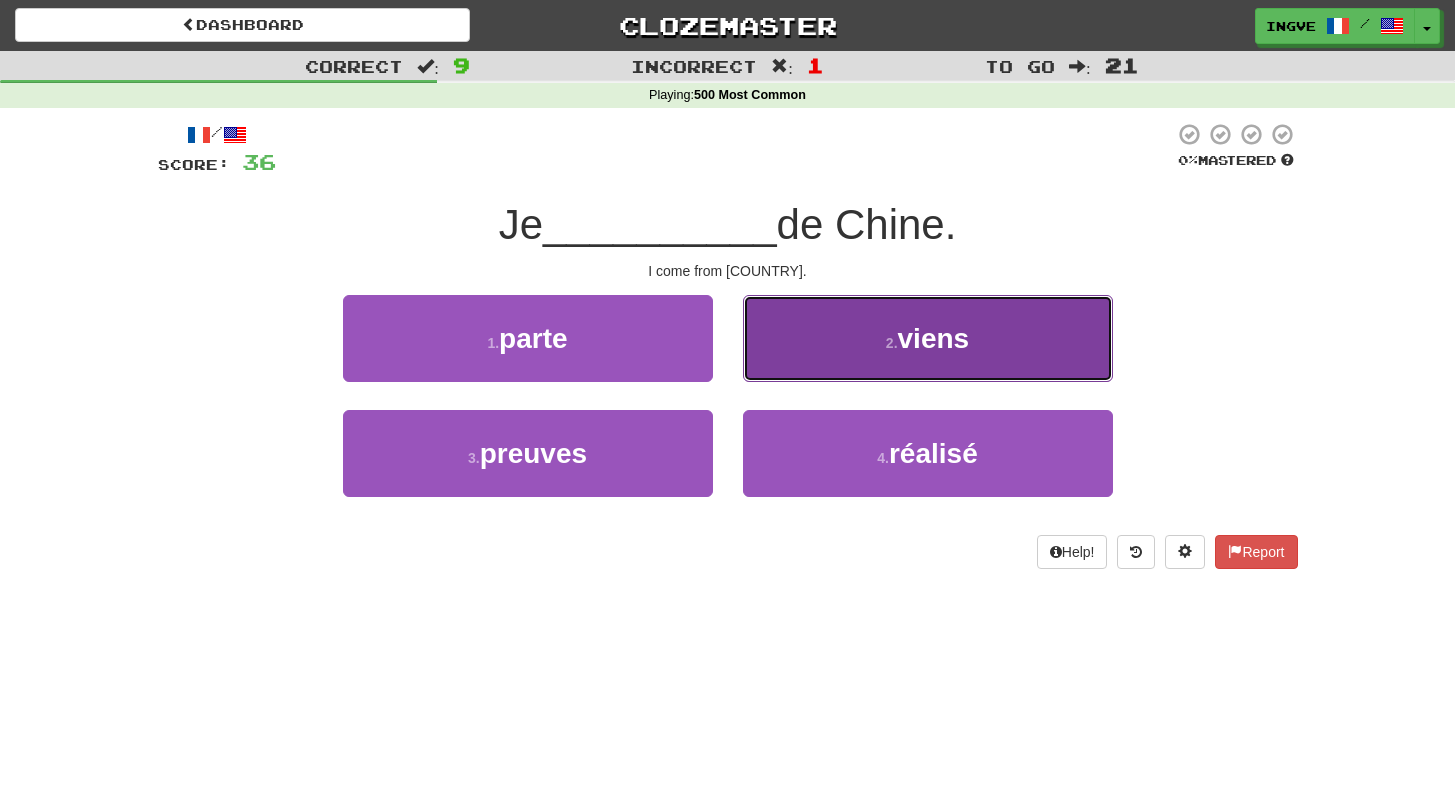 click on "2 .  viens" at bounding box center [928, 338] 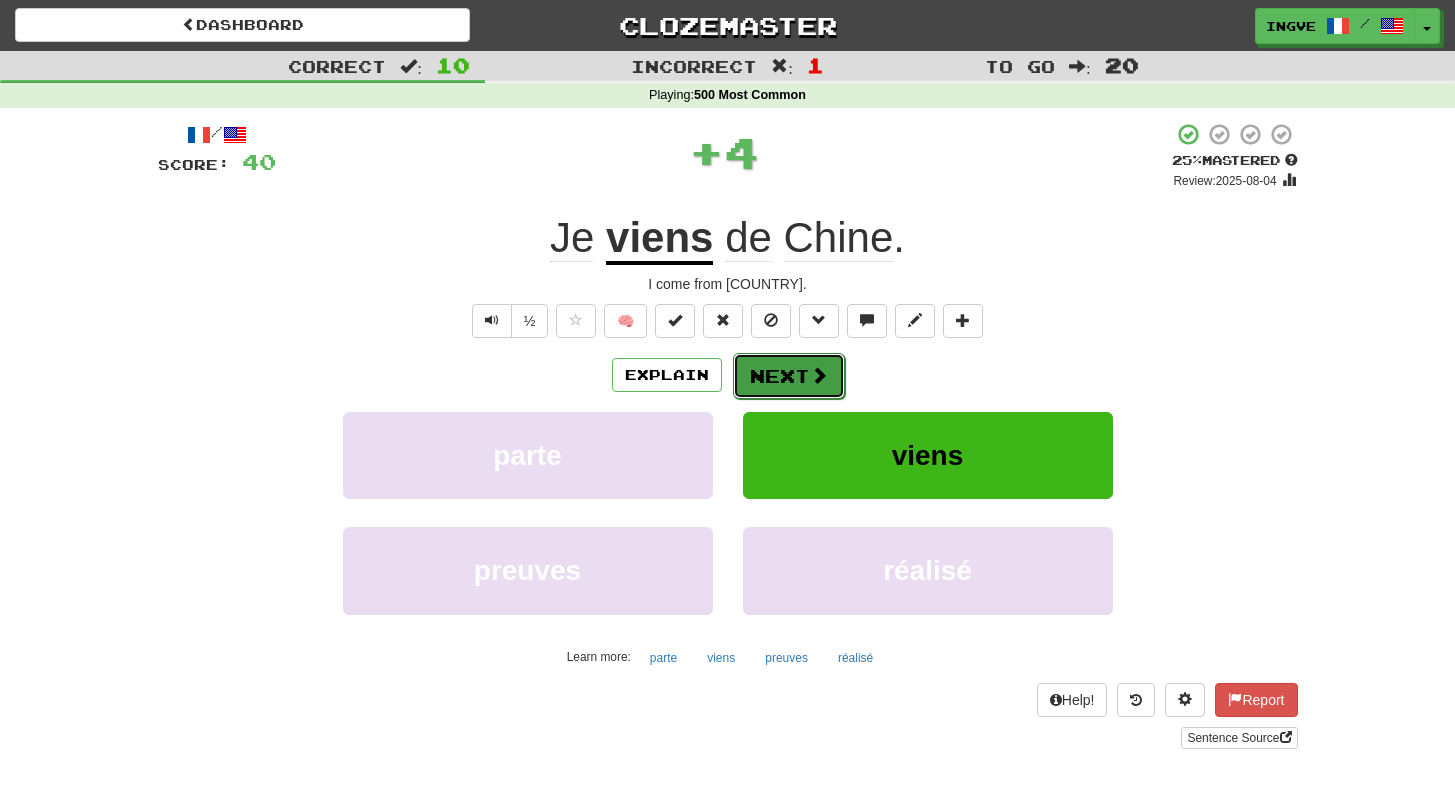click on "Next" at bounding box center (789, 376) 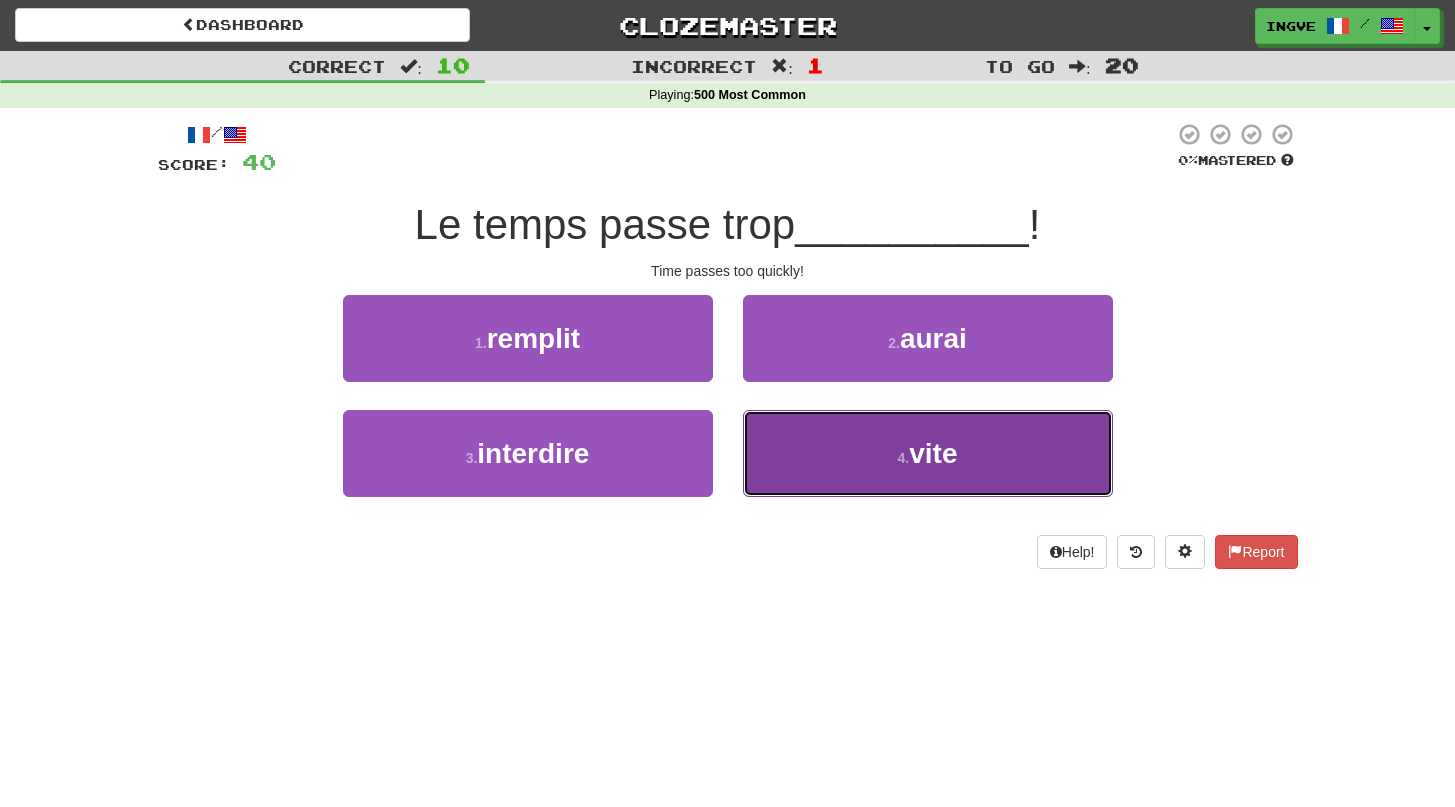 click on "4 .  vite" at bounding box center [928, 453] 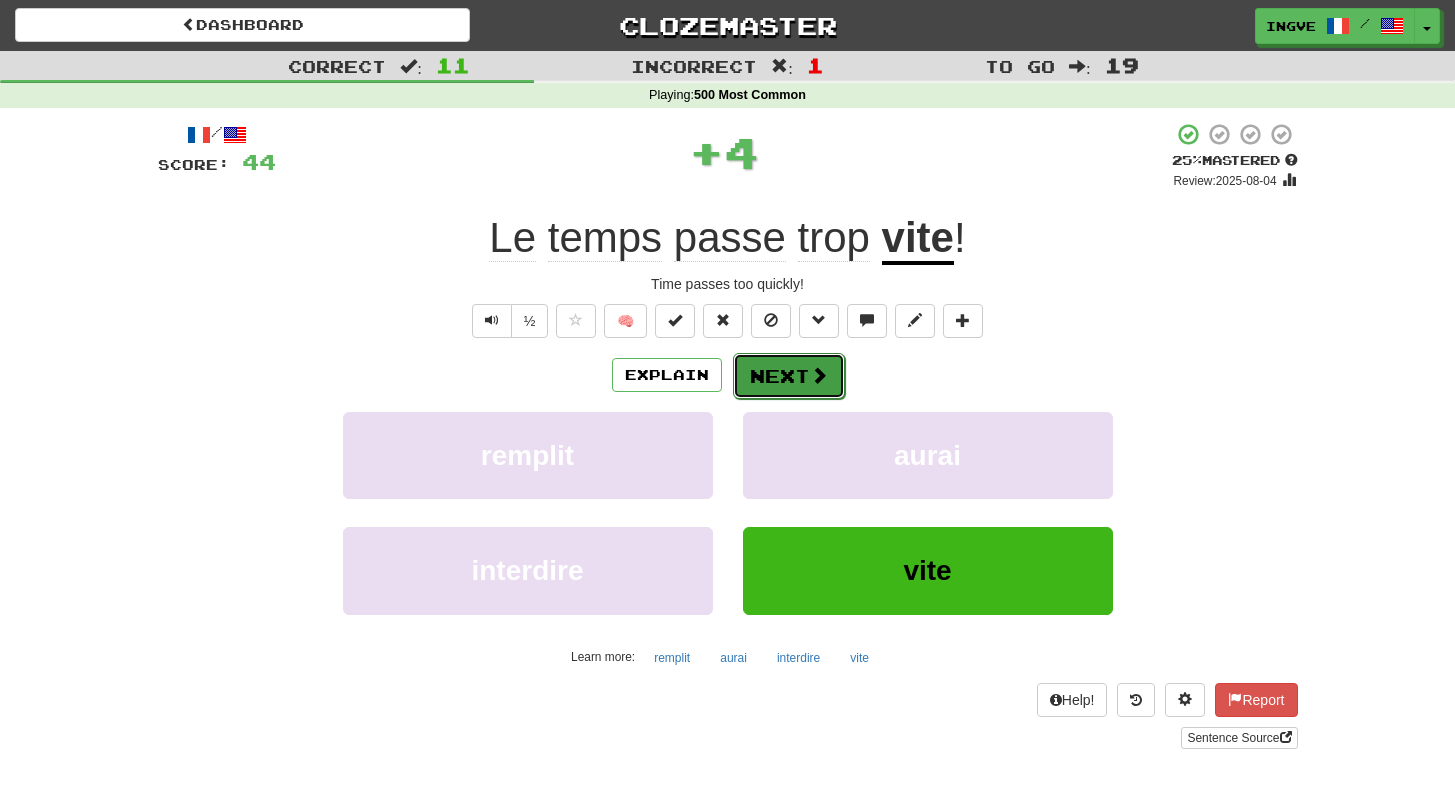 click on "Next" at bounding box center [789, 376] 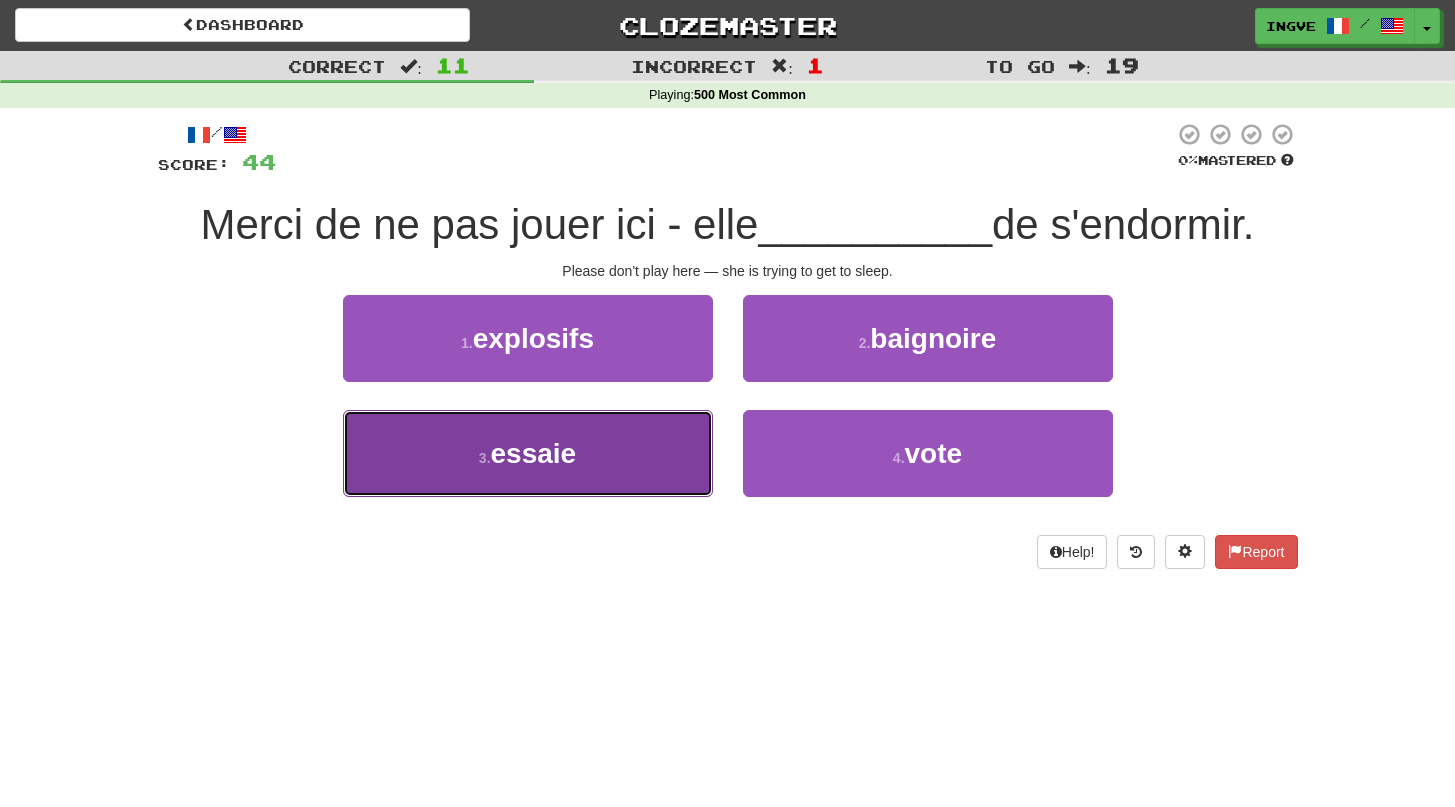 click on "3 .  essaie" at bounding box center [528, 453] 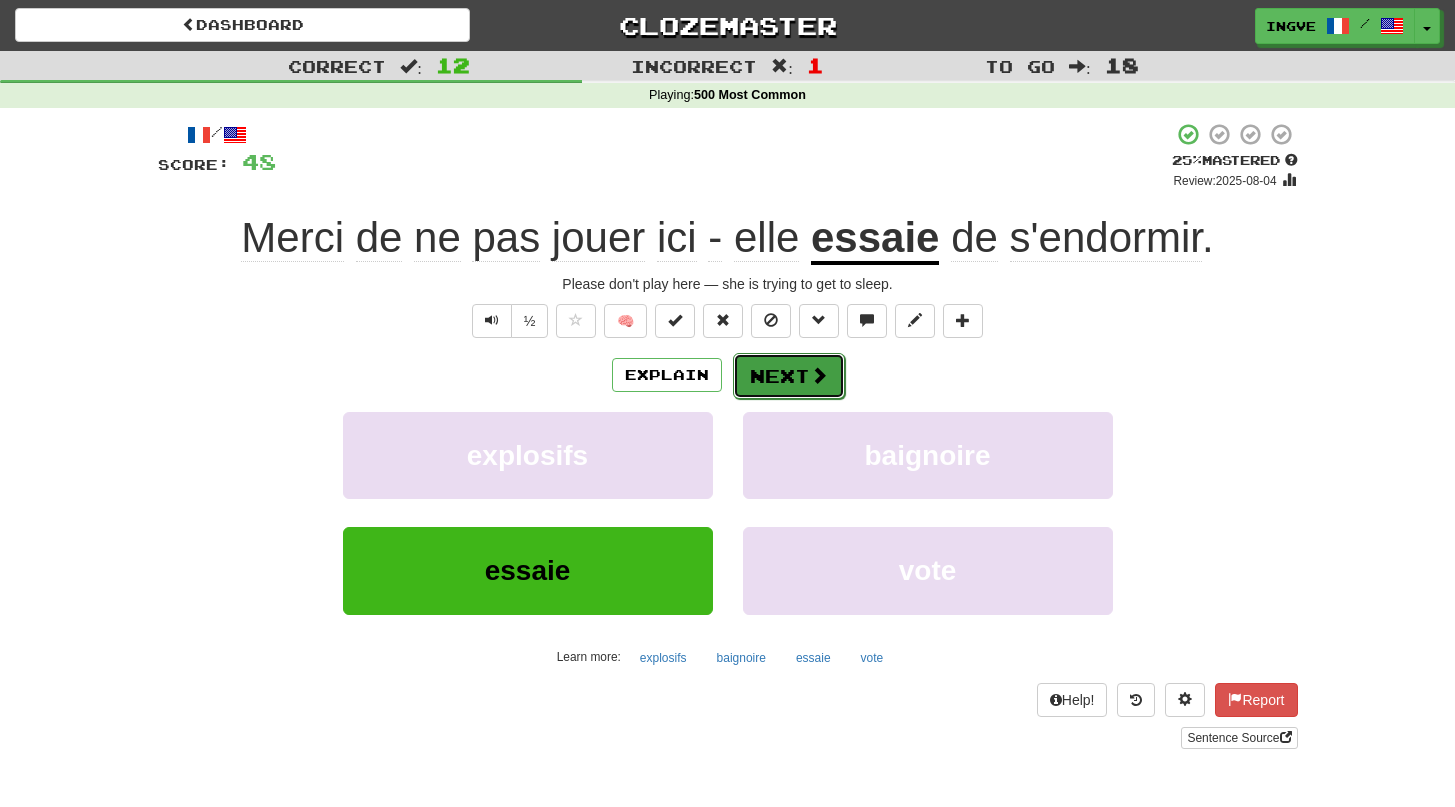 click on "Next" at bounding box center [789, 376] 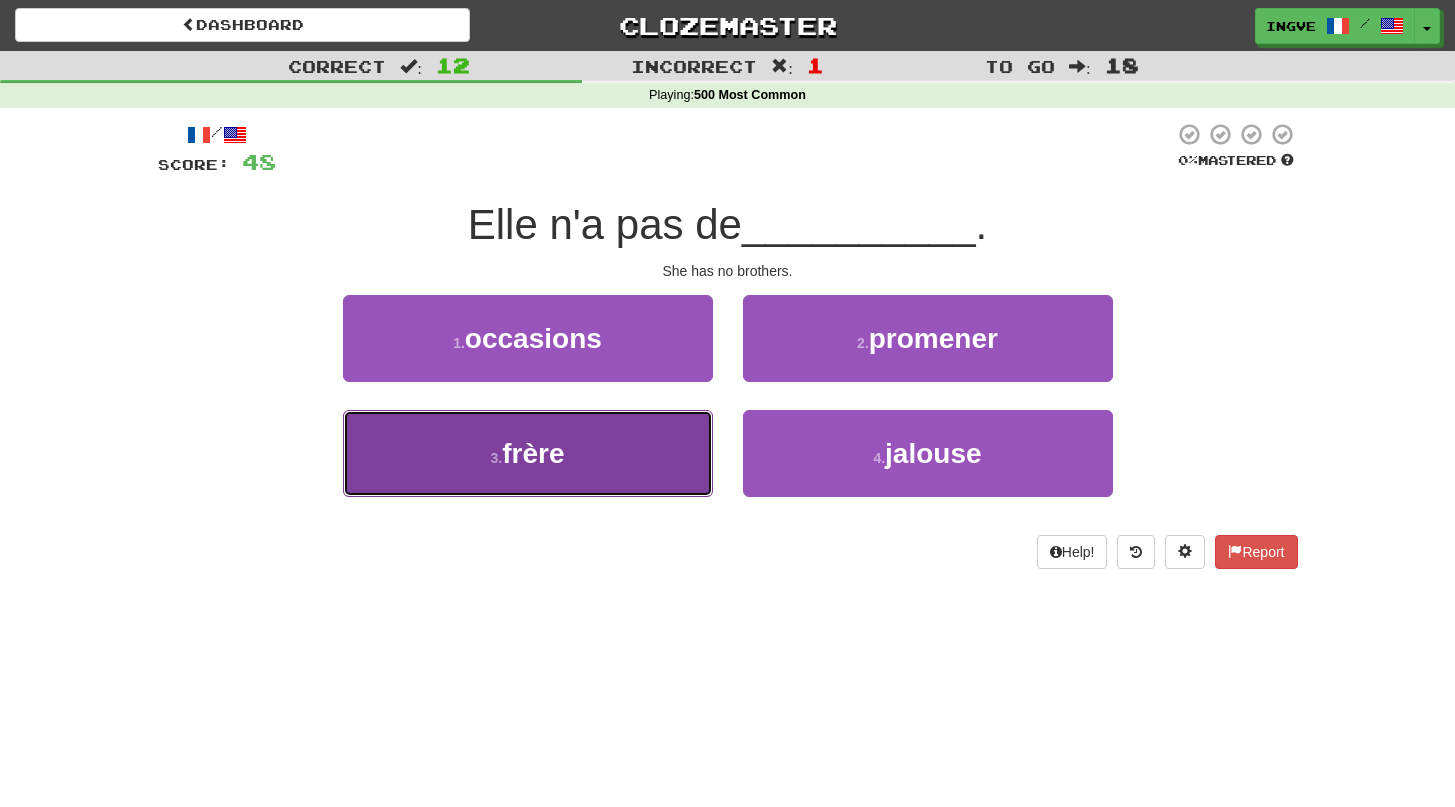 click on "3 .  frère" at bounding box center [528, 453] 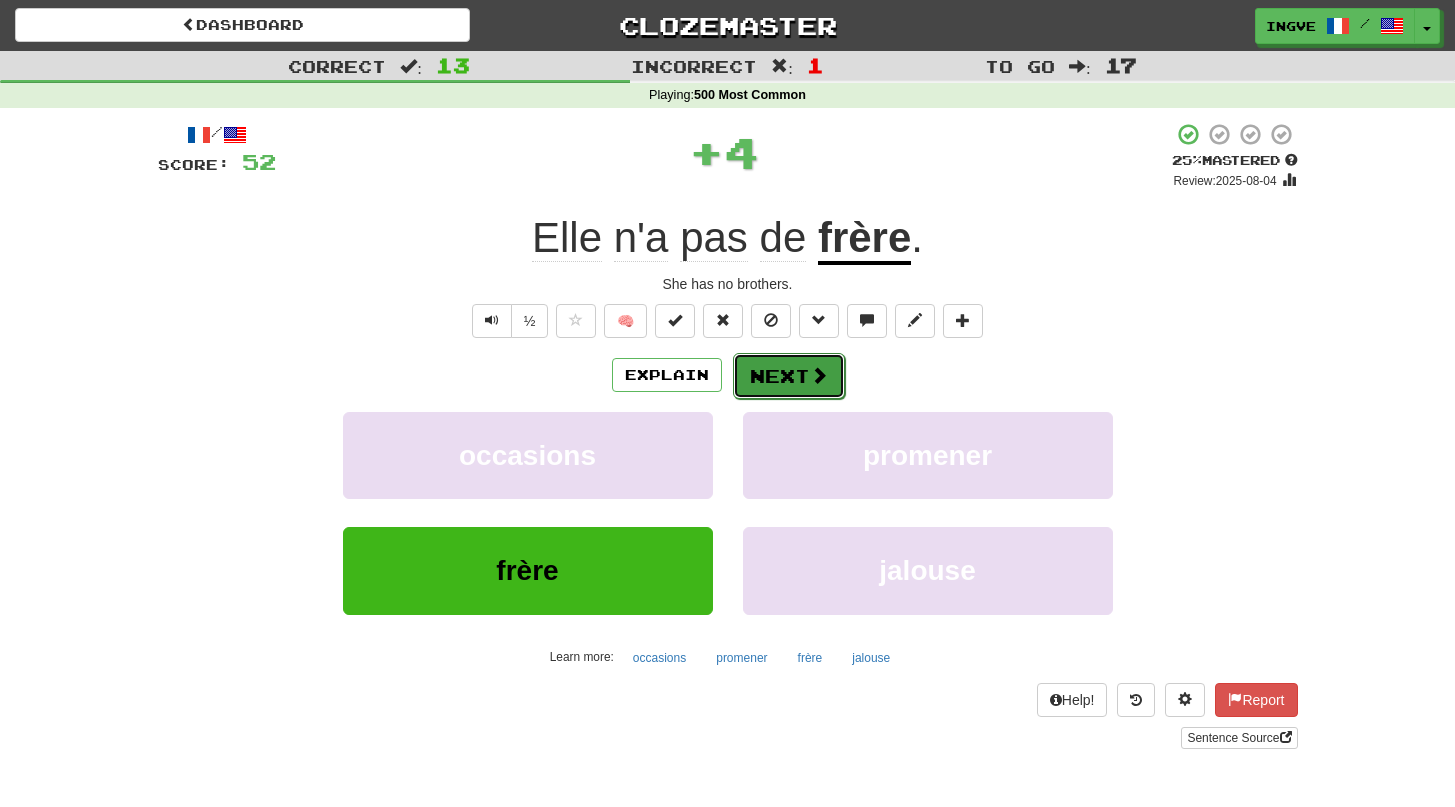 click on "Next" at bounding box center [789, 376] 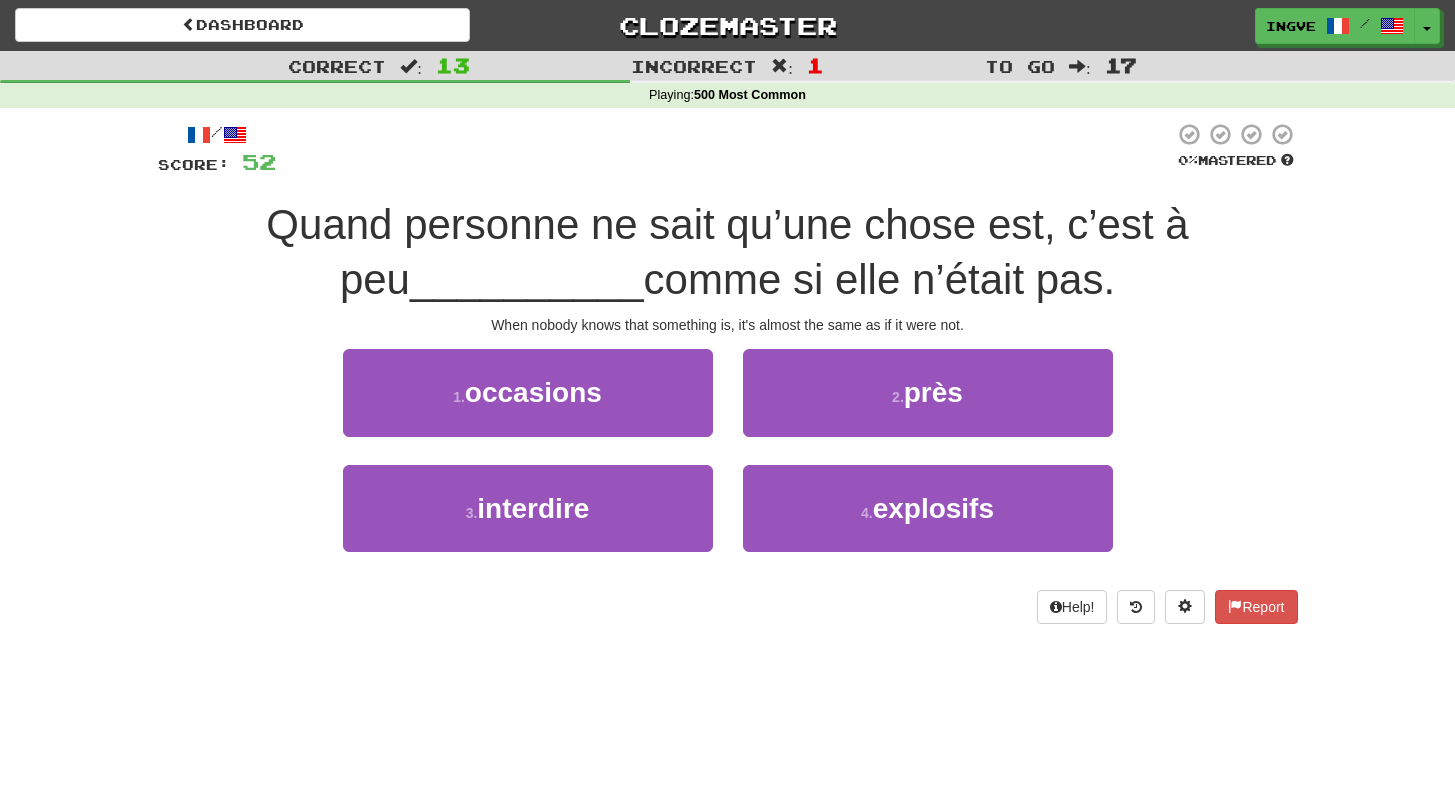 click on "When nobody knows that something is, it's almost the same as if it were not." at bounding box center (728, 325) 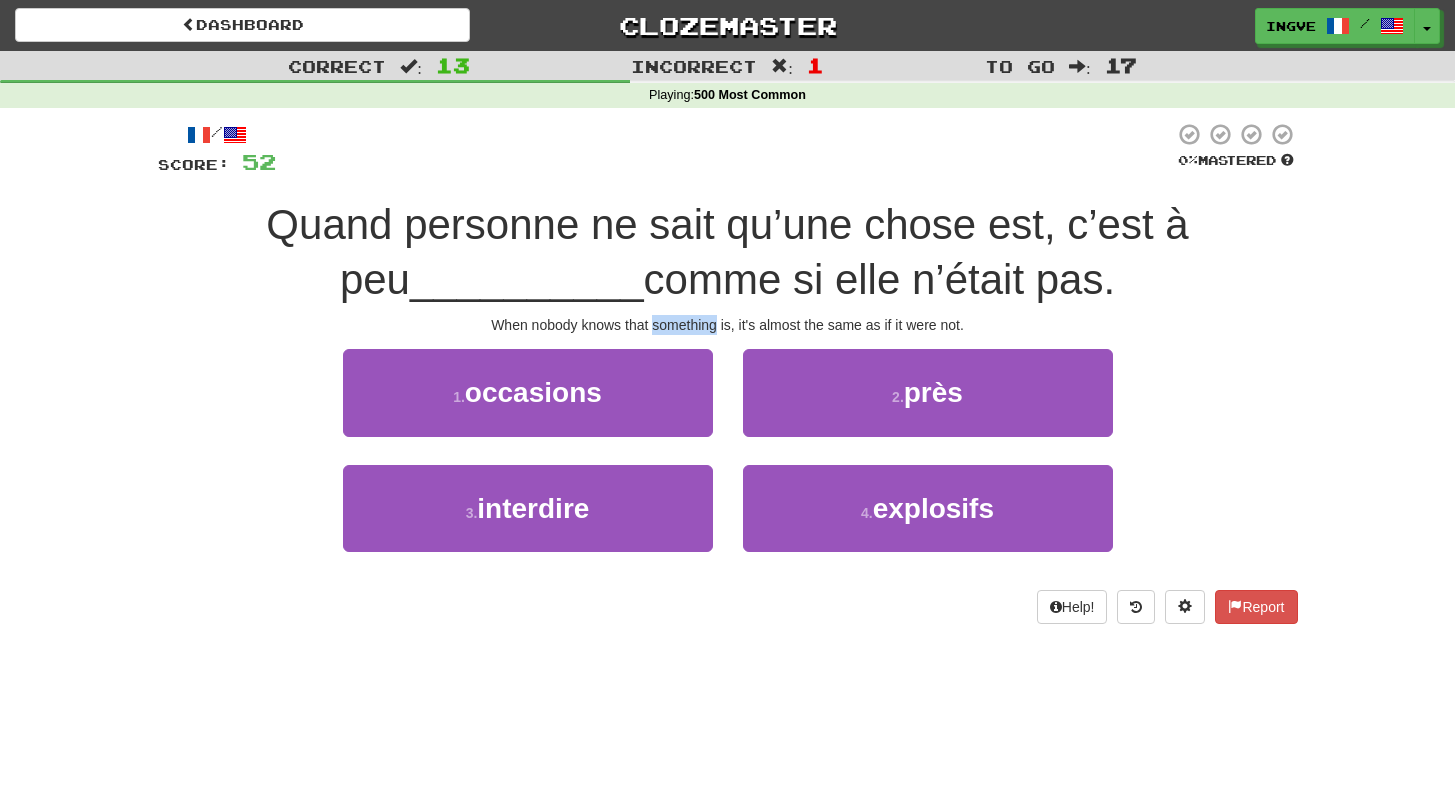 click on "When nobody knows that something is, it's almost the same as if it were not." at bounding box center [728, 325] 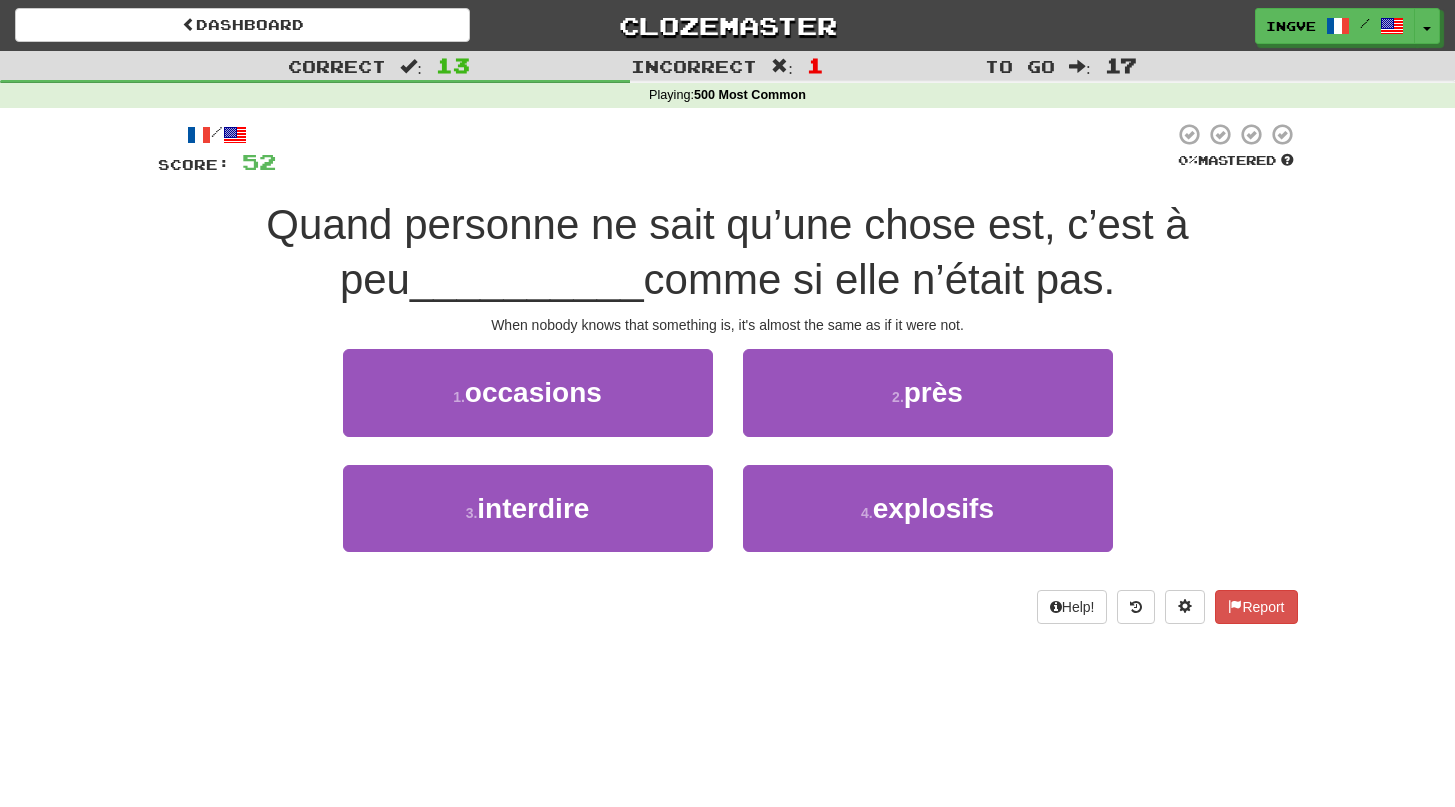 click on "When nobody knows that something is, it's almost the same as if it were not." at bounding box center [728, 325] 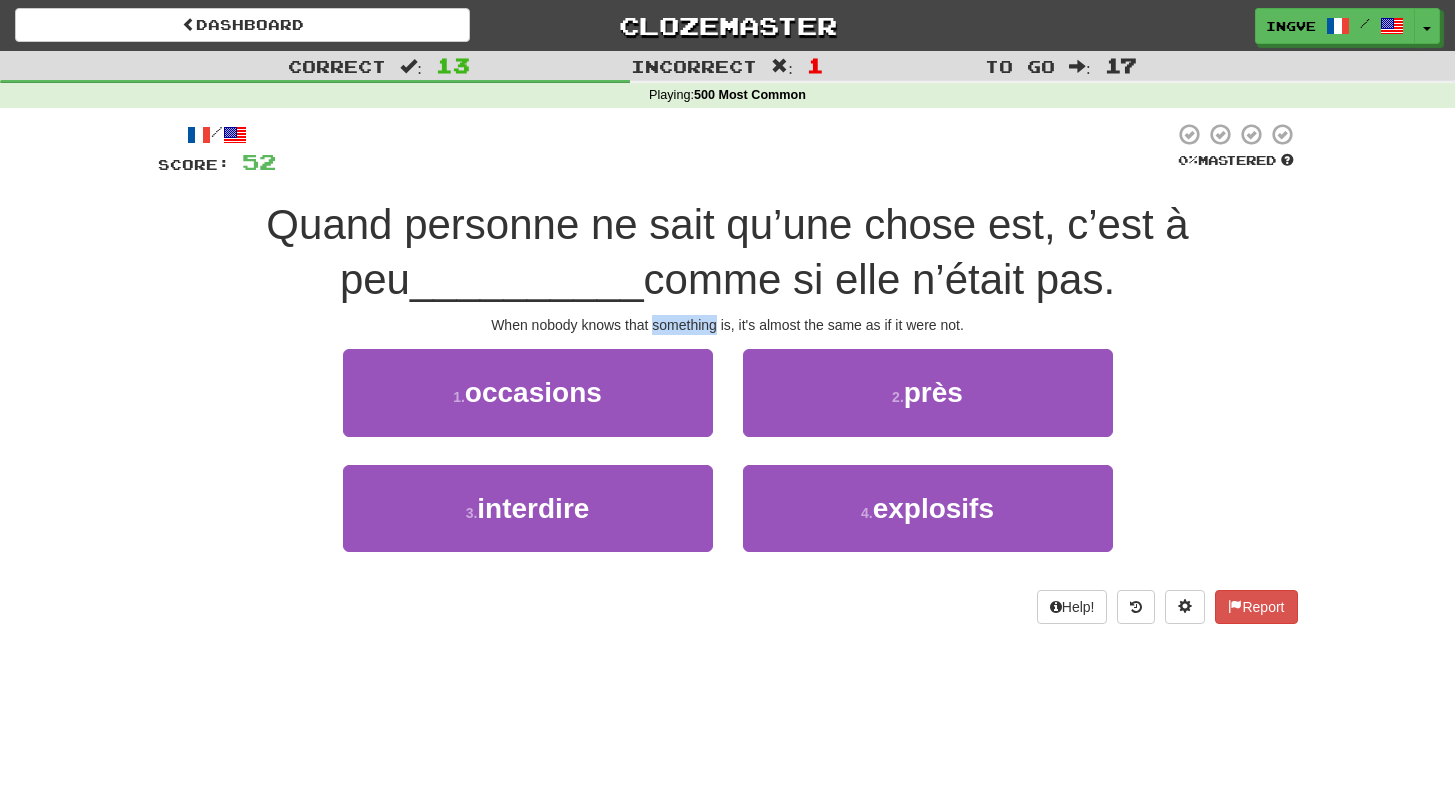 click on "When nobody knows that something is, it's almost the same as if it were not." at bounding box center (728, 325) 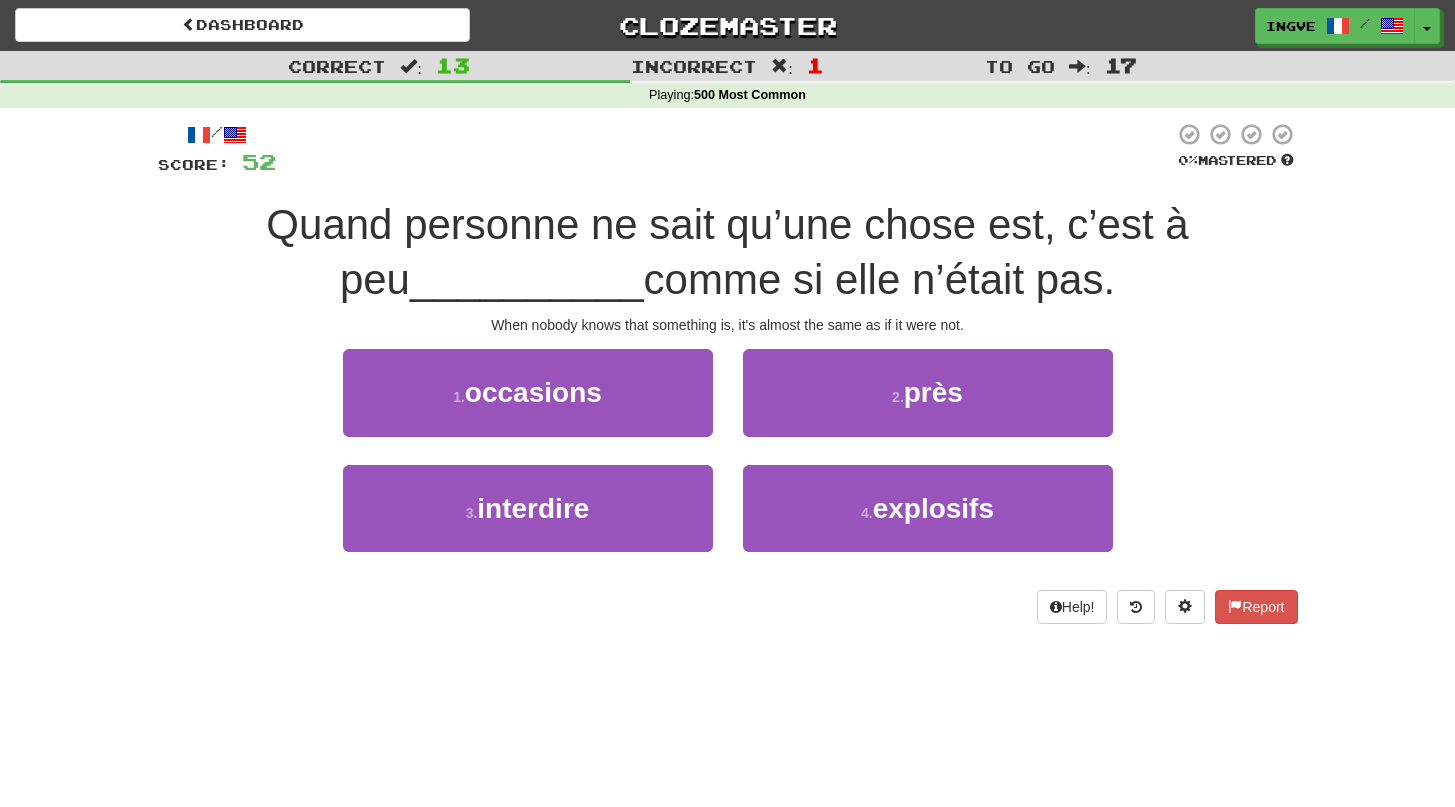click on "When nobody knows that something is, it's almost the same as if it were not." at bounding box center [728, 325] 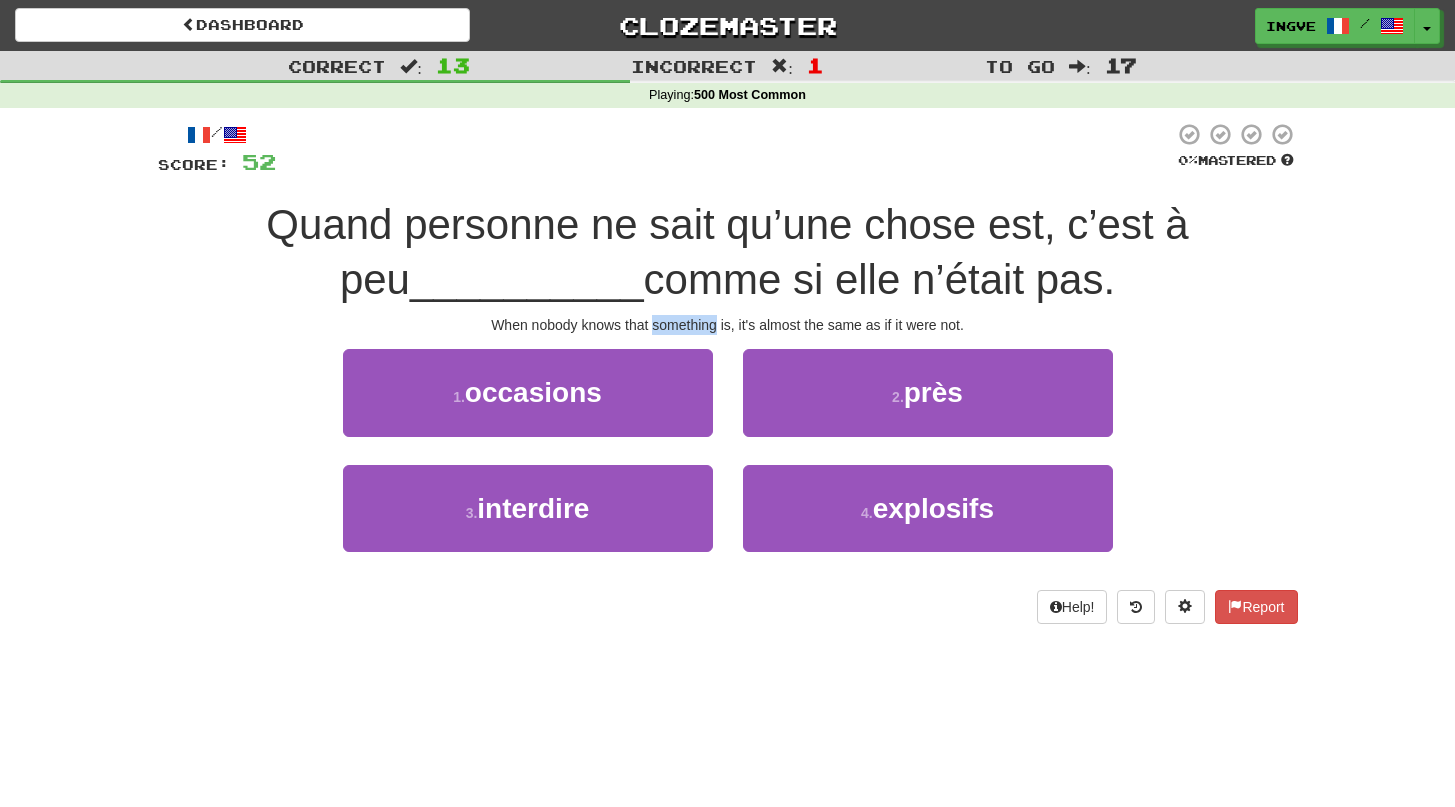 click on "When nobody knows that something is, it's almost the same as if it were not." at bounding box center [728, 325] 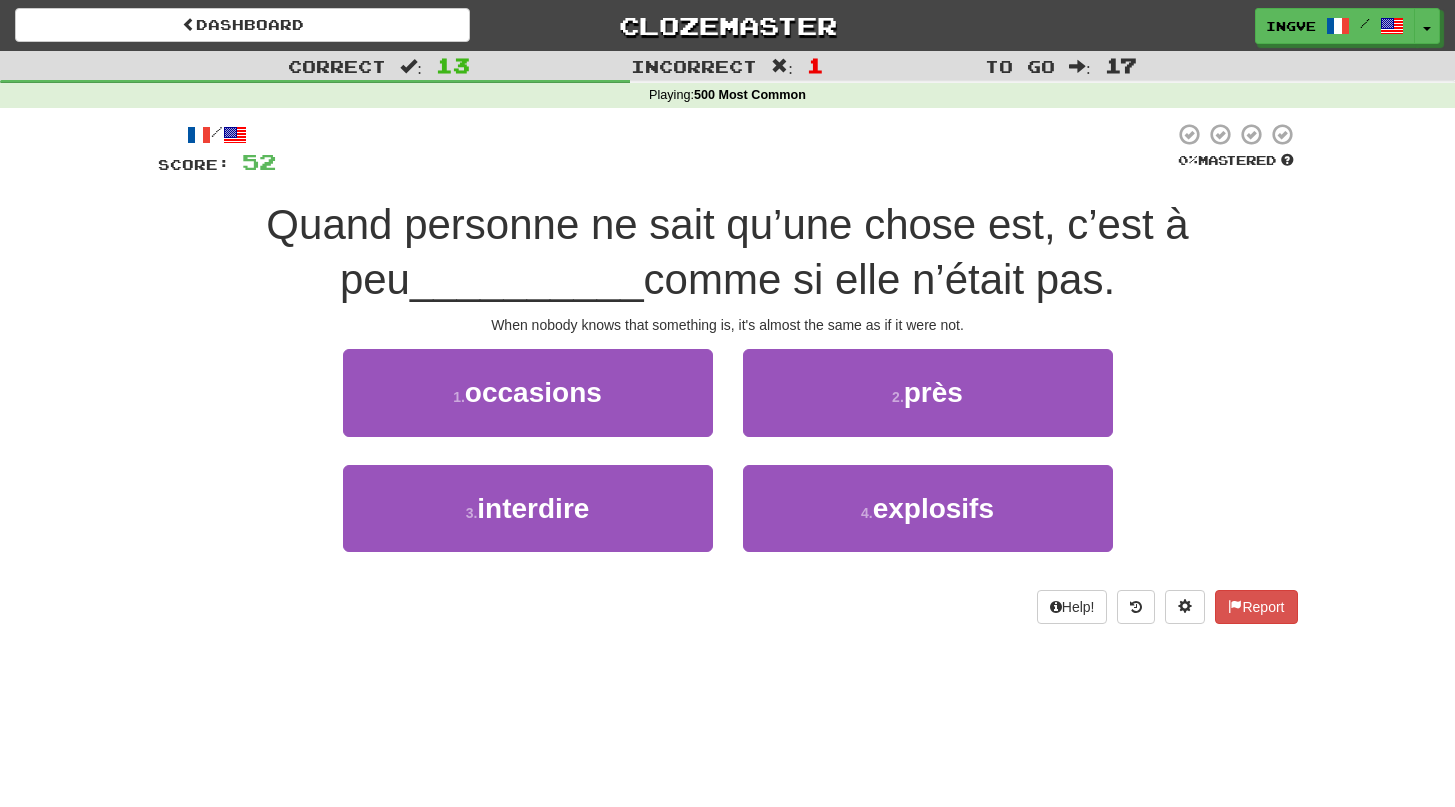 click on "When nobody knows that something is, it's almost the same as if it were not." at bounding box center [728, 325] 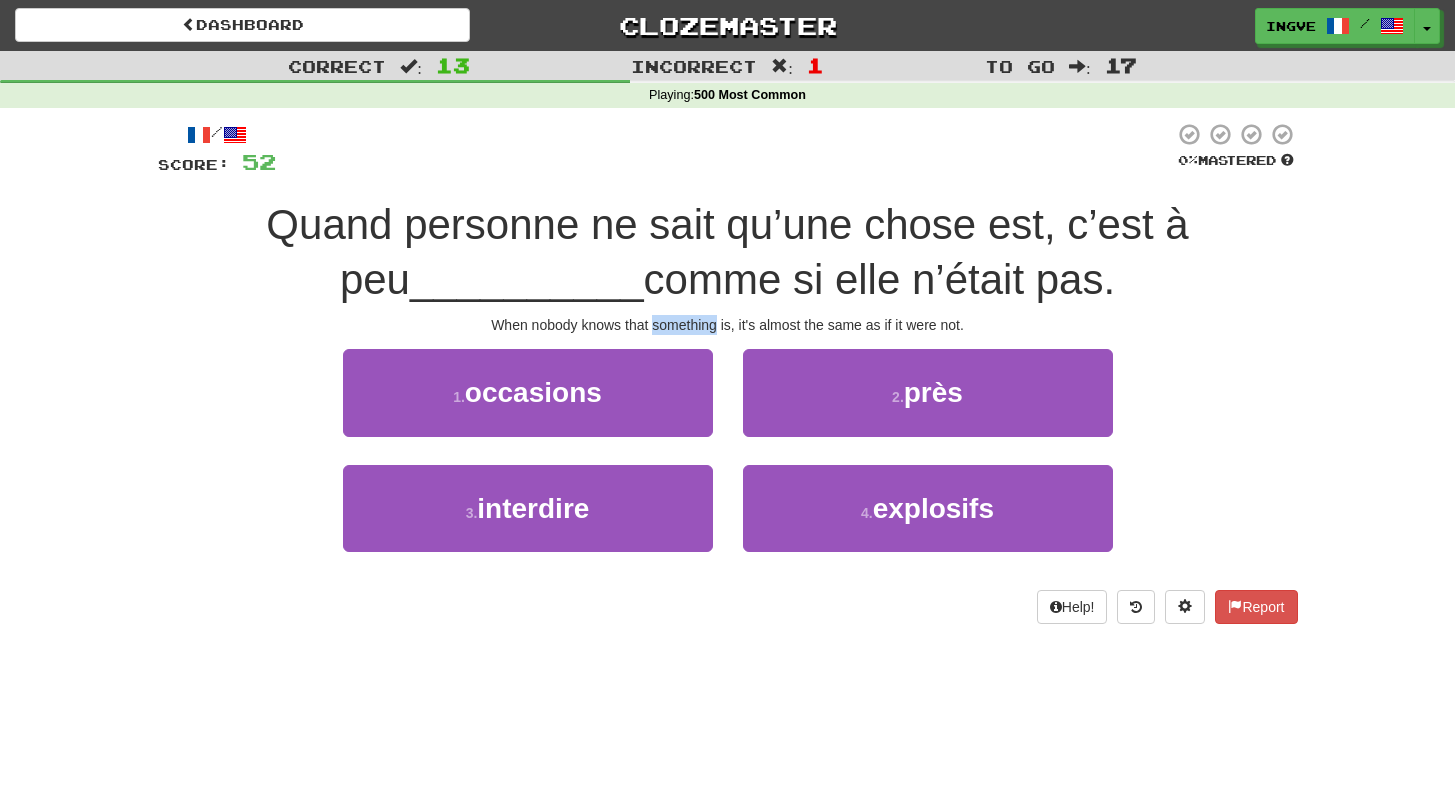 click on "When nobody knows that something is, it's almost the same as if it were not." at bounding box center [728, 325] 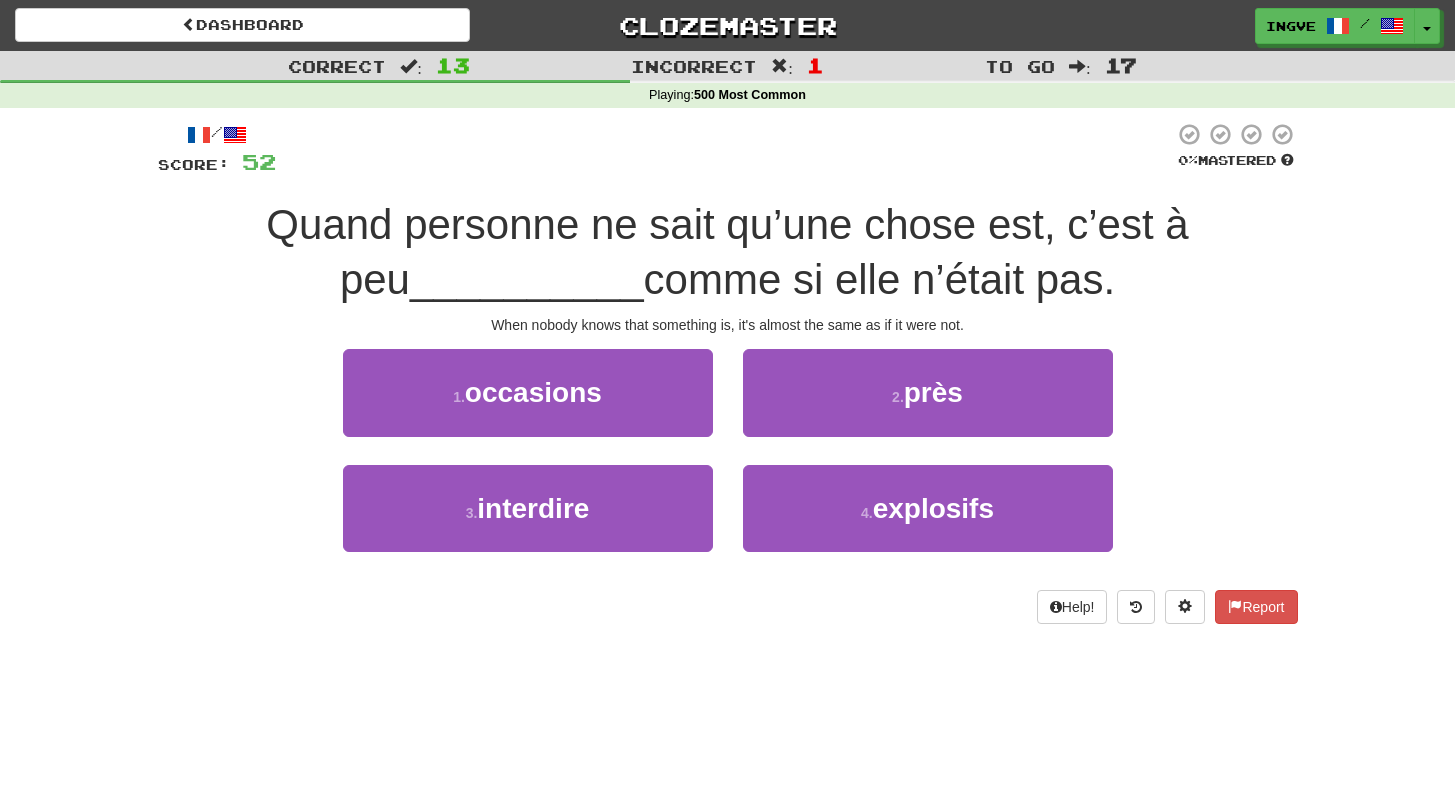 click on "When nobody knows that something is, it's almost the same as if it were not." at bounding box center (728, 325) 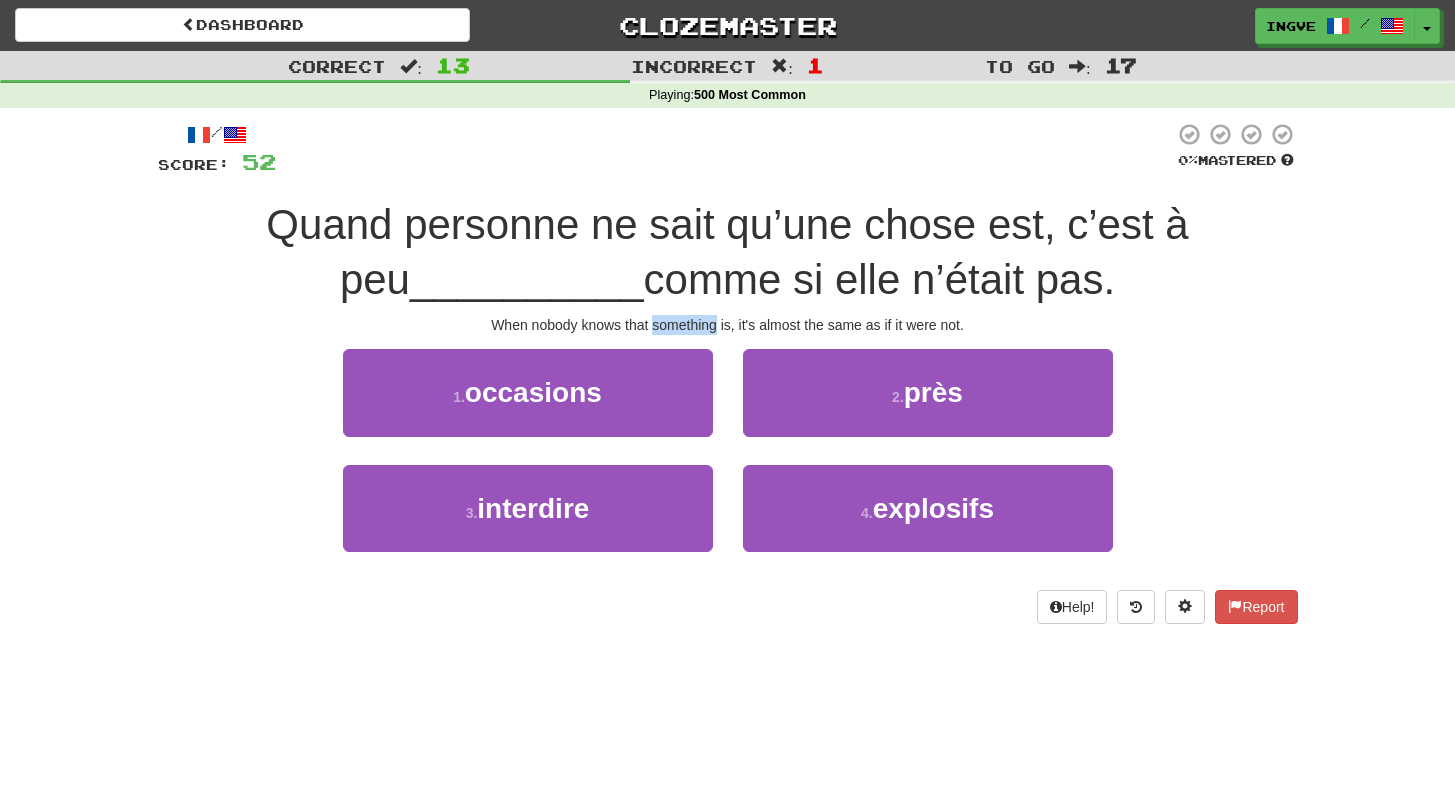 click on "When nobody knows that something is, it's almost the same as if it were not." at bounding box center [728, 325] 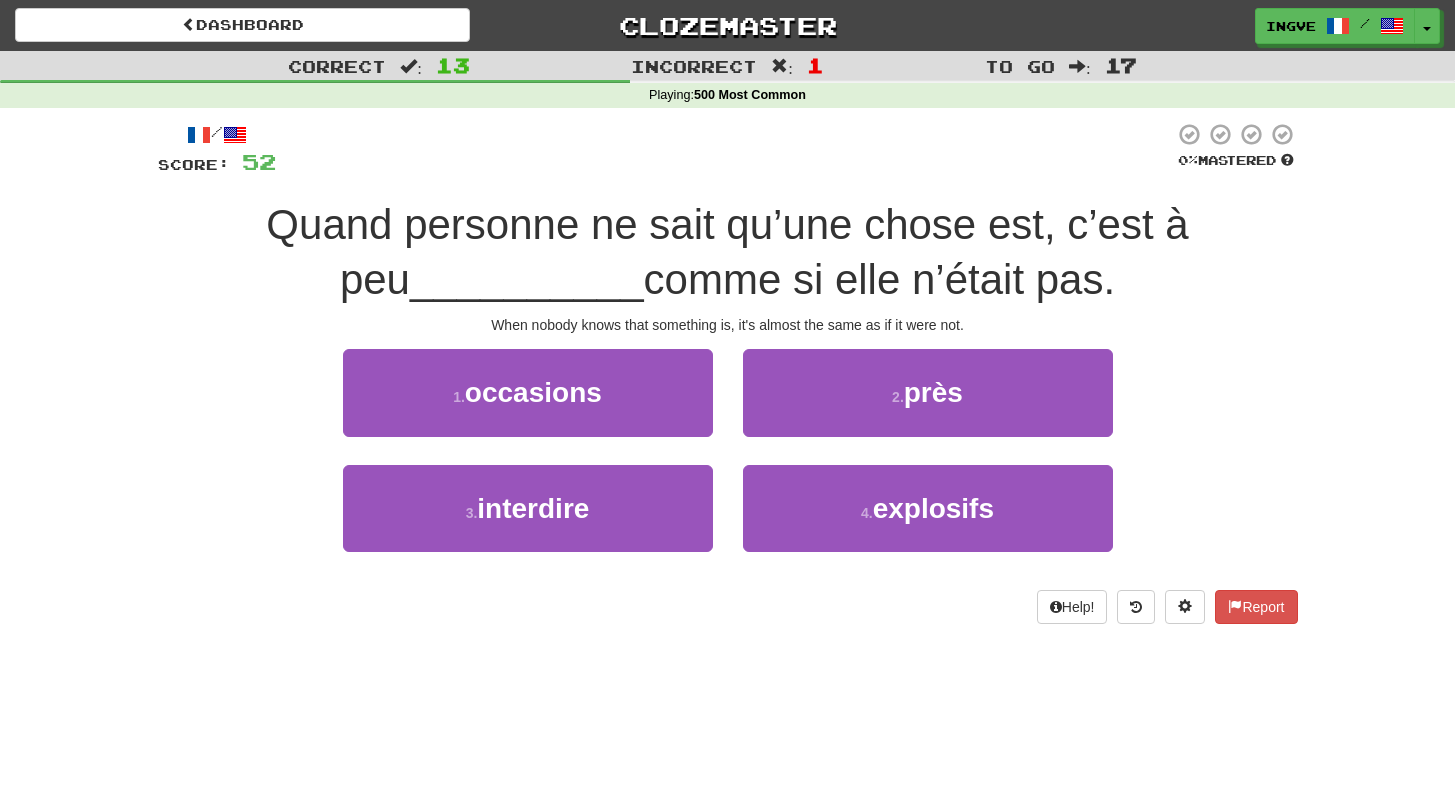 click on "When nobody knows that something is, it's almost the same as if it were not." at bounding box center (728, 325) 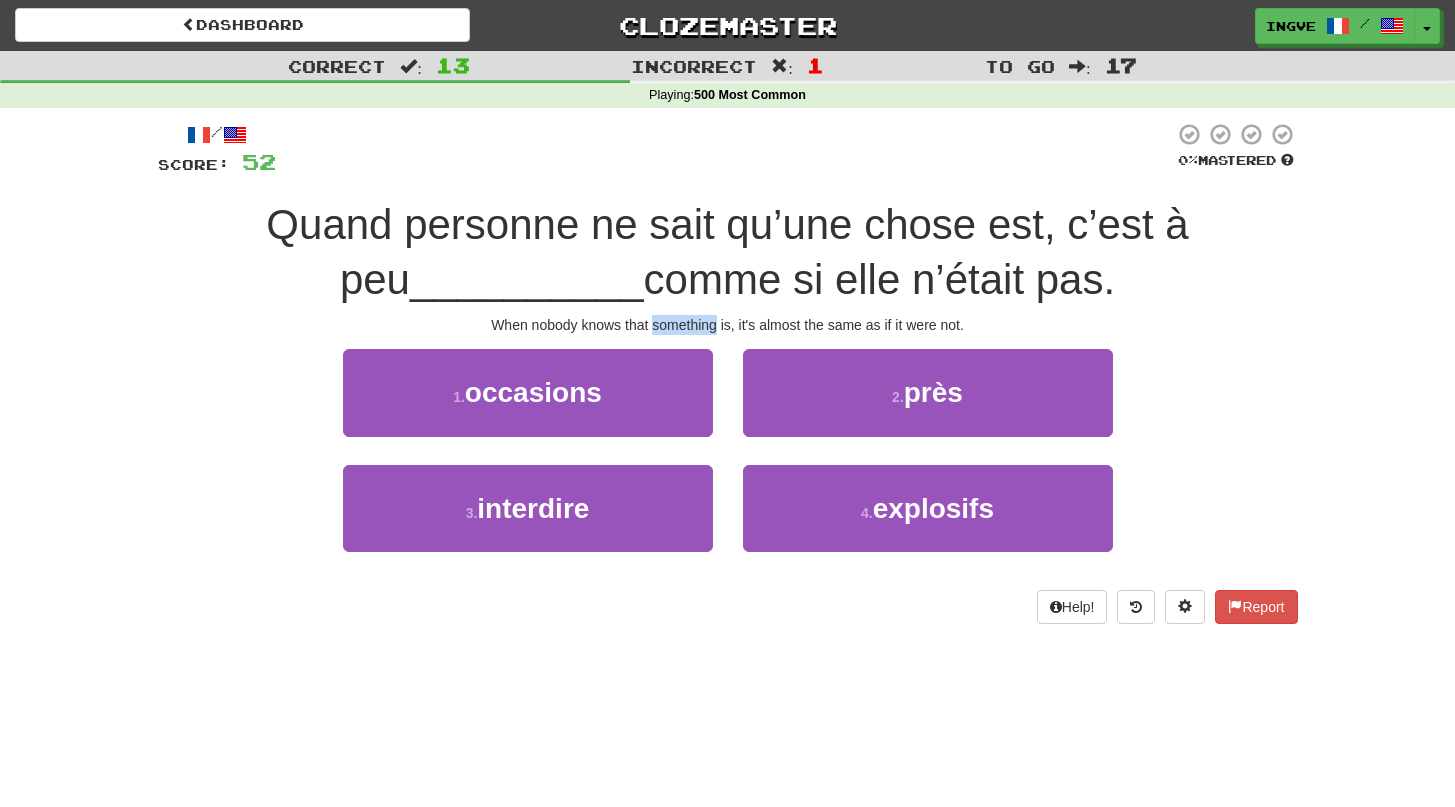 click on "When nobody knows that something is, it's almost the same as if it were not." at bounding box center [728, 325] 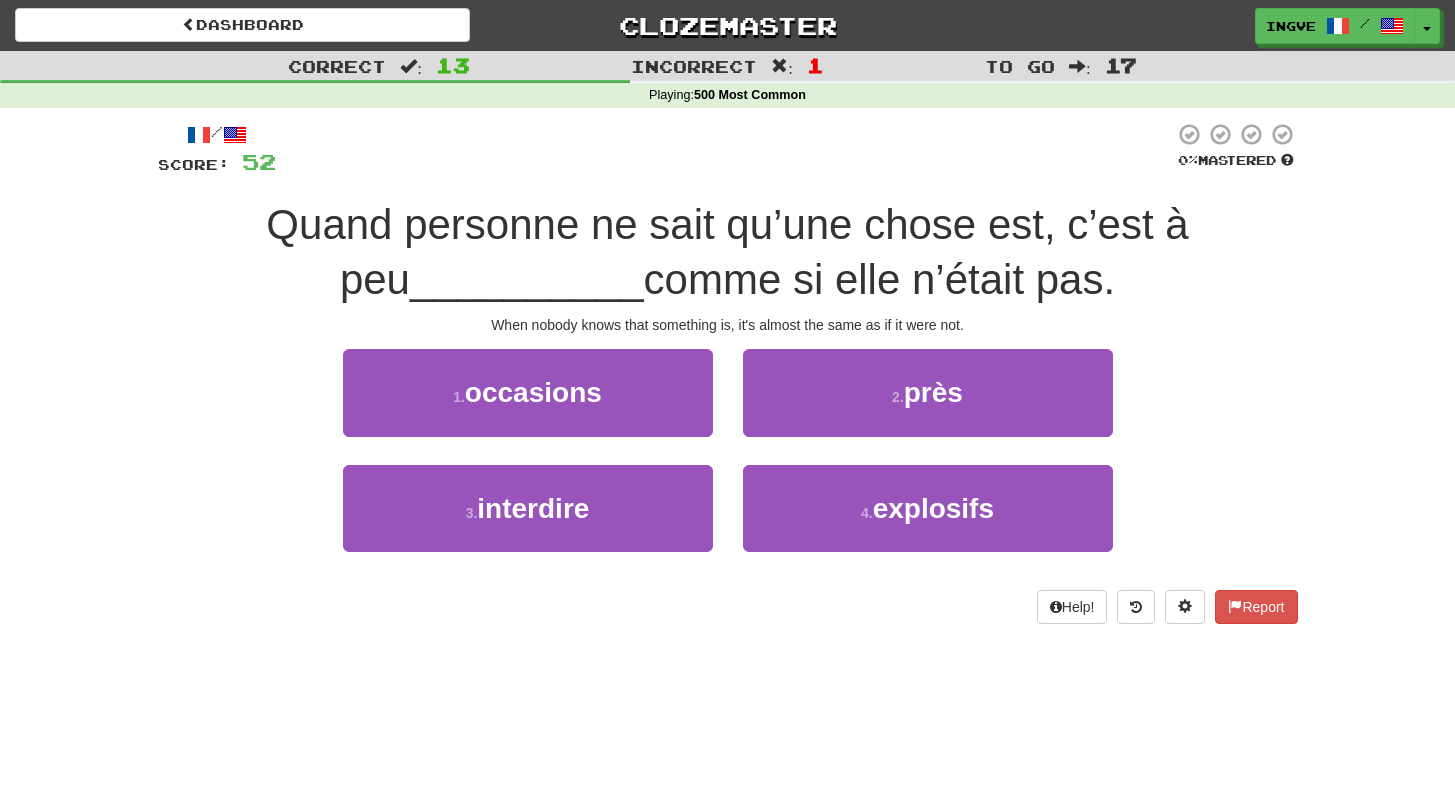 click on "When nobody knows that something is, it's almost the same as if it were not." at bounding box center [728, 325] 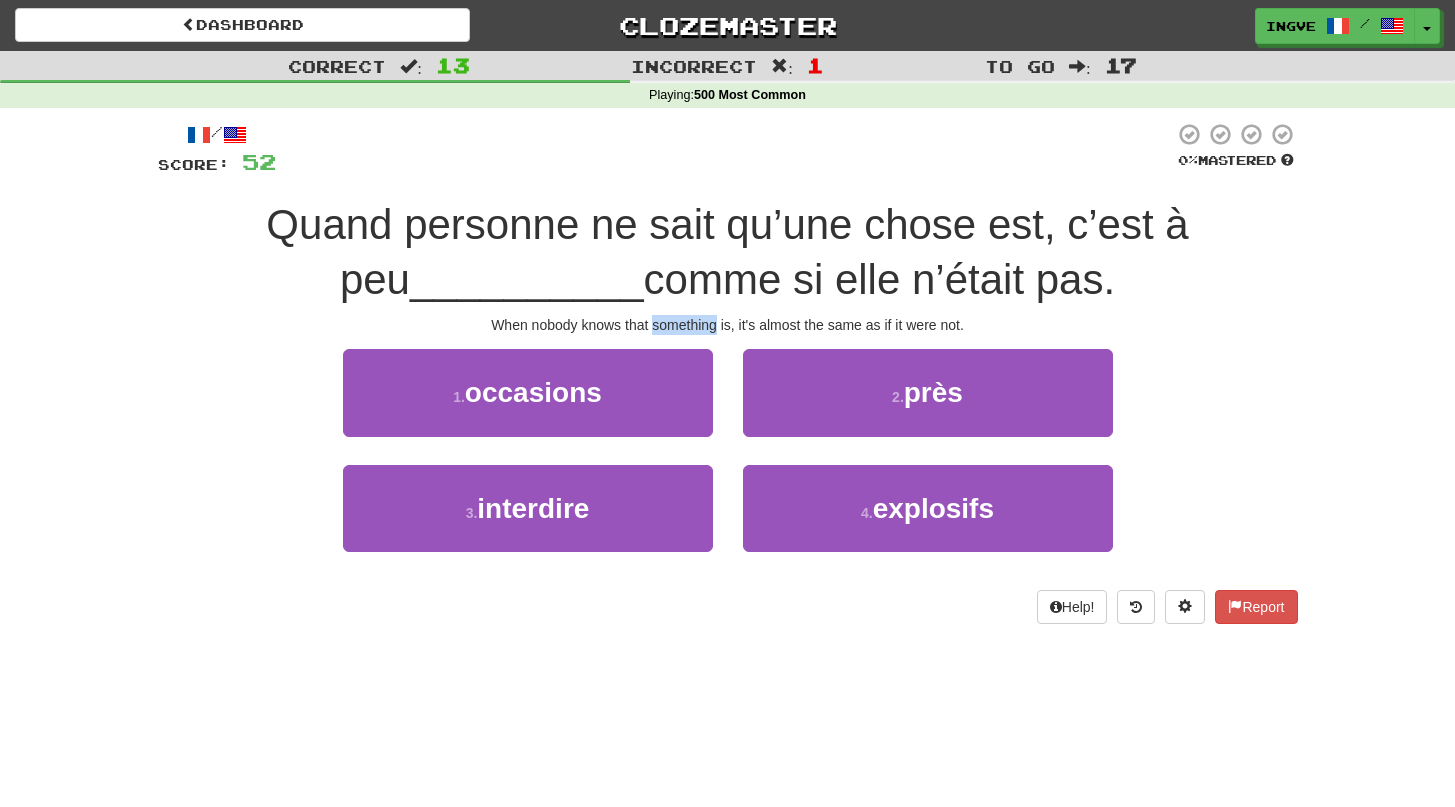 click on "When nobody knows that something is, it's almost the same as if it were not." at bounding box center (728, 325) 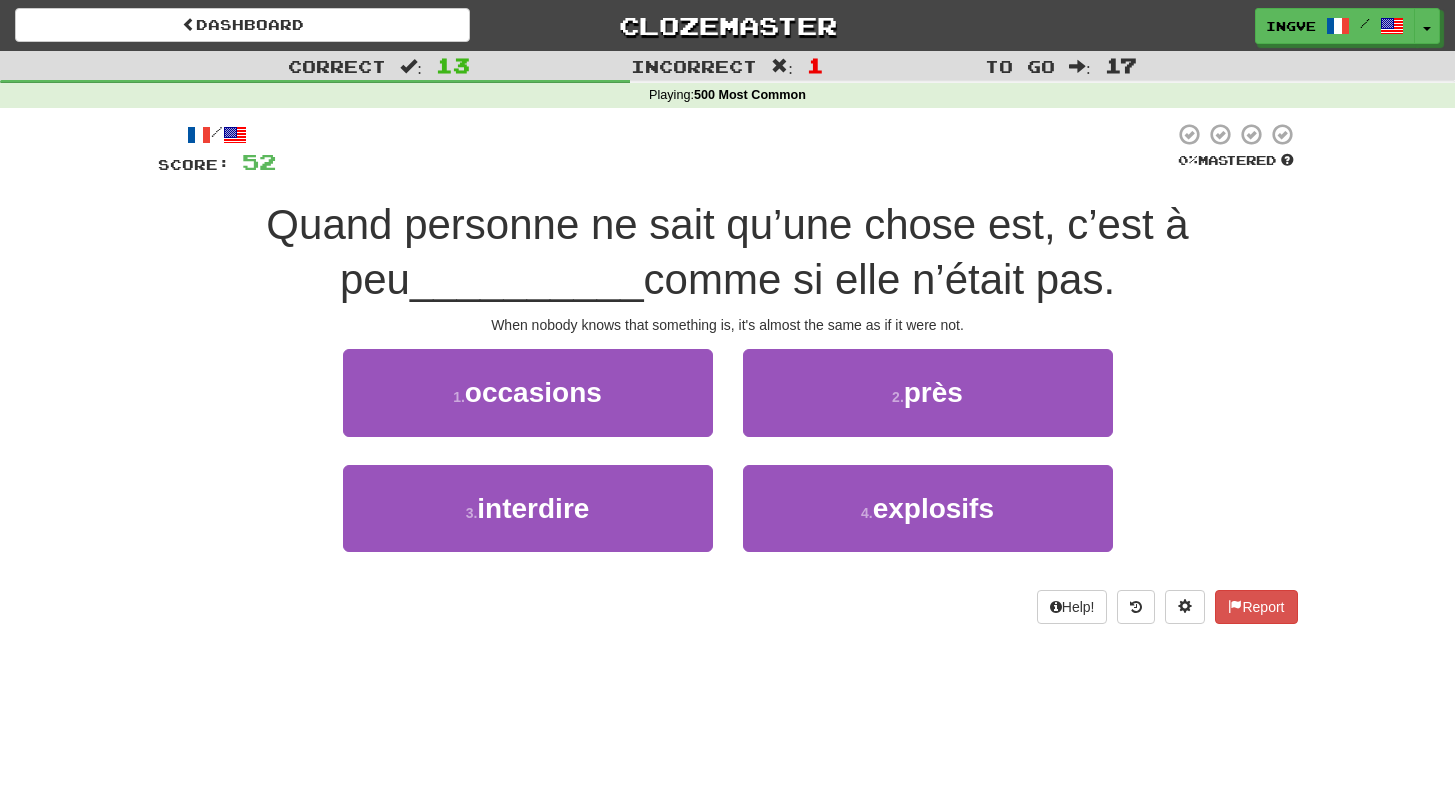 click on "When nobody knows that something is, it's almost the same as if it were not." at bounding box center (728, 325) 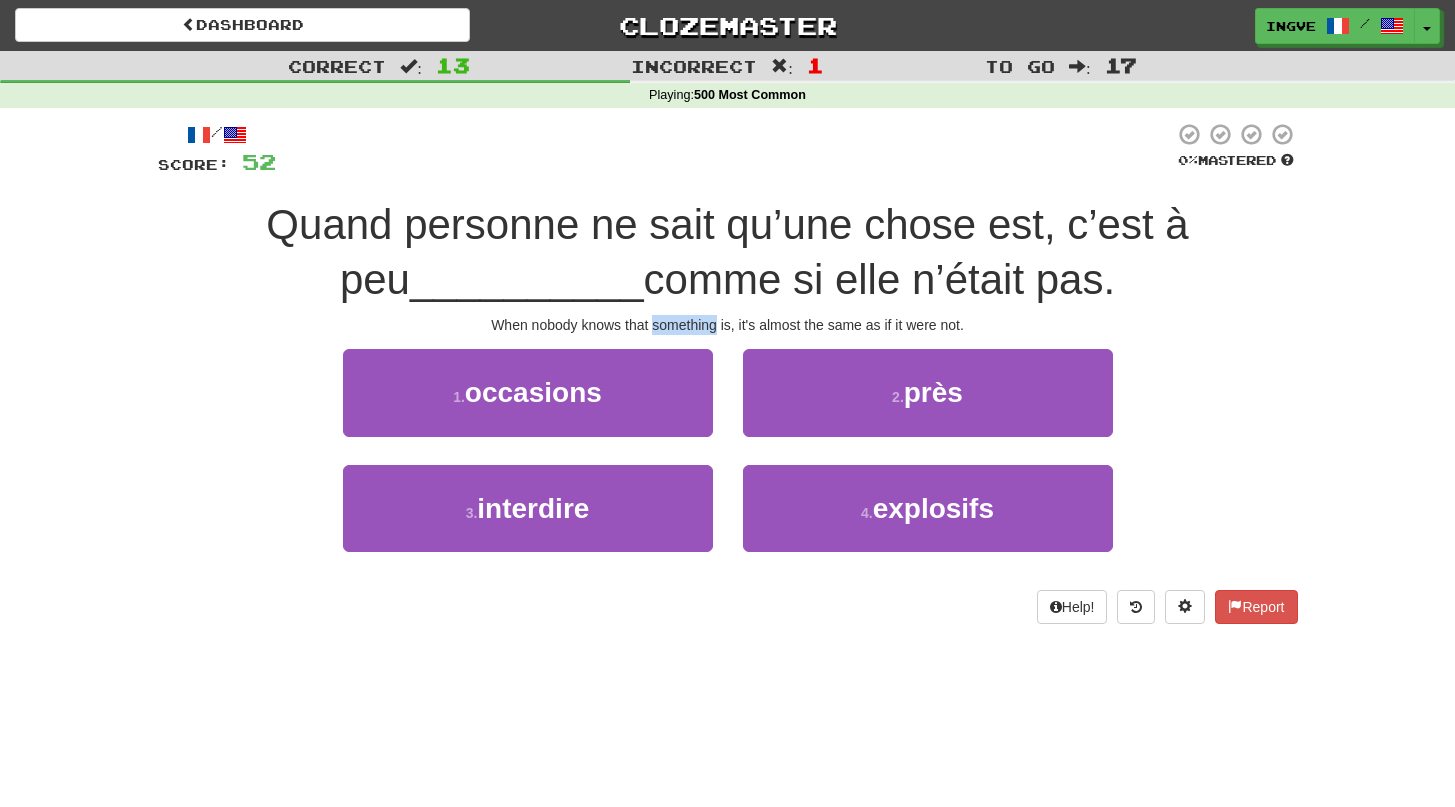 click on "When nobody knows that something is, it's almost the same as if it were not." at bounding box center (728, 325) 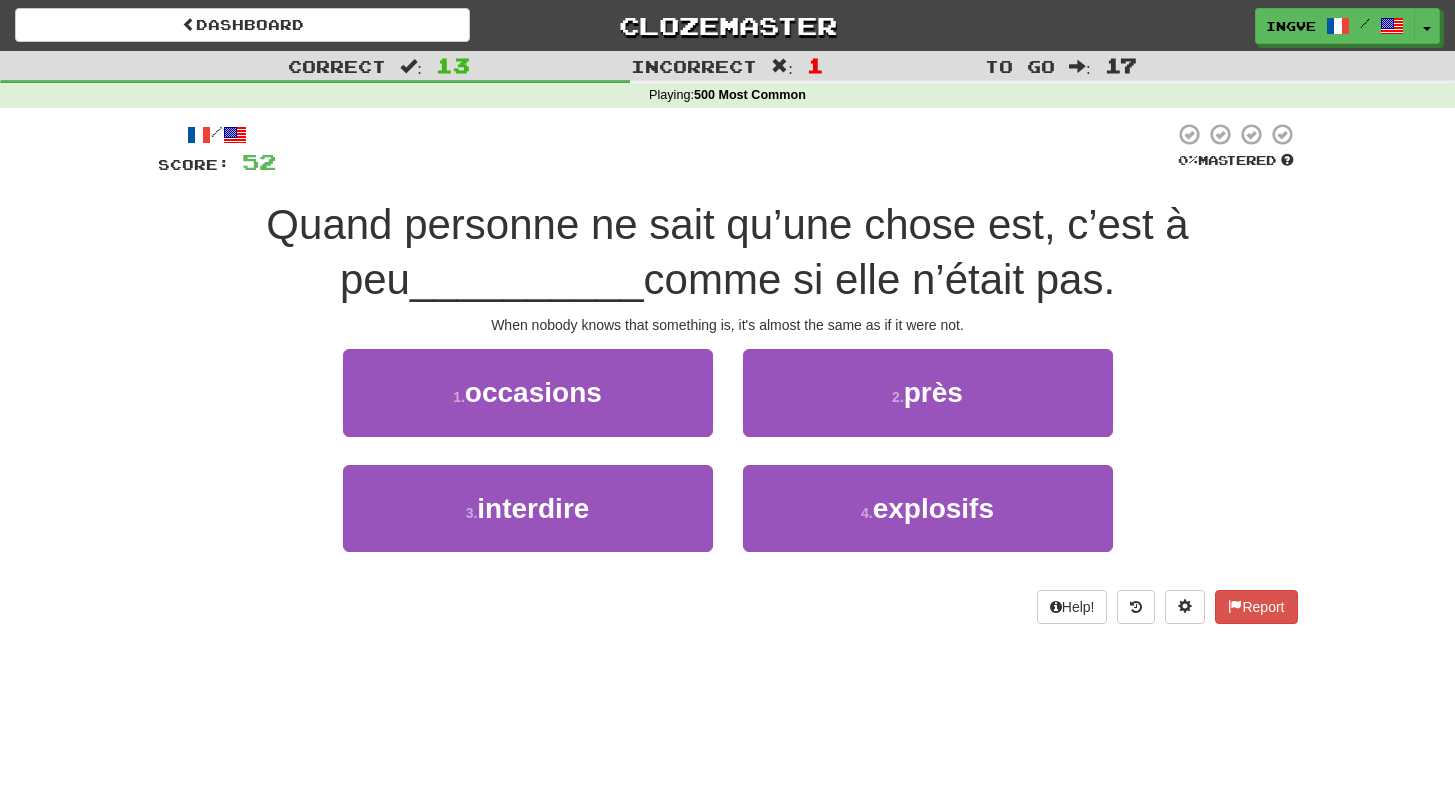 click on "When nobody knows that something is, it's almost the same as if it were not." at bounding box center [728, 325] 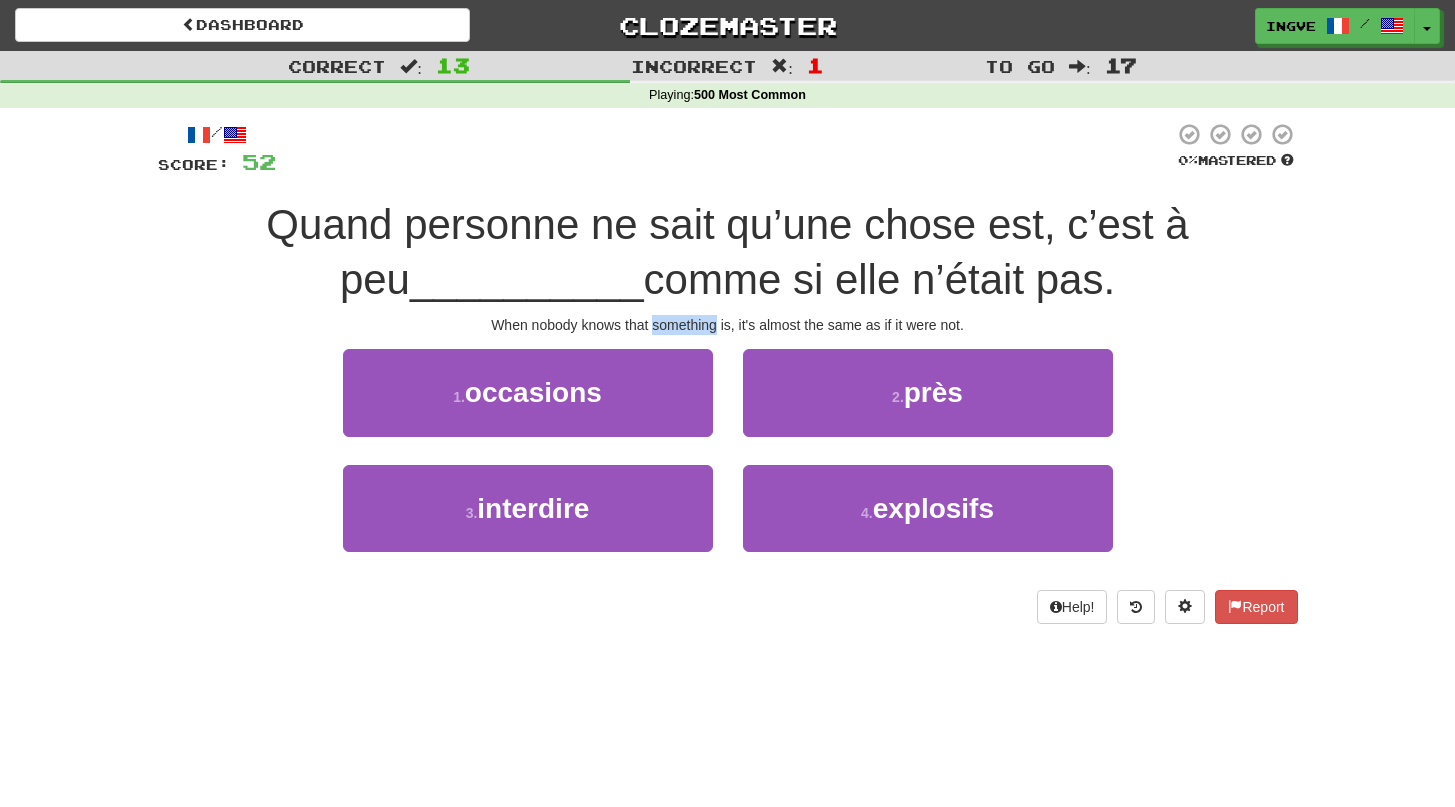 click on "When nobody knows that something is, it's almost the same as if it were not." at bounding box center (728, 325) 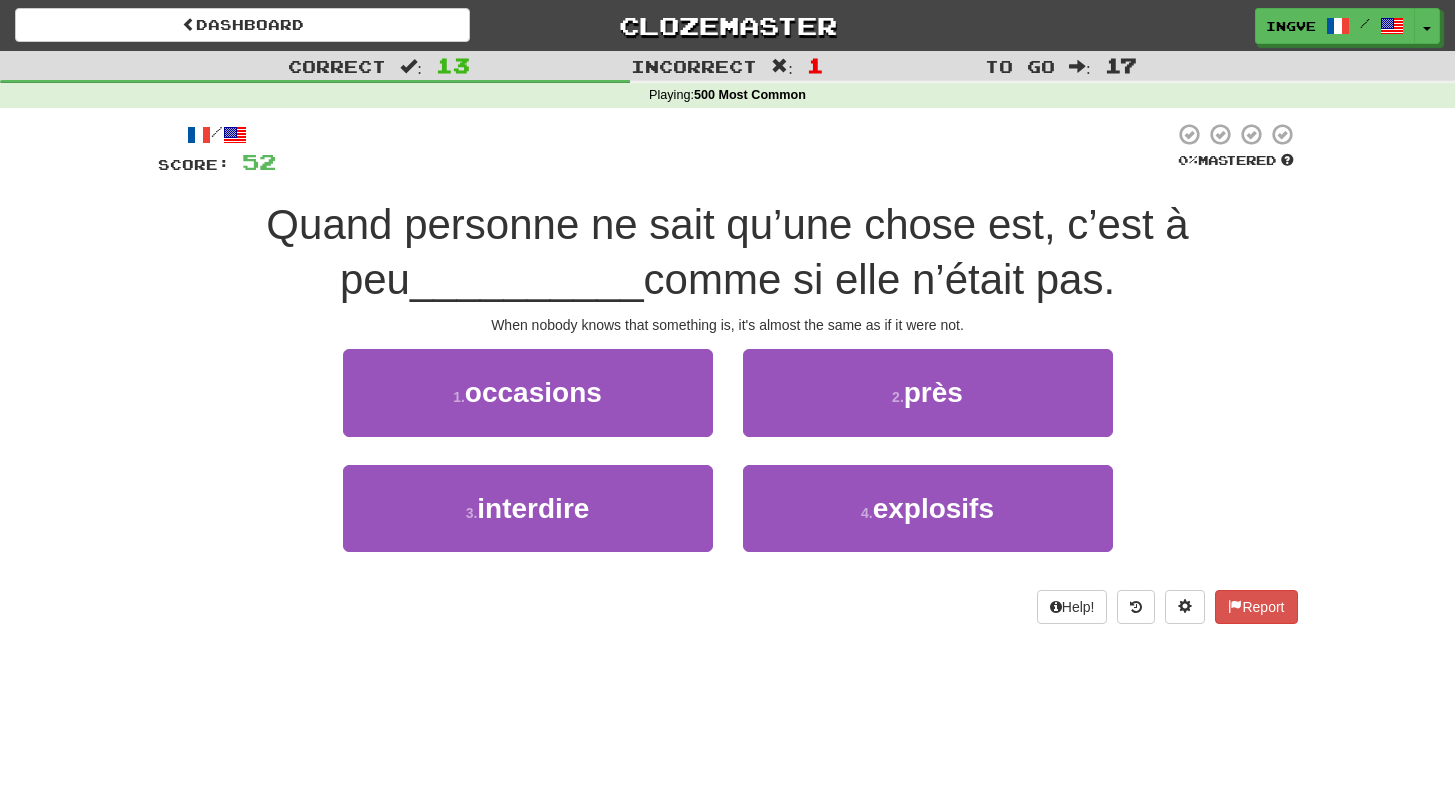 click on "When nobody knows that something is, it's almost the same as if it were not." at bounding box center (728, 325) 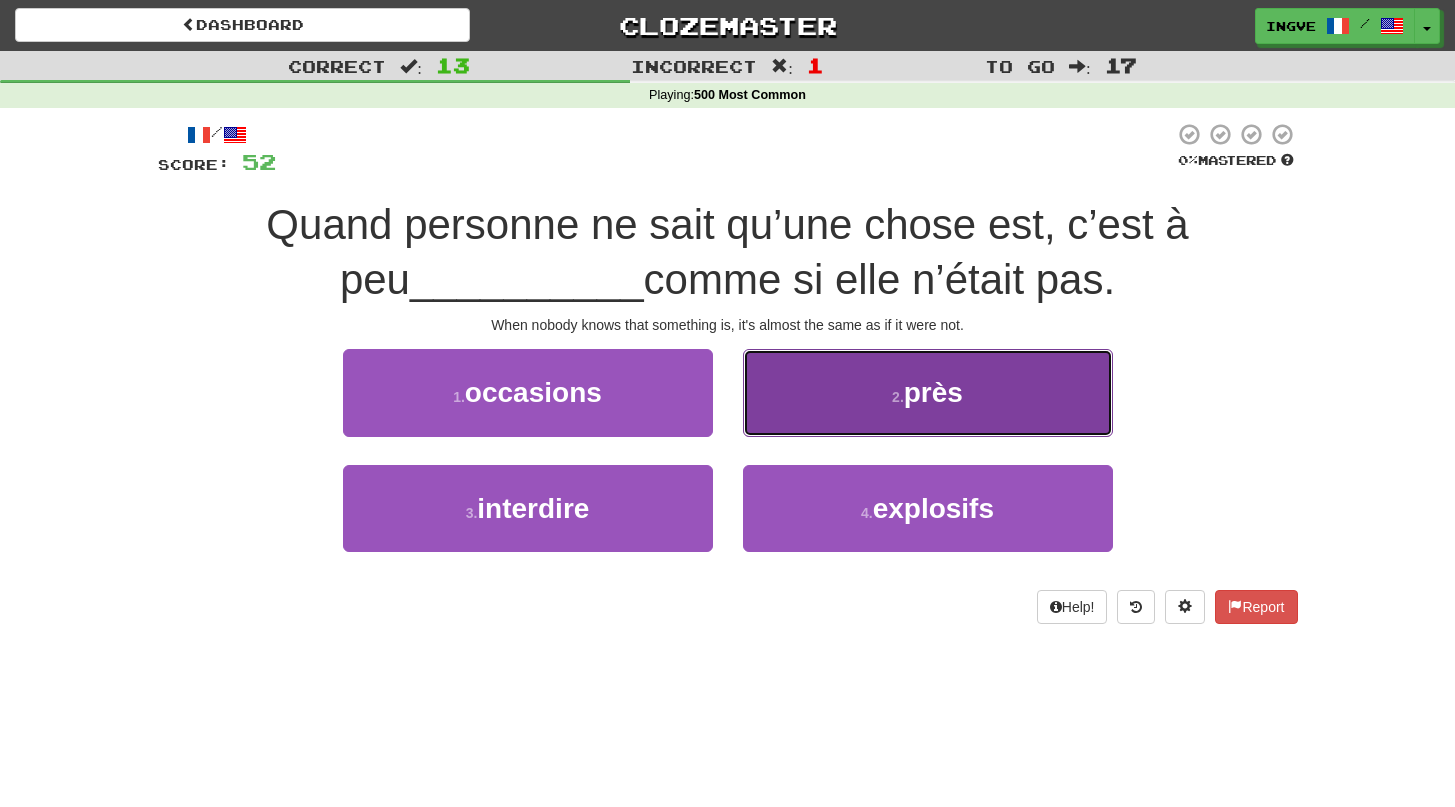 click on "2 .  près" at bounding box center [928, 392] 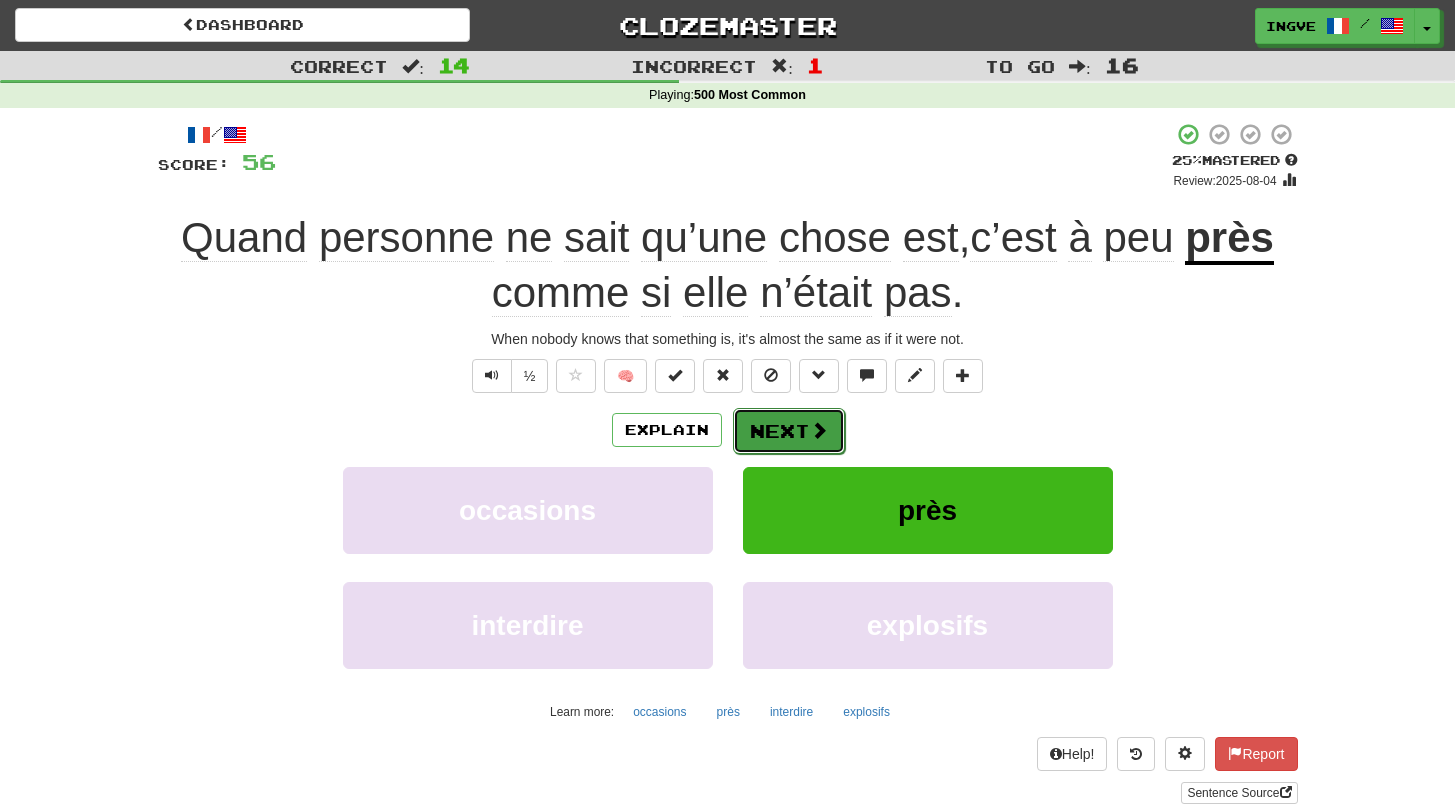 click at bounding box center [819, 430] 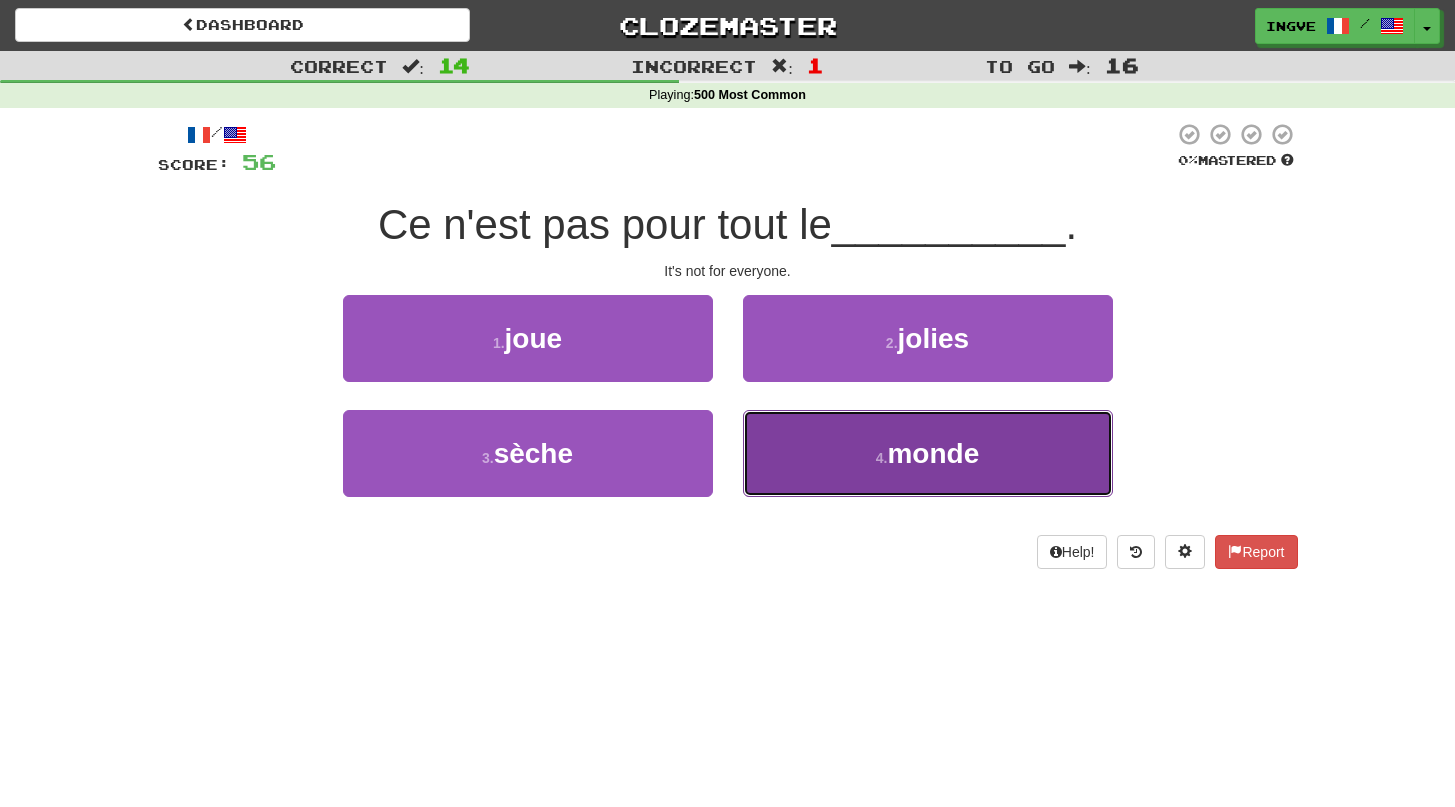 click on "4 .  monde" at bounding box center [928, 453] 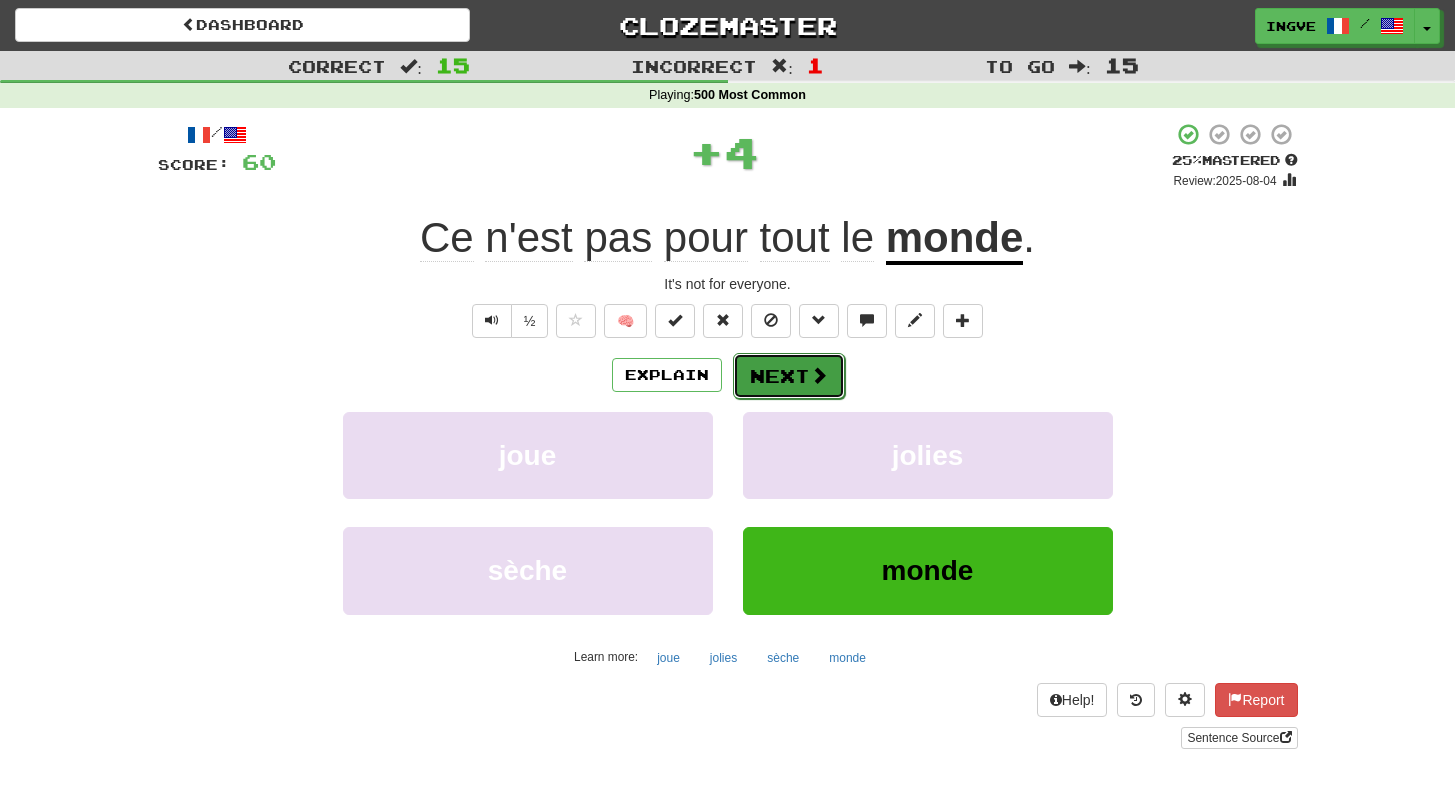 click on "Next" at bounding box center [789, 376] 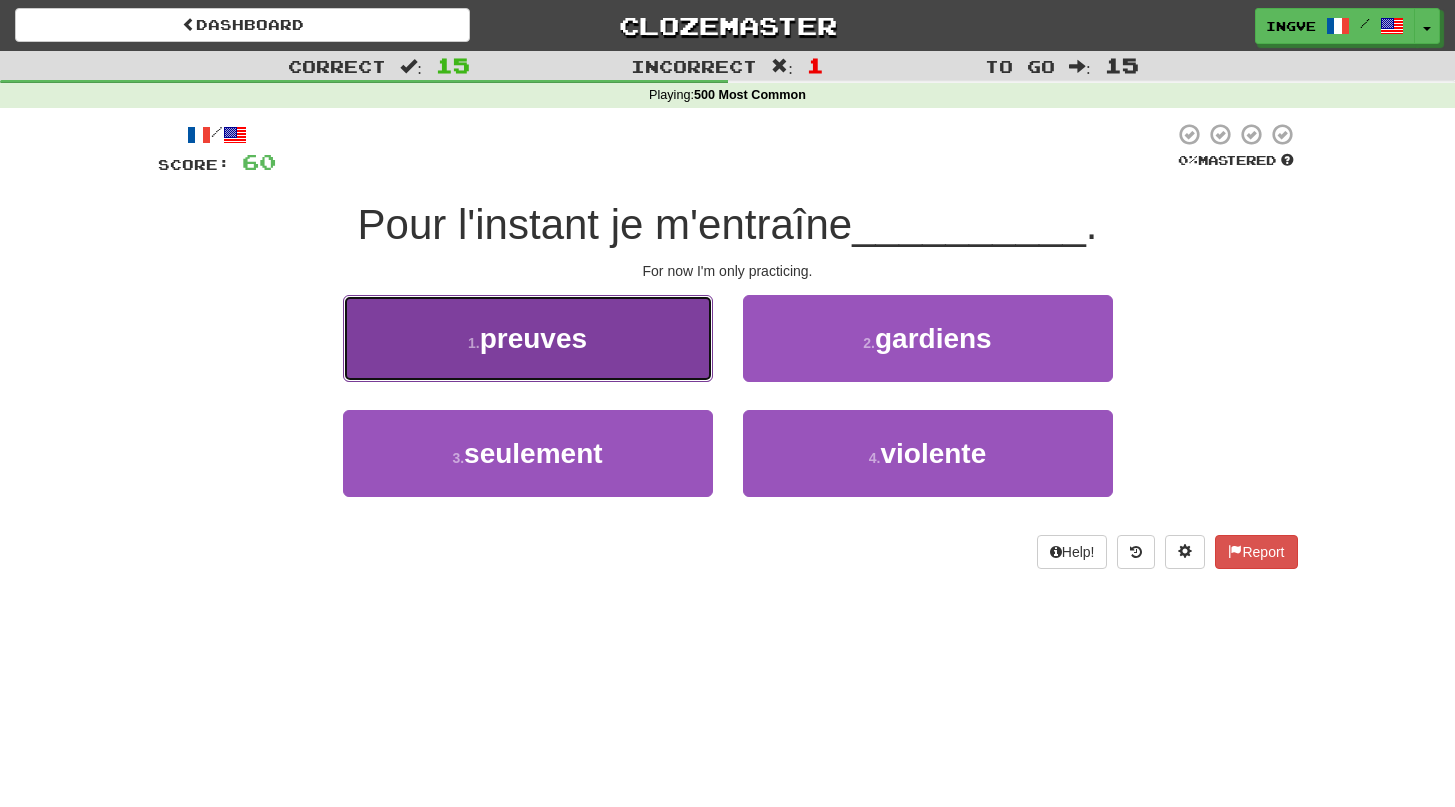 click on "1 .  preuves" at bounding box center [528, 338] 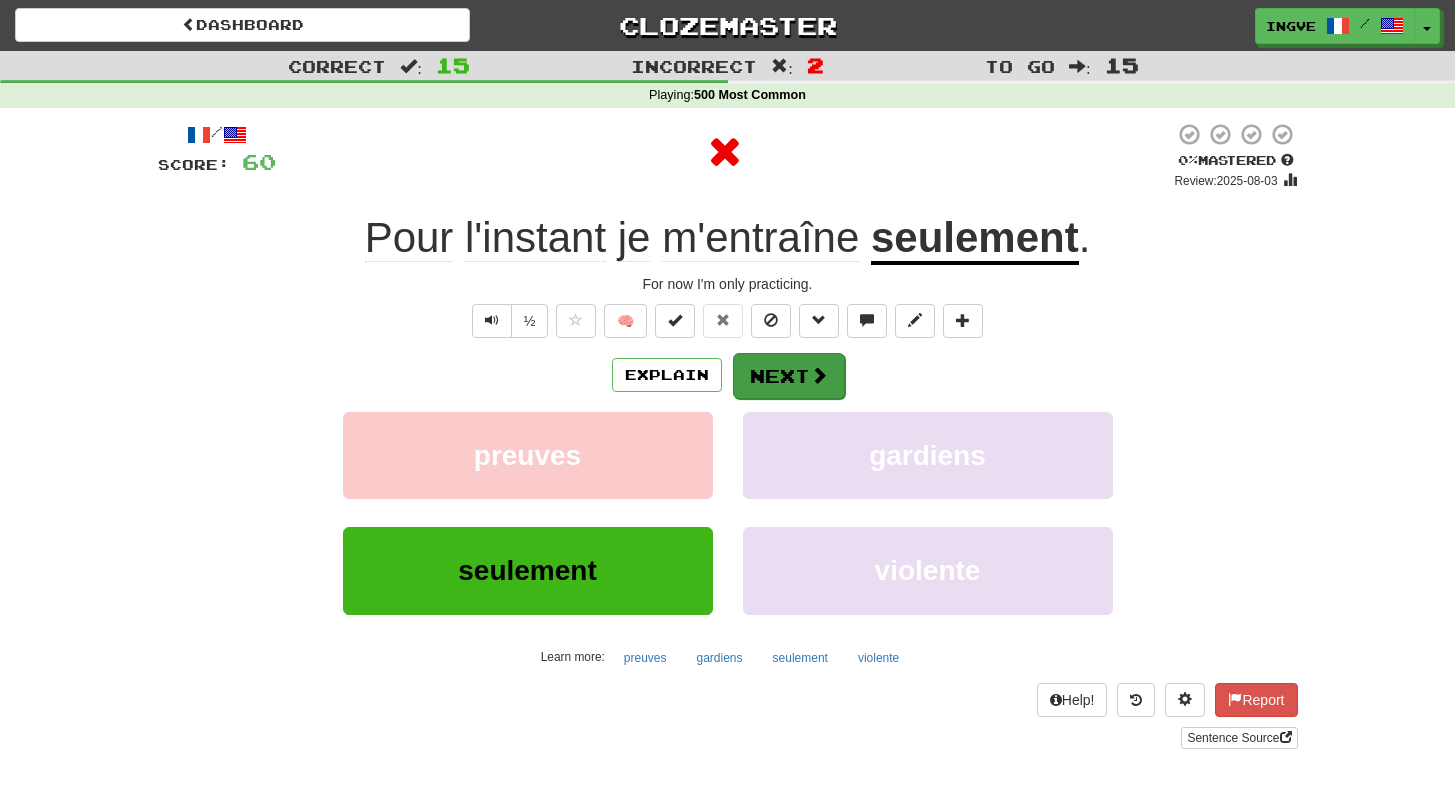 click on "Next" at bounding box center [789, 376] 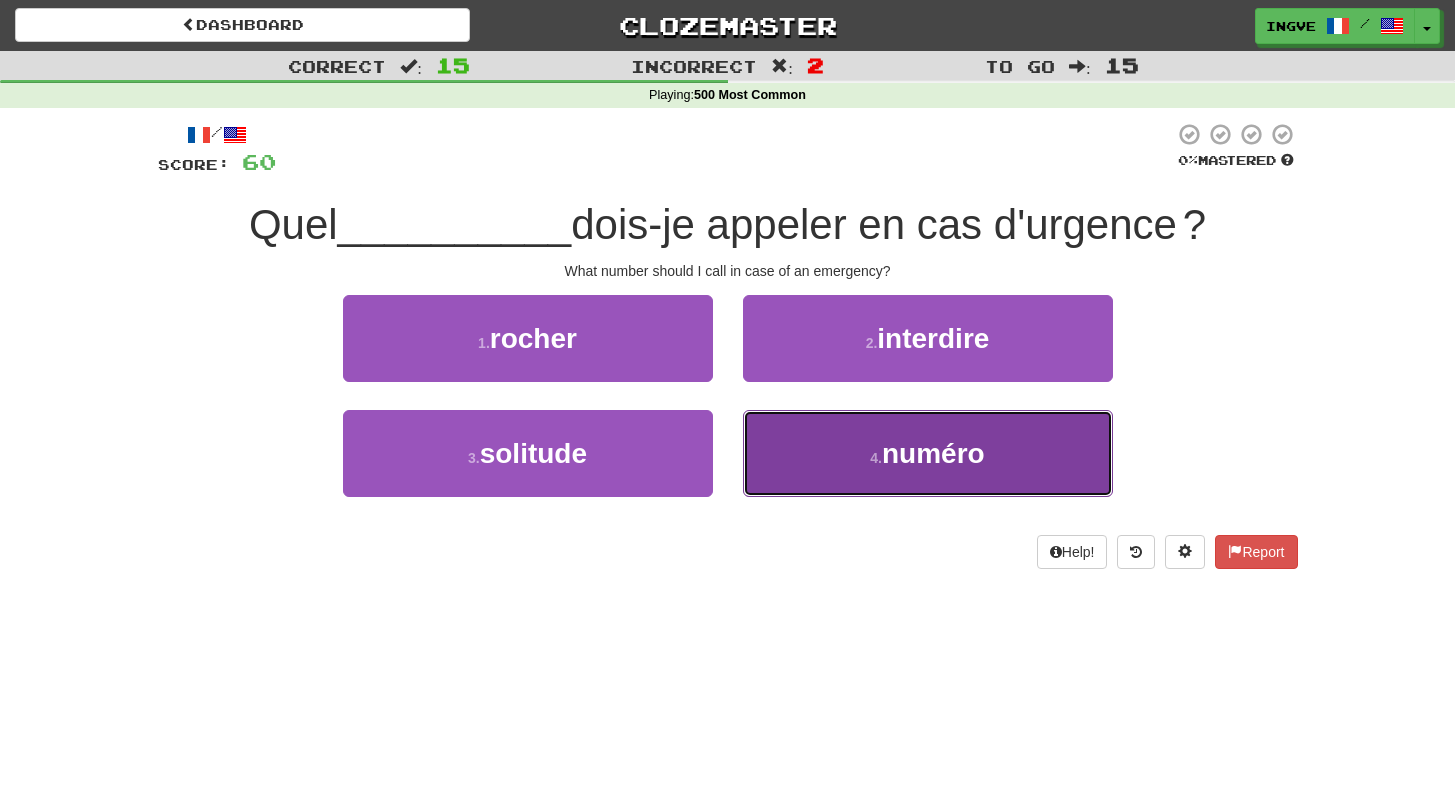 click on "4 .  numéro" at bounding box center (928, 453) 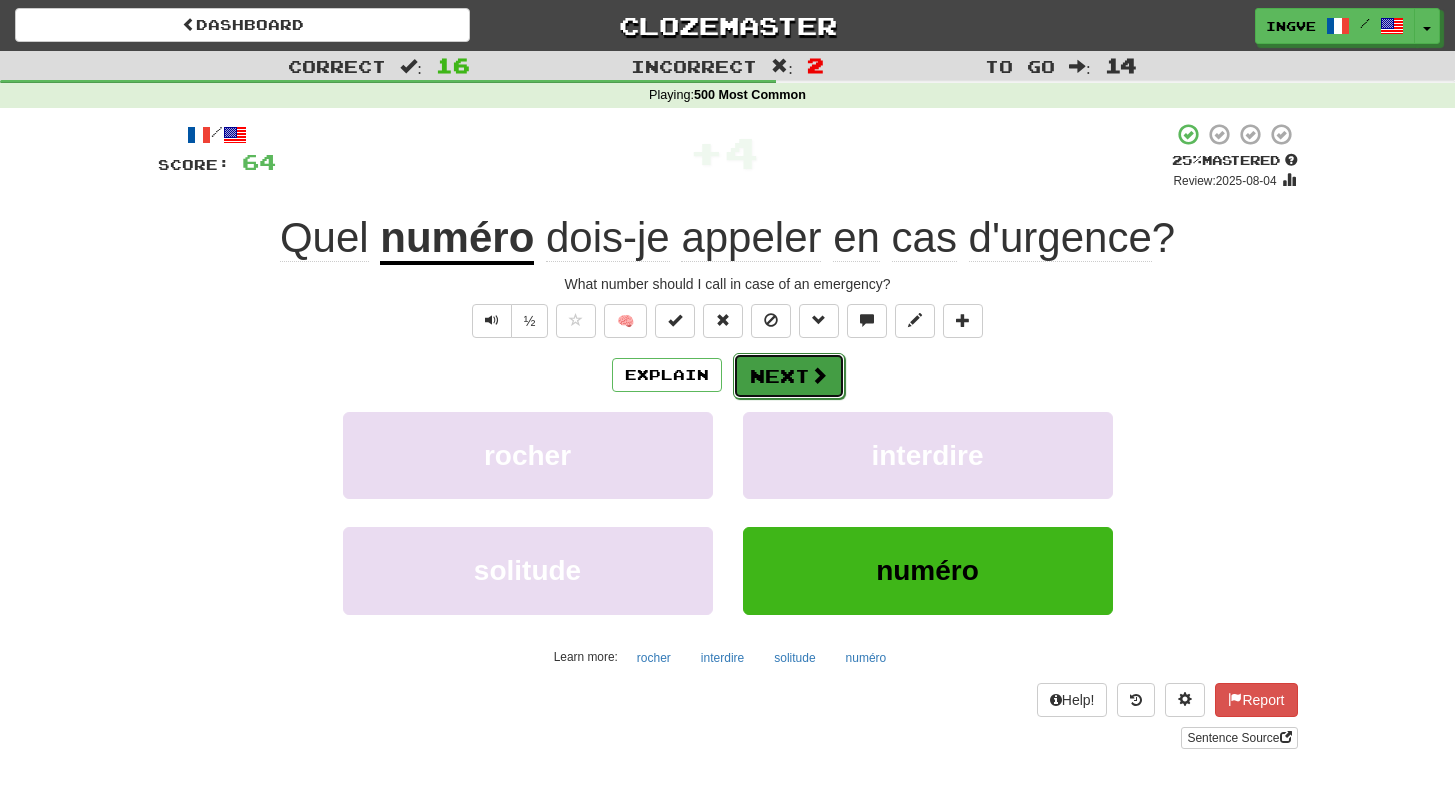 click on "Next" at bounding box center [789, 376] 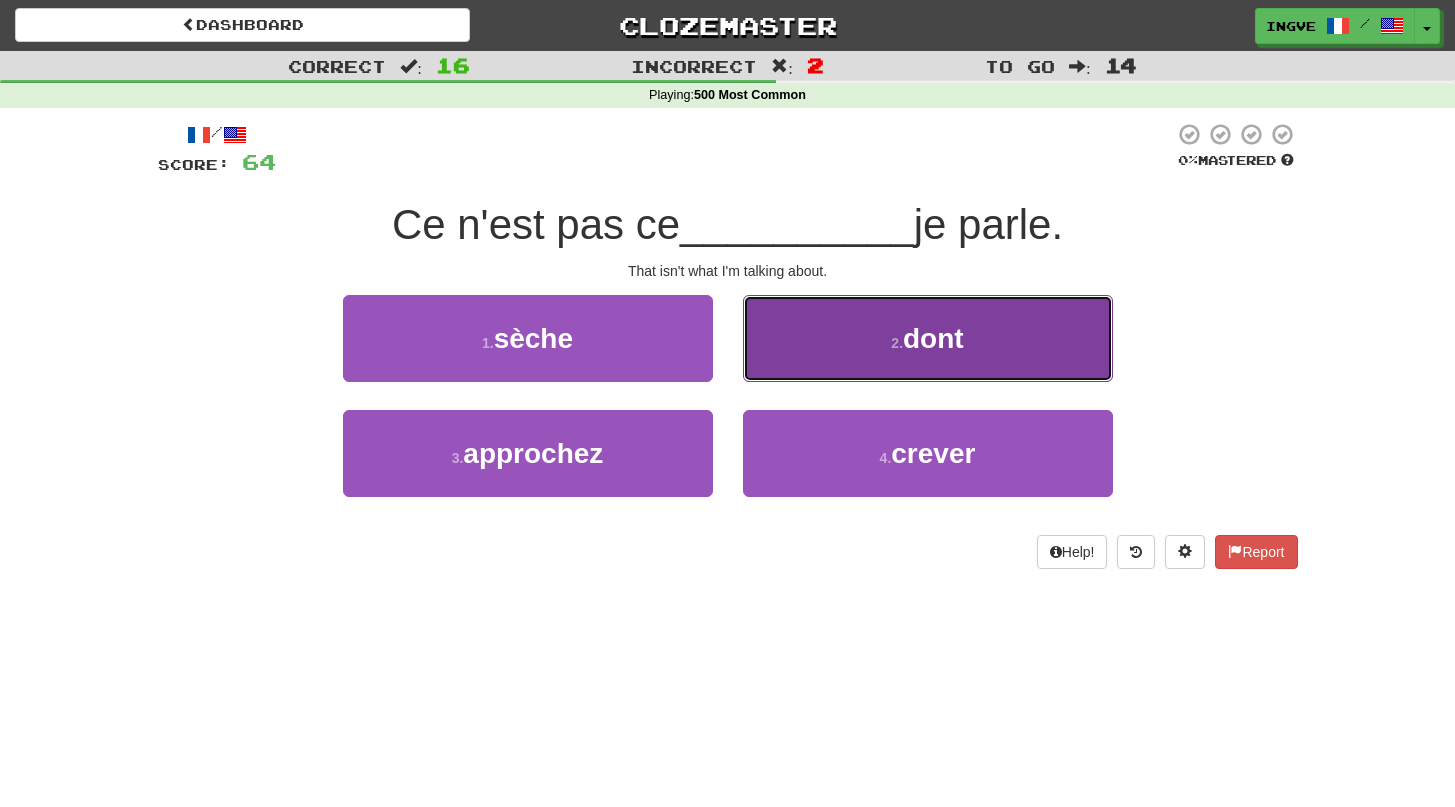 click on "2 .  dont" at bounding box center [928, 338] 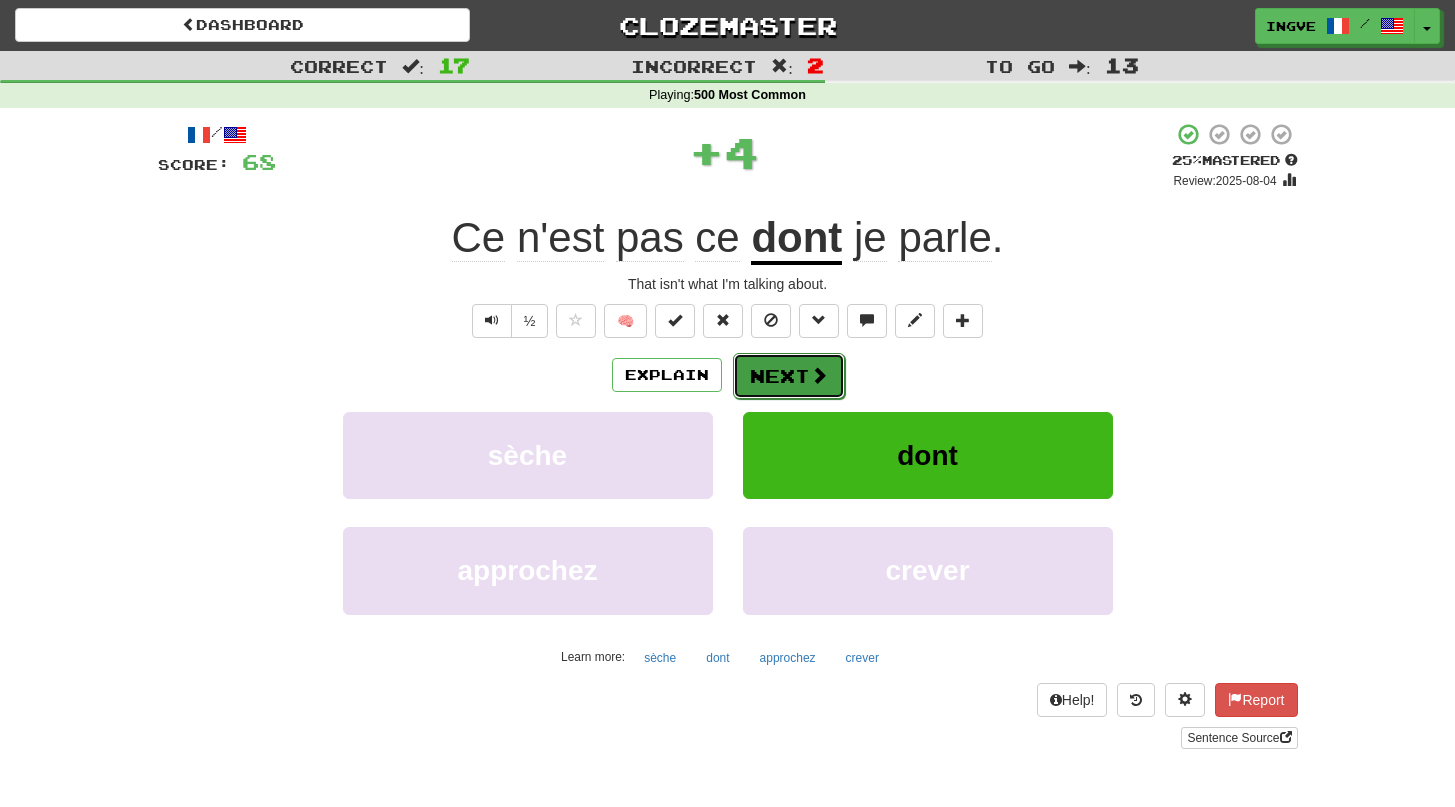 click at bounding box center (819, 375) 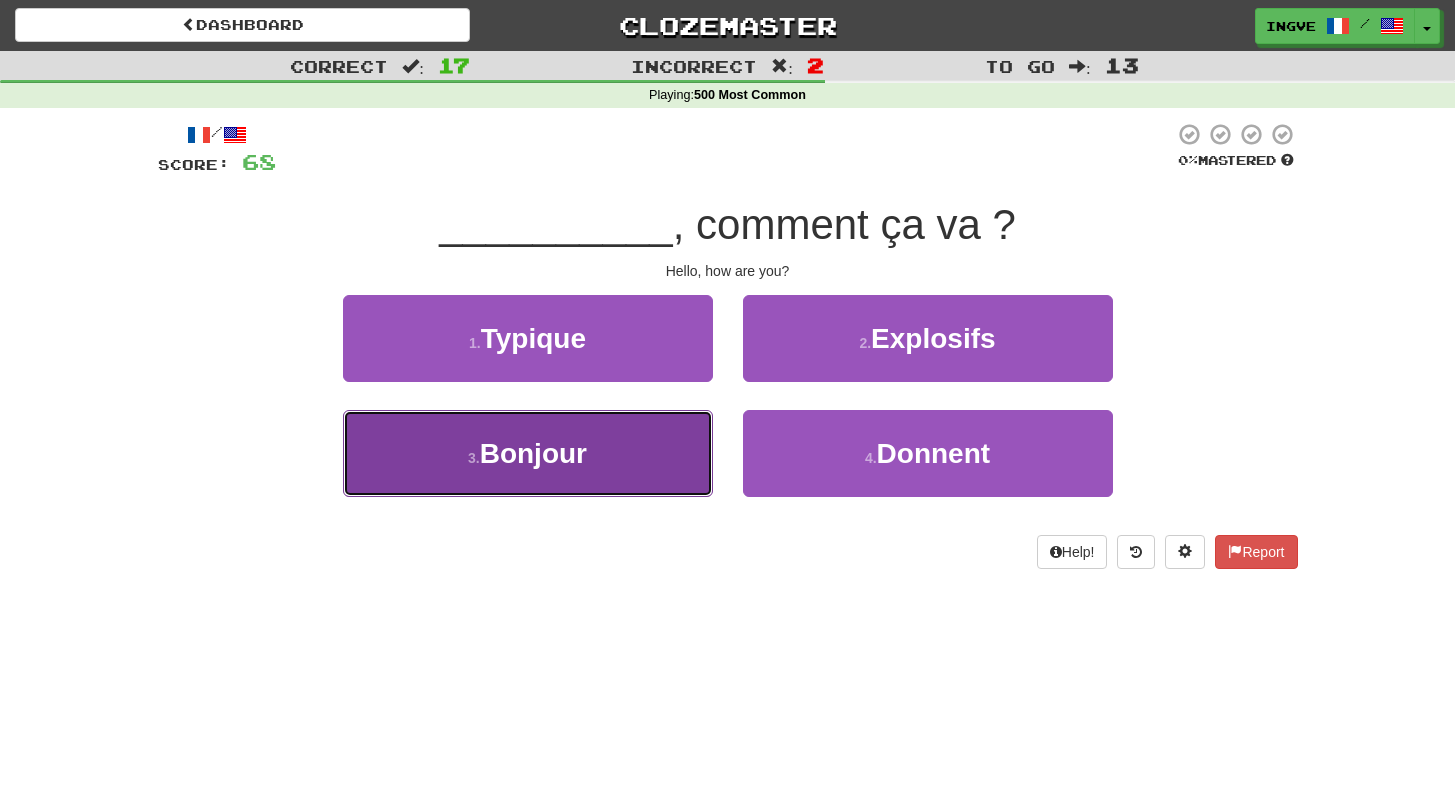 click on "3 .  Bonjour" at bounding box center [528, 453] 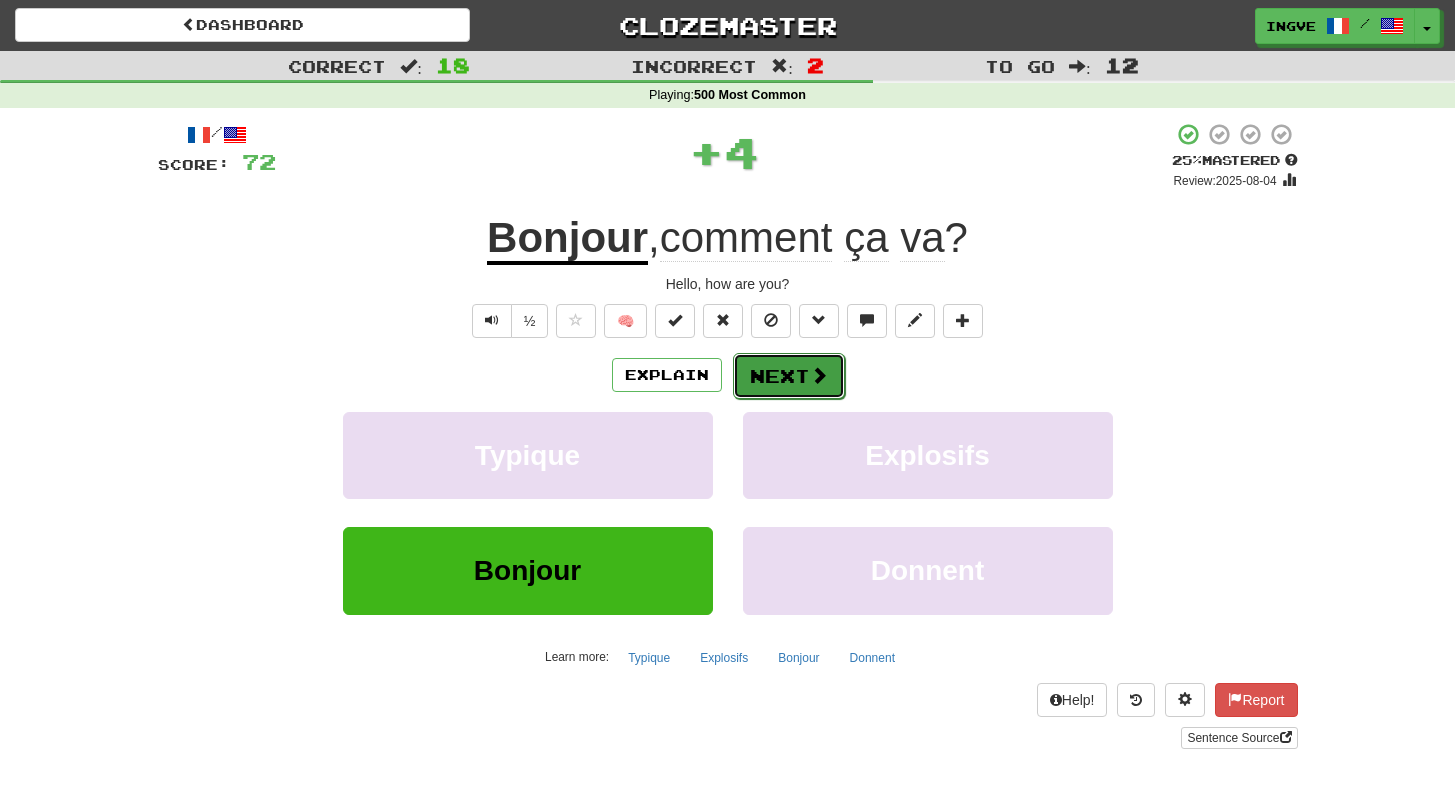 click on "Next" at bounding box center [789, 376] 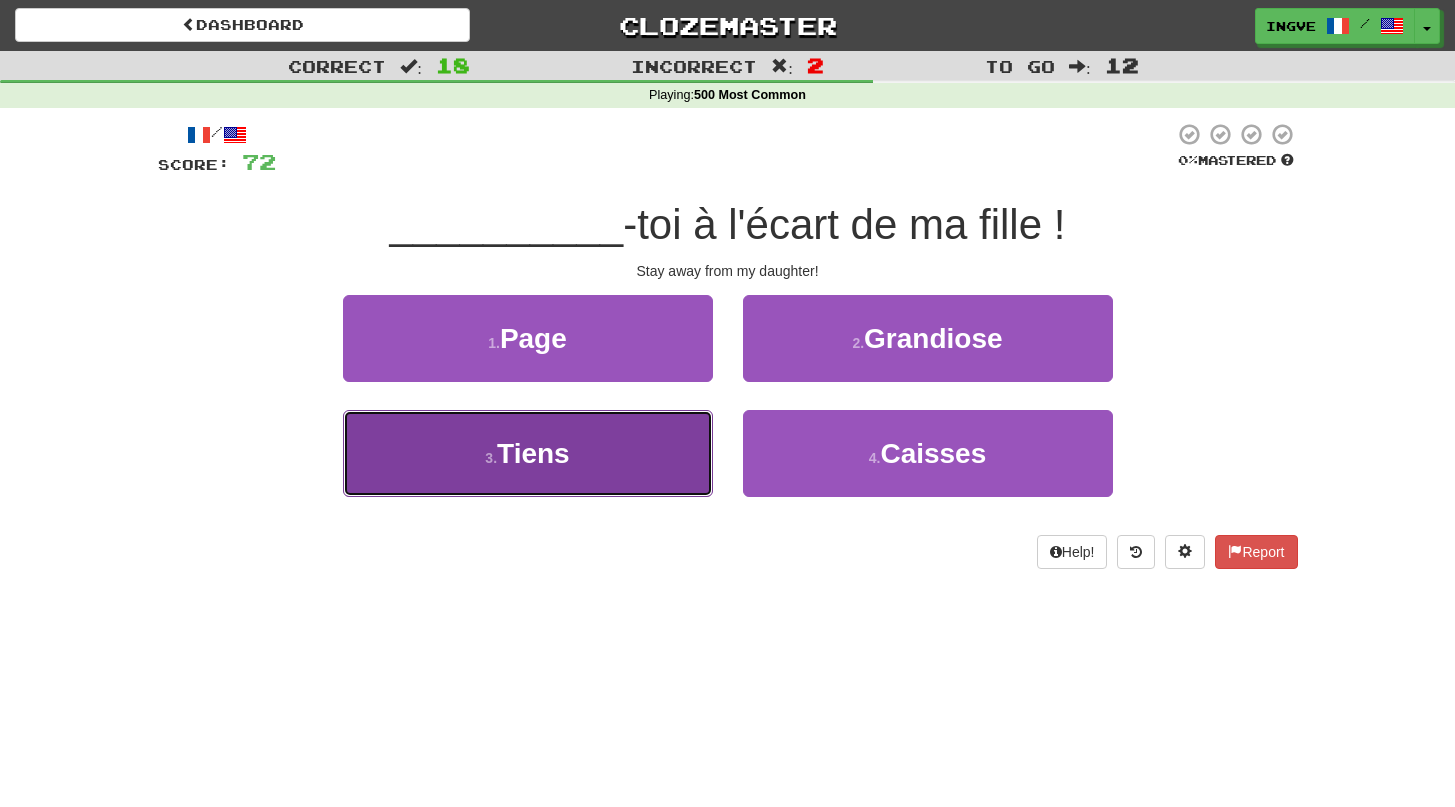 click on "3 .  Tiens" at bounding box center [528, 453] 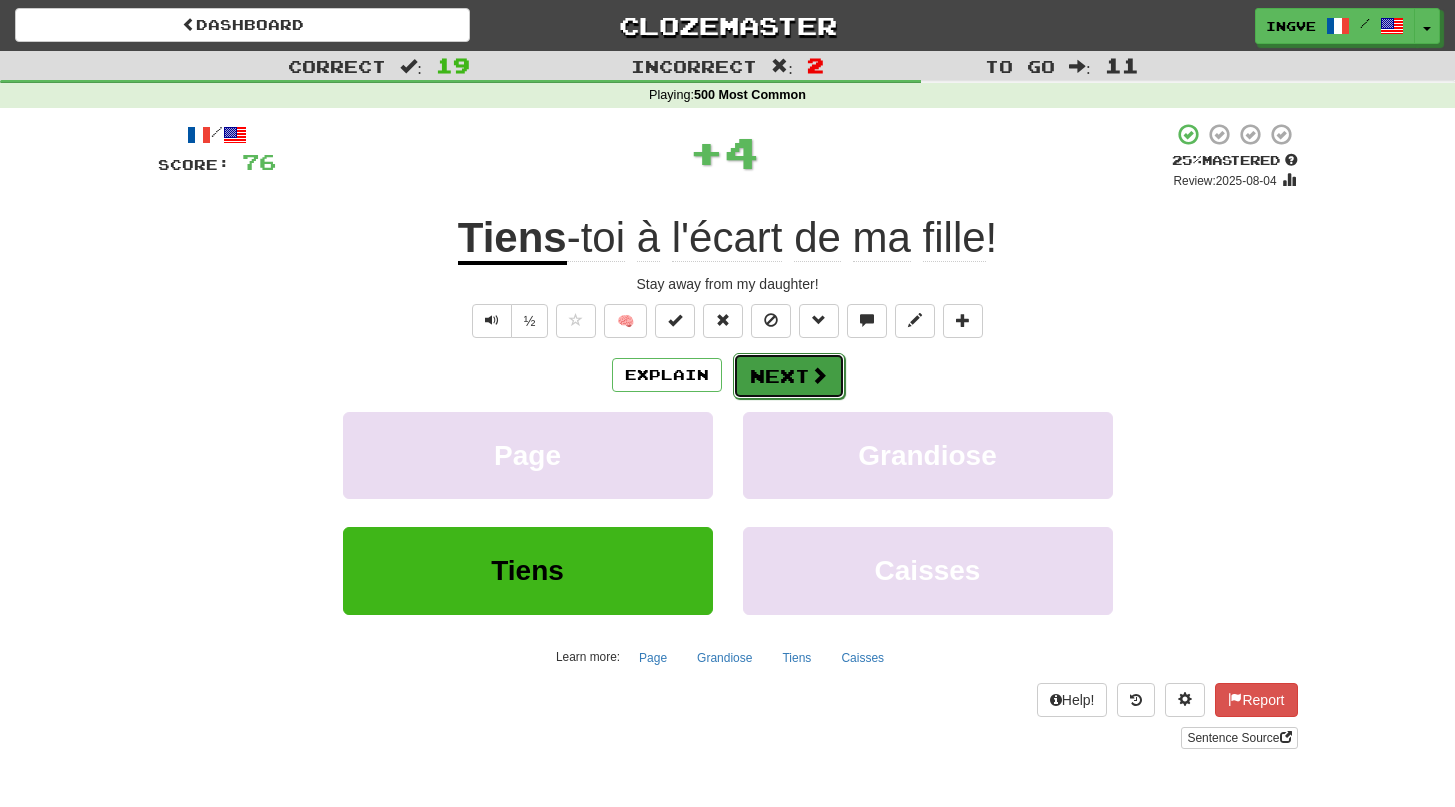 click on "Next" at bounding box center [789, 376] 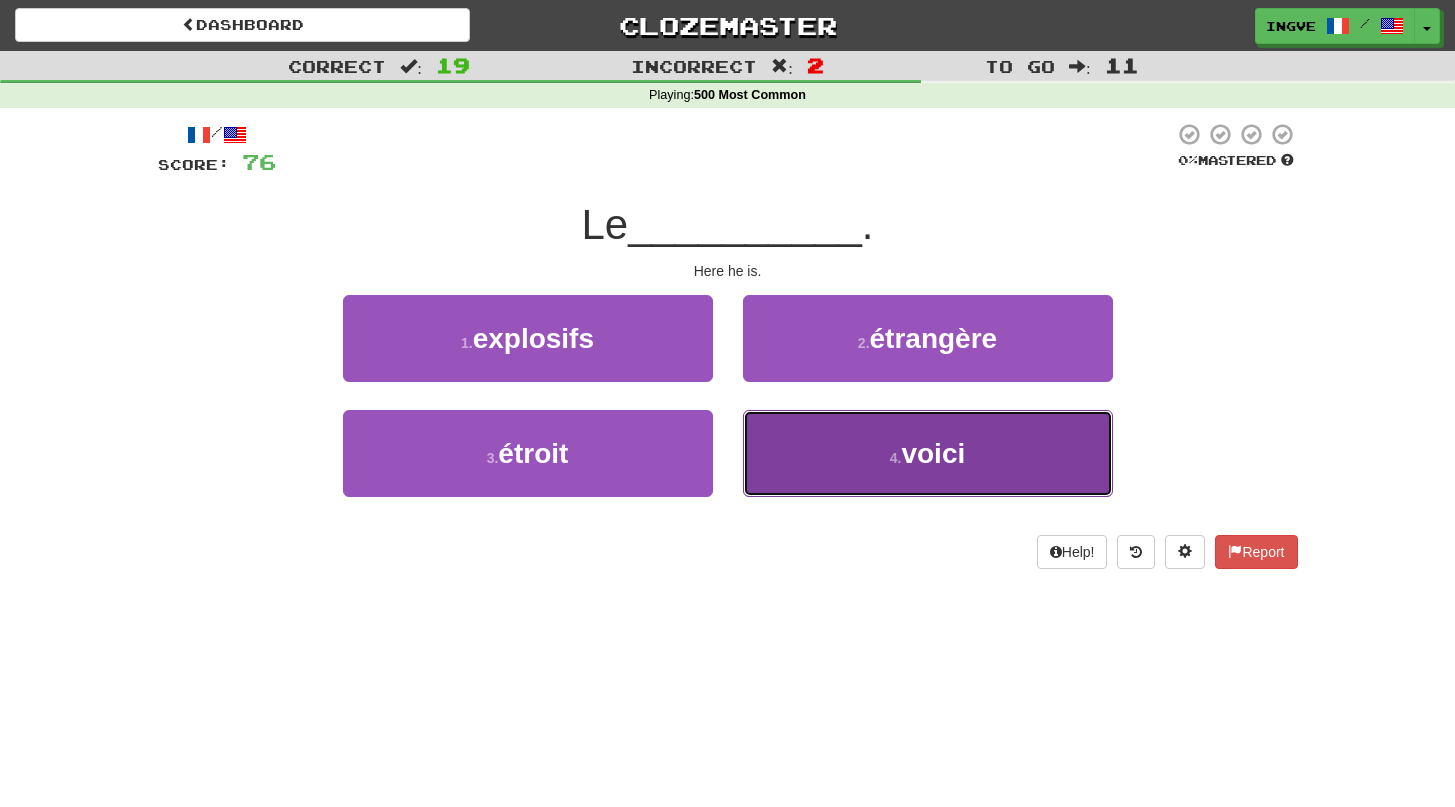 click on "4 .  voici" at bounding box center [928, 453] 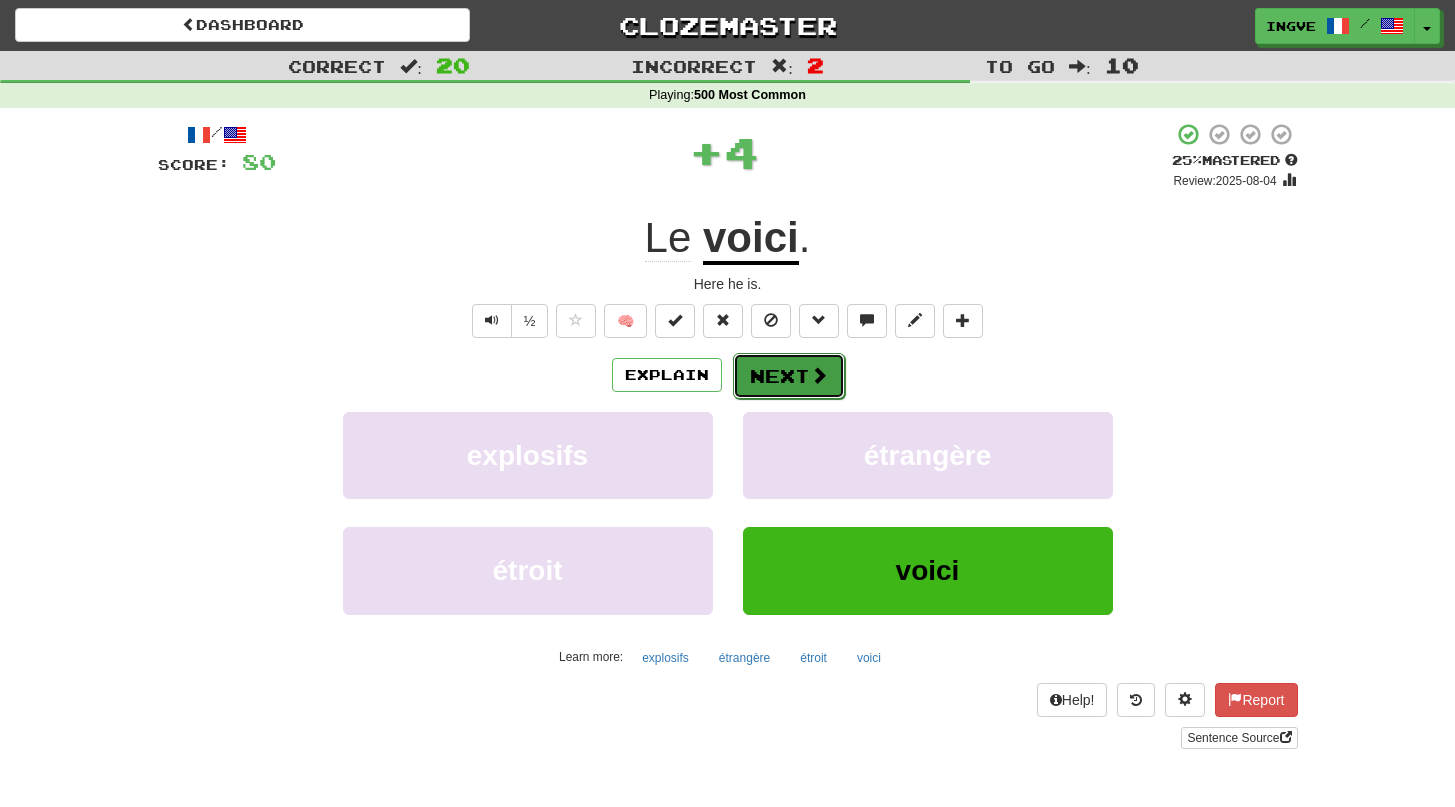 click on "Next" at bounding box center [789, 376] 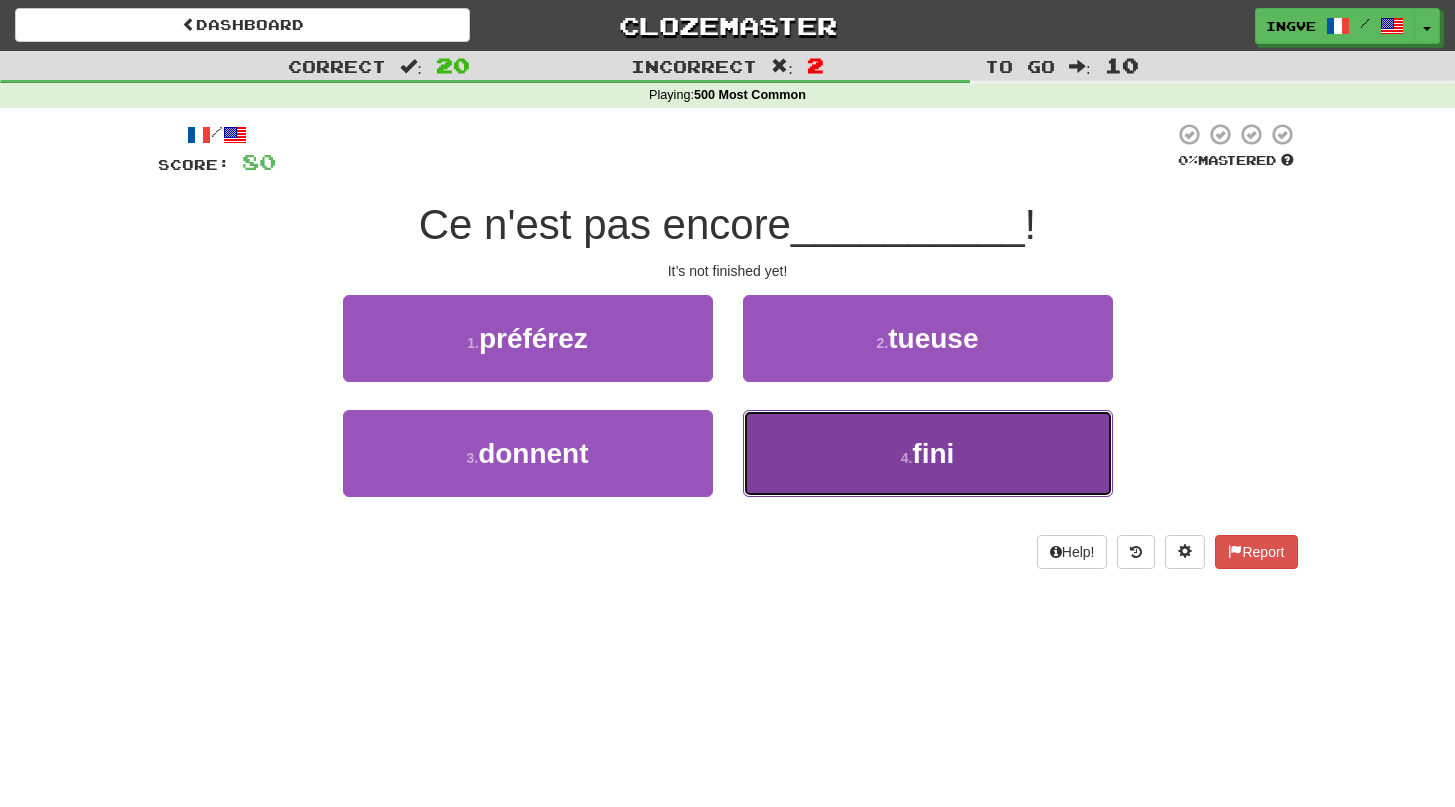 click on "4 .  fini" at bounding box center [928, 453] 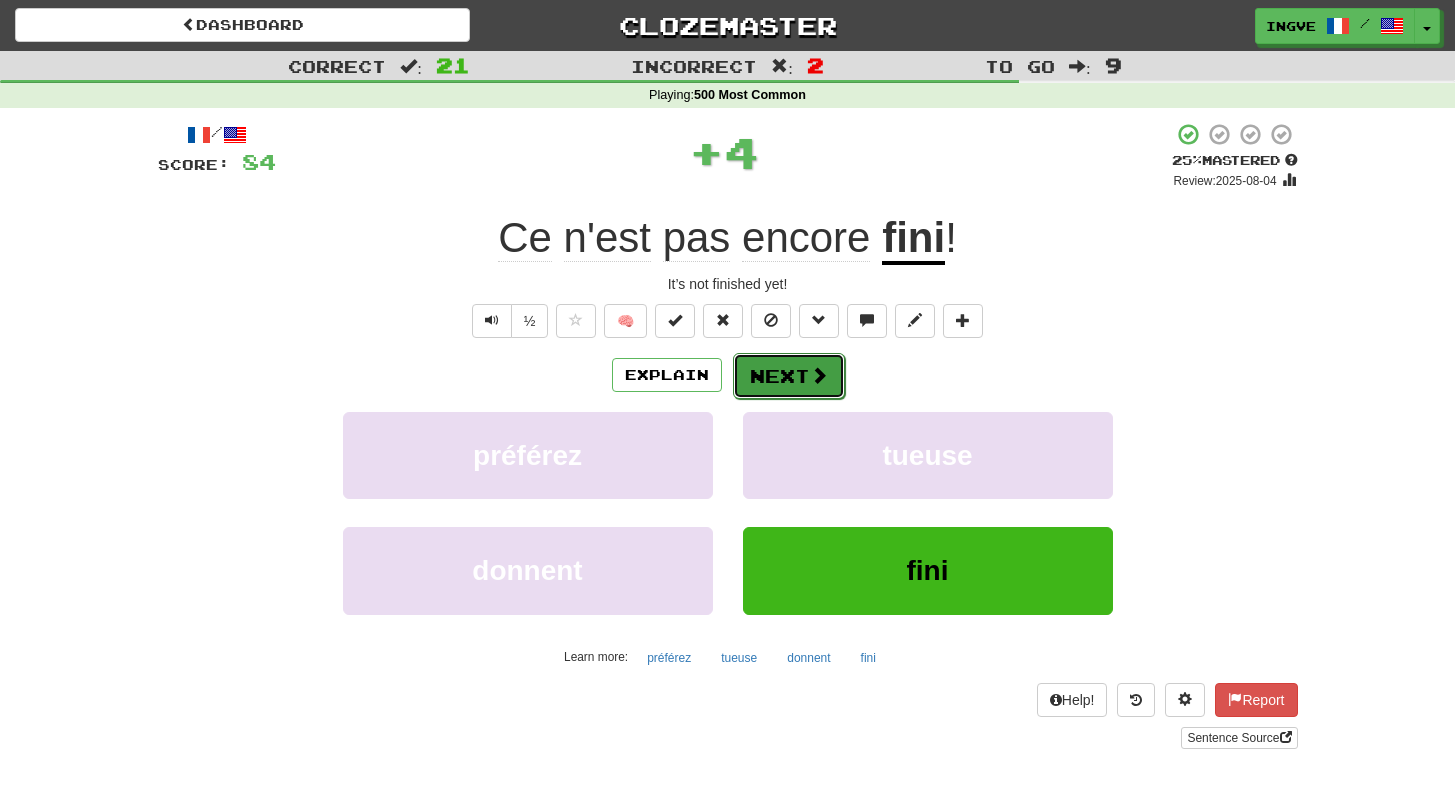 click on "Next" at bounding box center (789, 376) 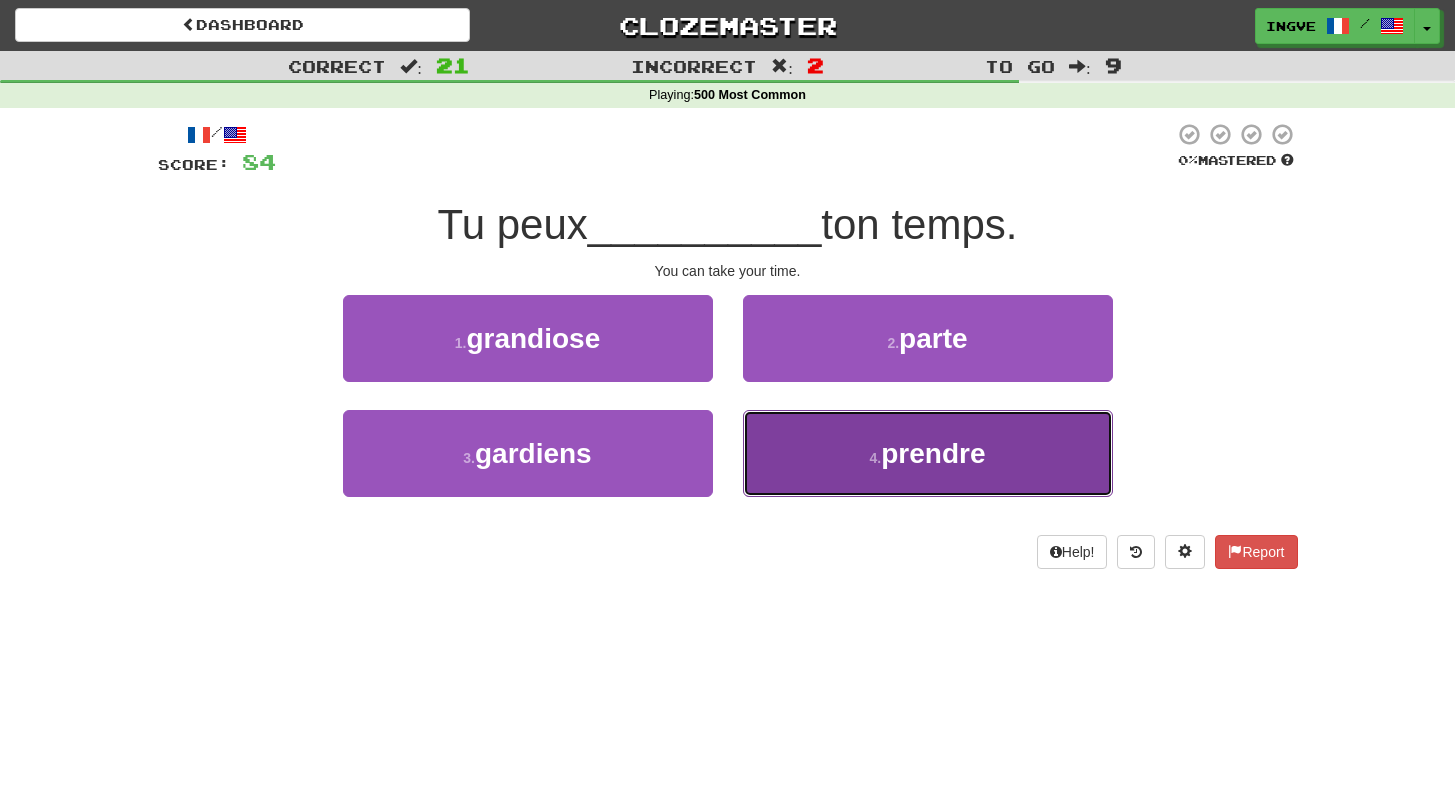 click on "4 .  prendre" at bounding box center (928, 453) 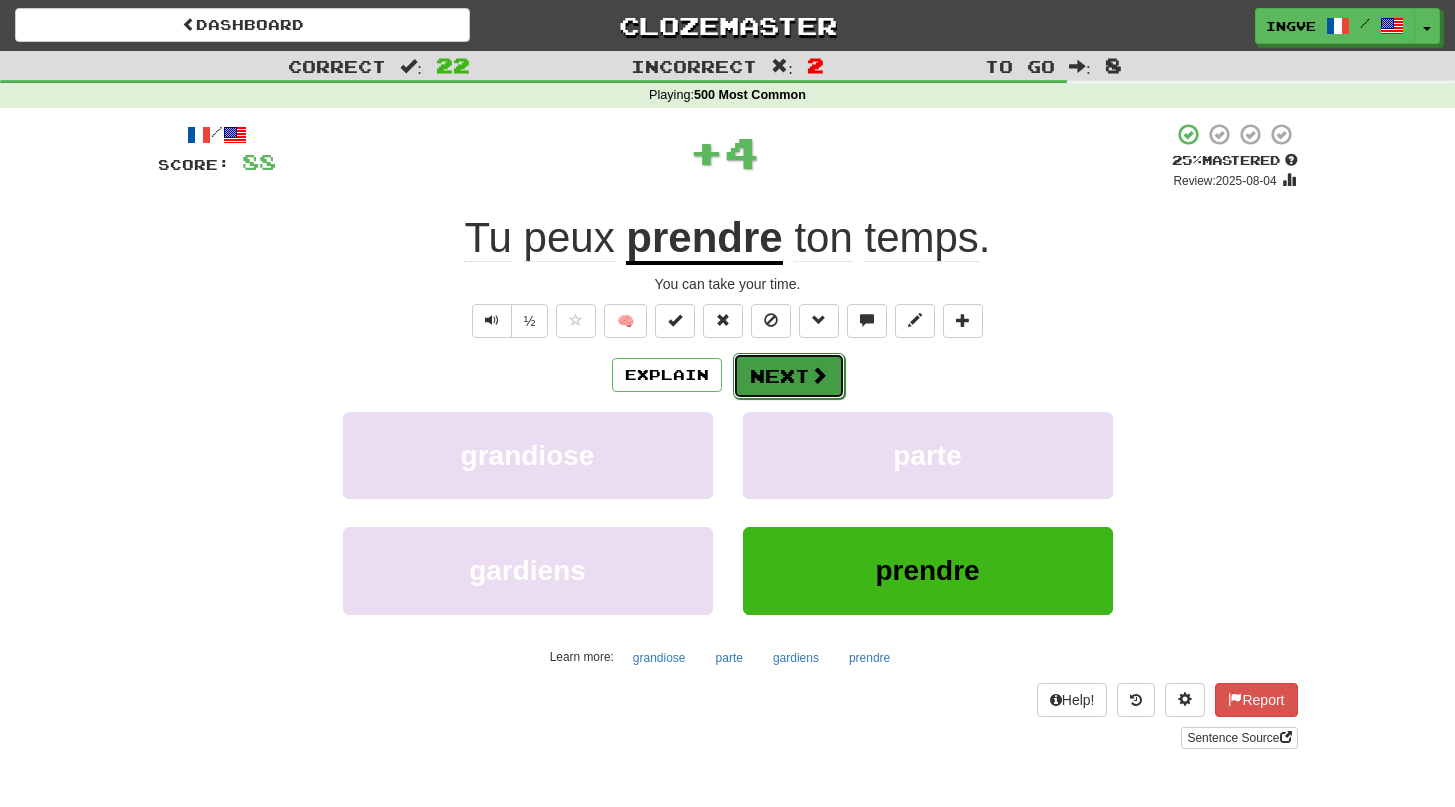 click on "Next" at bounding box center [789, 376] 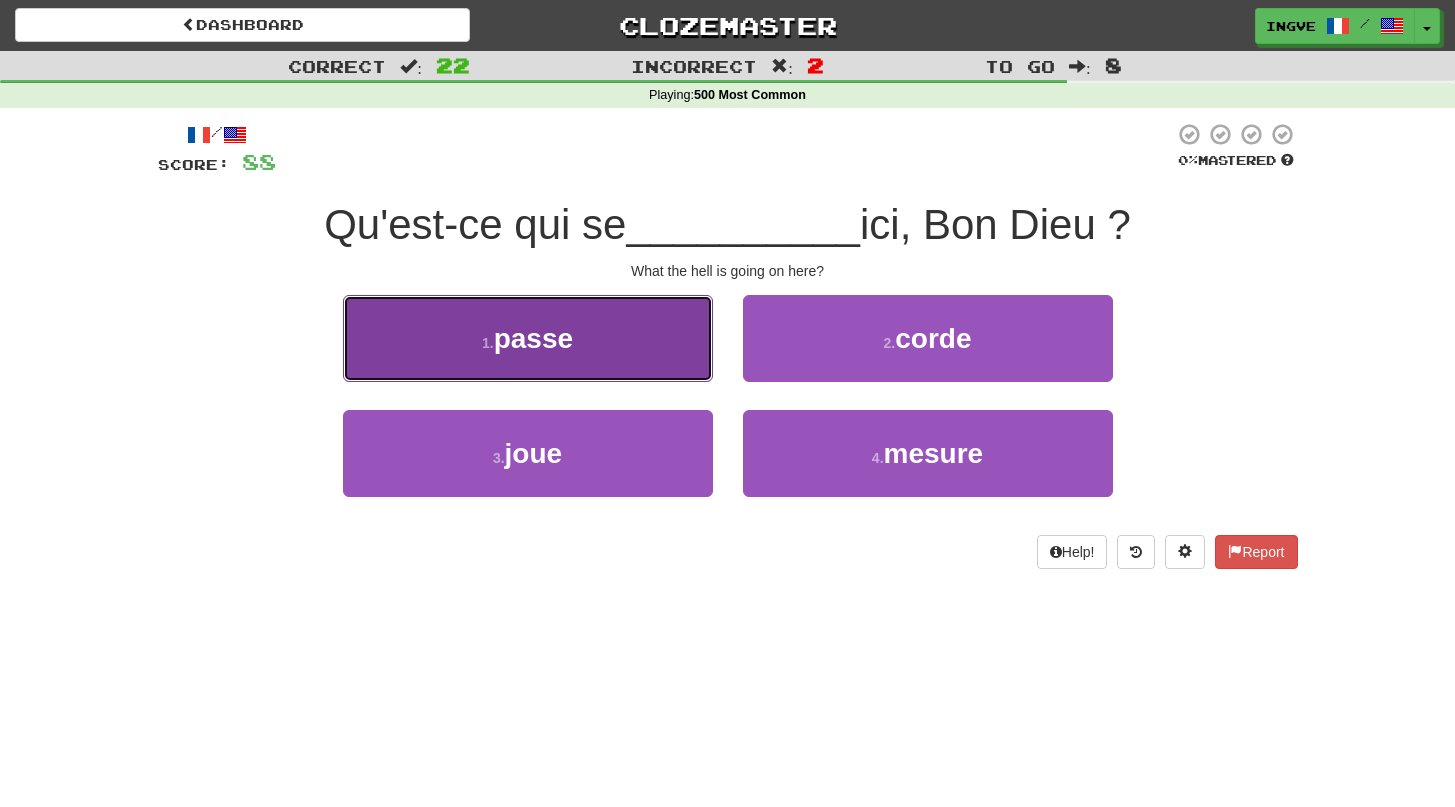 click on "1 .  passe" at bounding box center (528, 338) 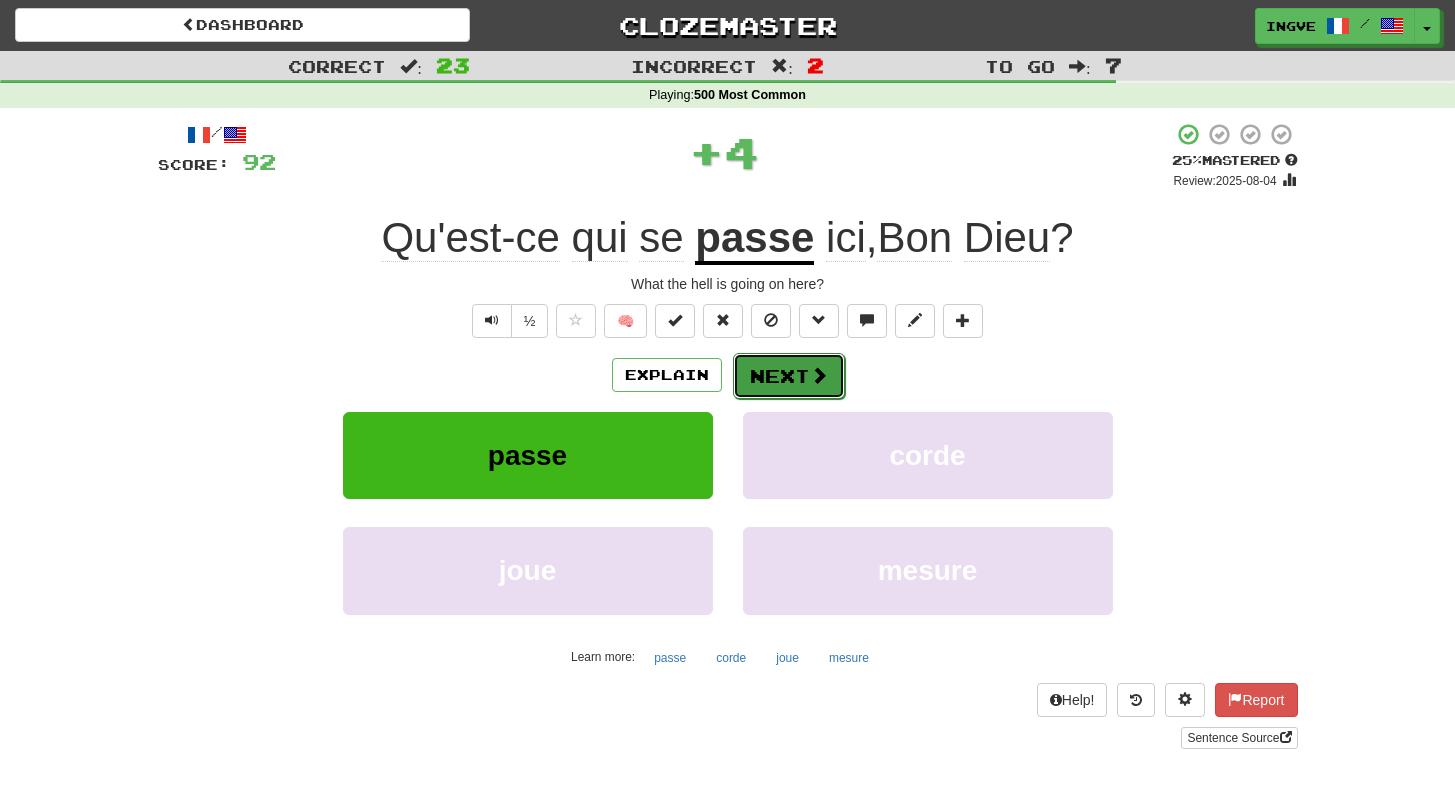 click on "Next" at bounding box center (789, 376) 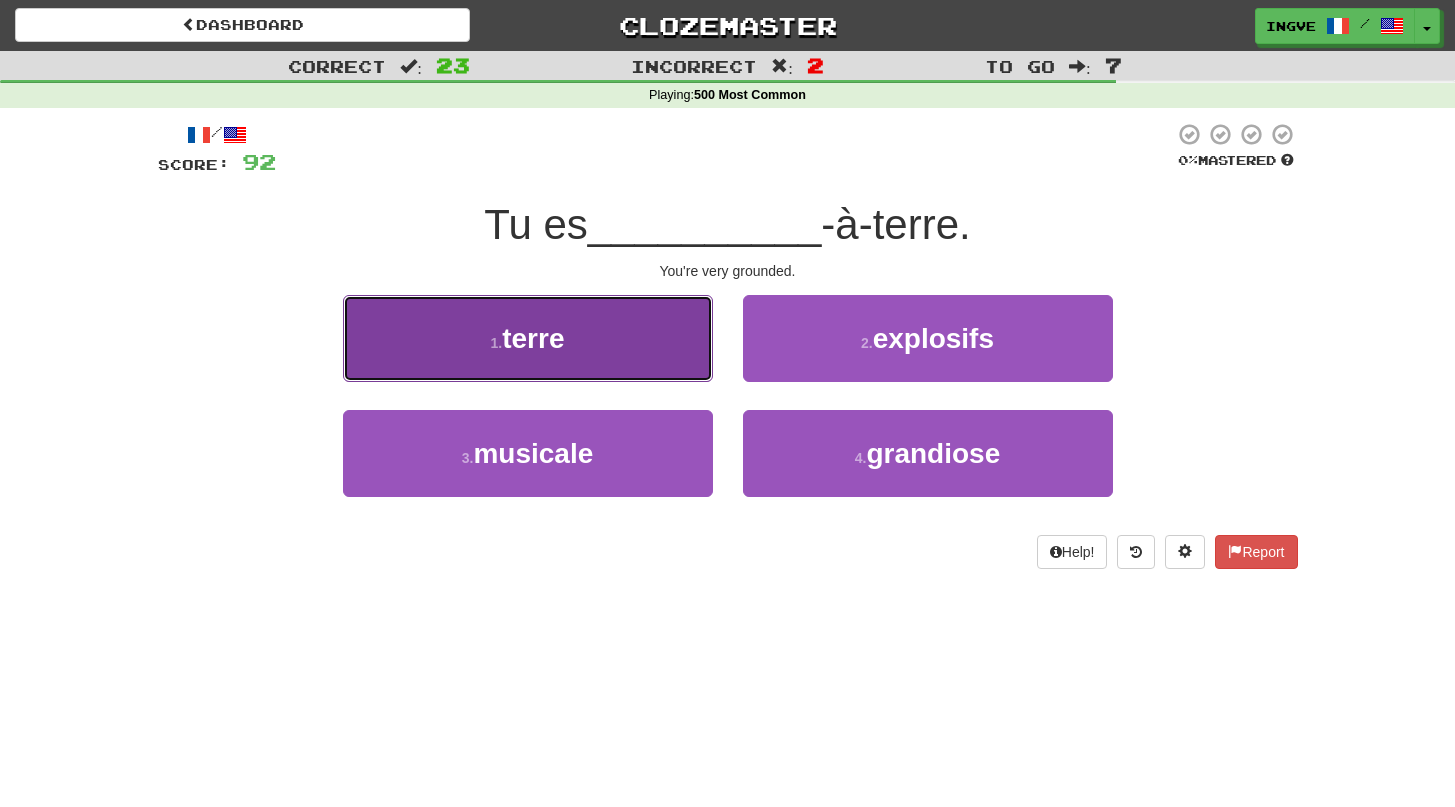 click on "1 .  terre" at bounding box center (528, 338) 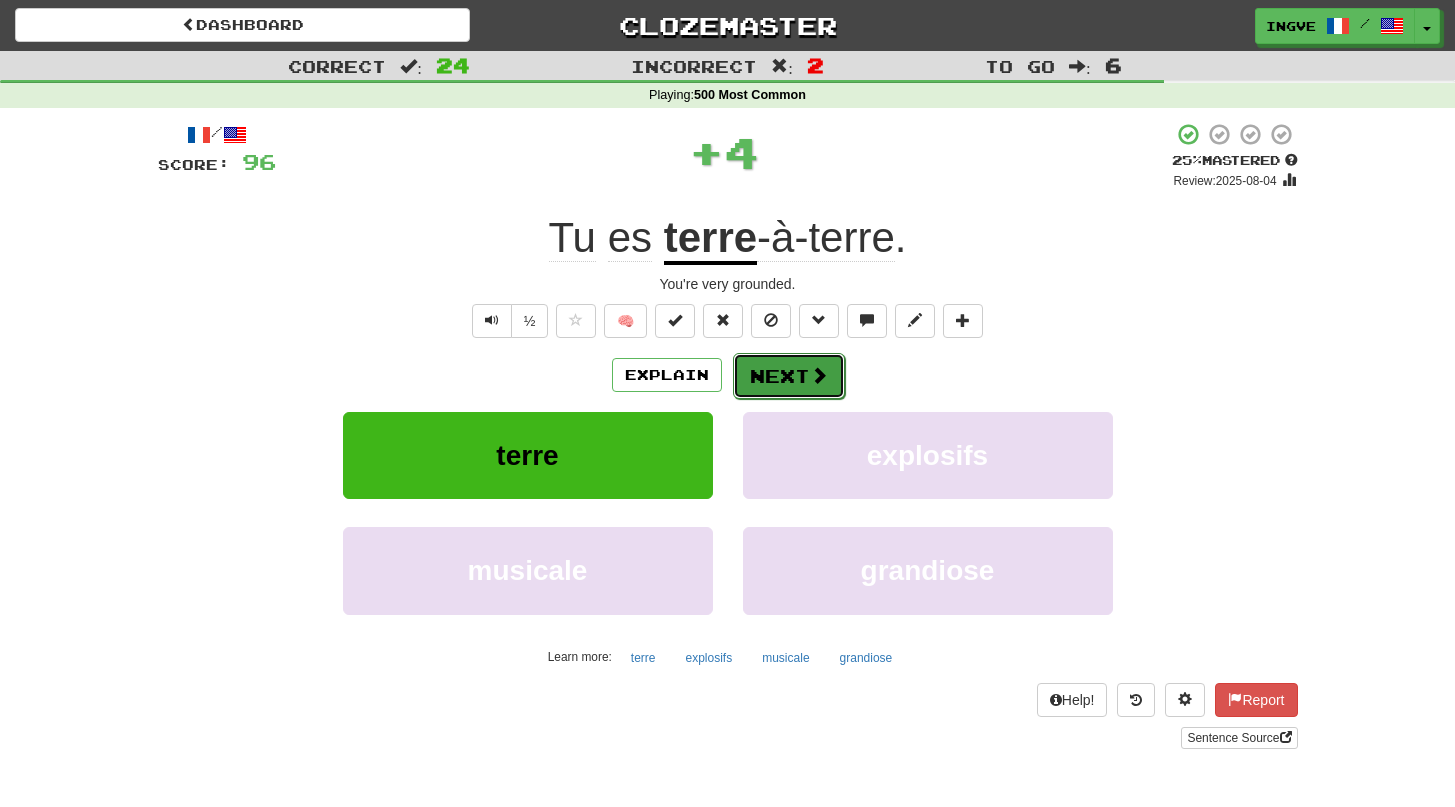 click on "Next" at bounding box center [789, 376] 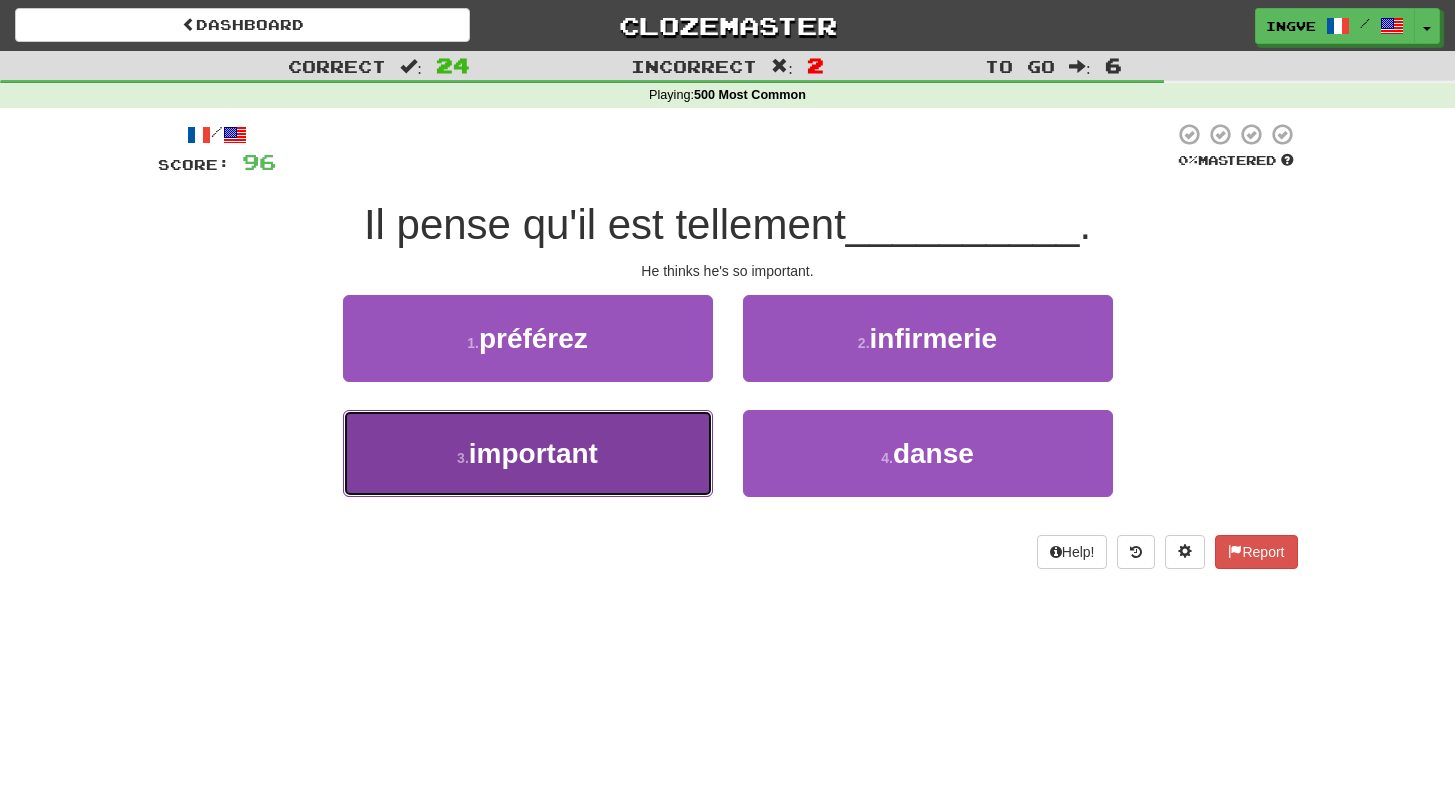 click on "3 .  important" at bounding box center [528, 453] 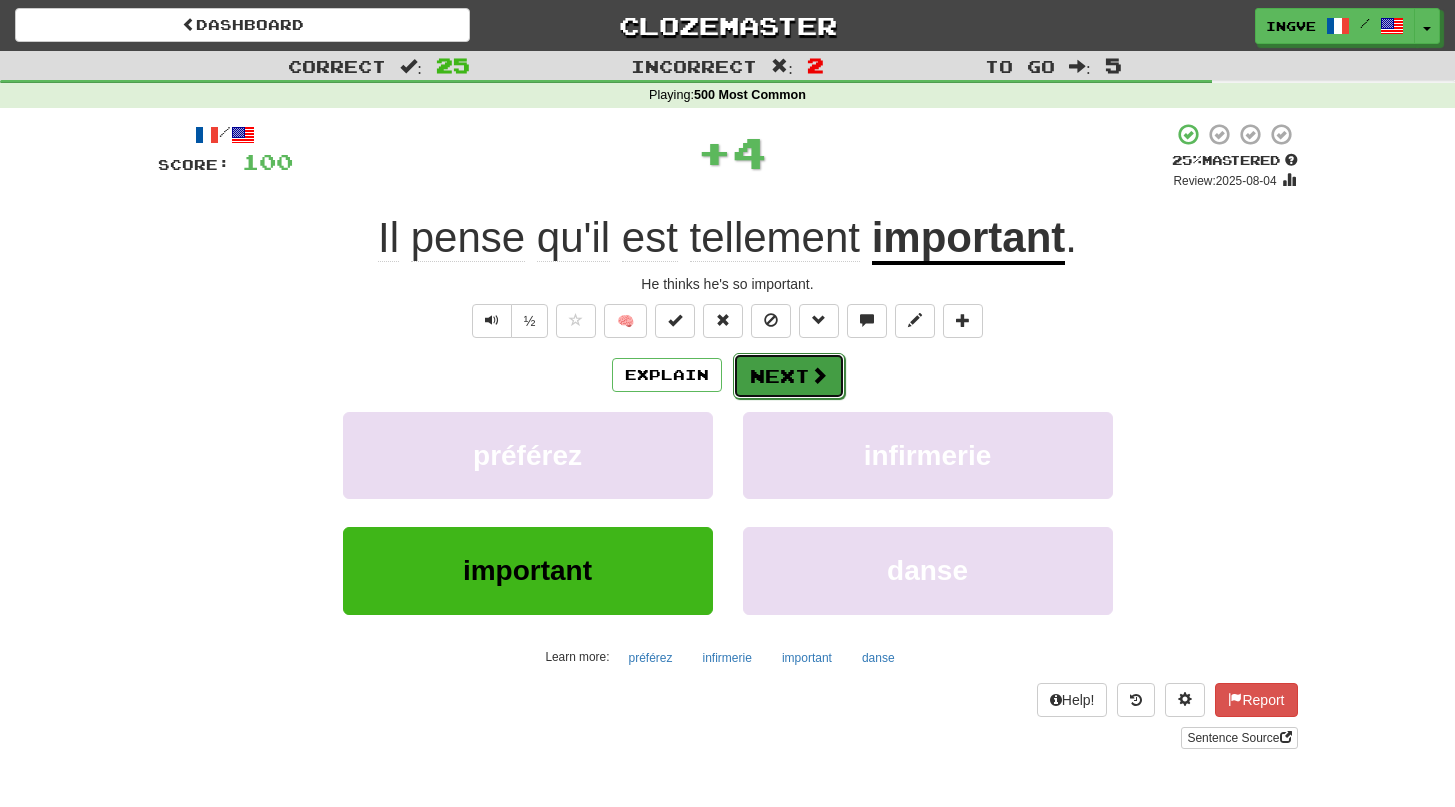 click on "Next" at bounding box center [789, 376] 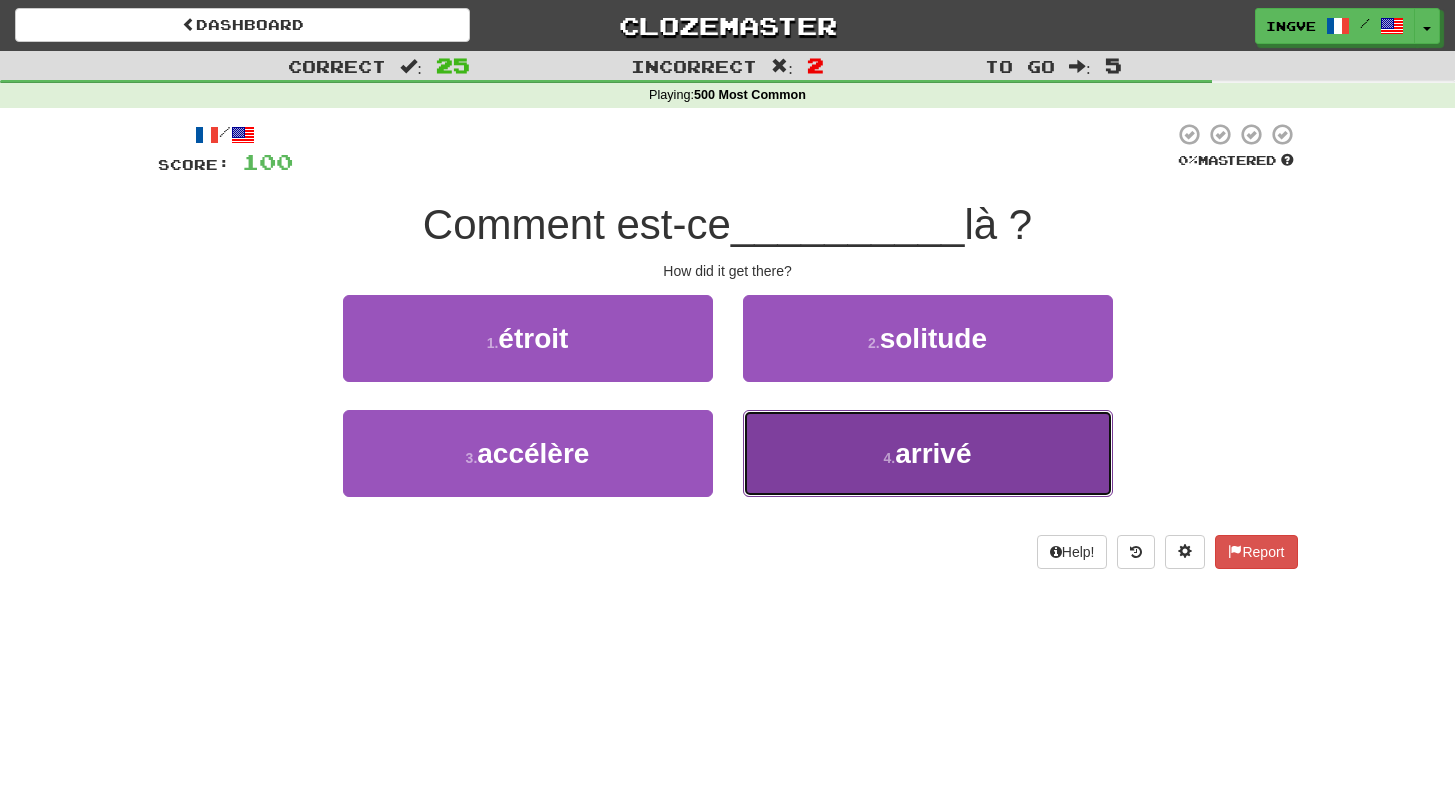 click on "4 .  arrivé" at bounding box center [928, 453] 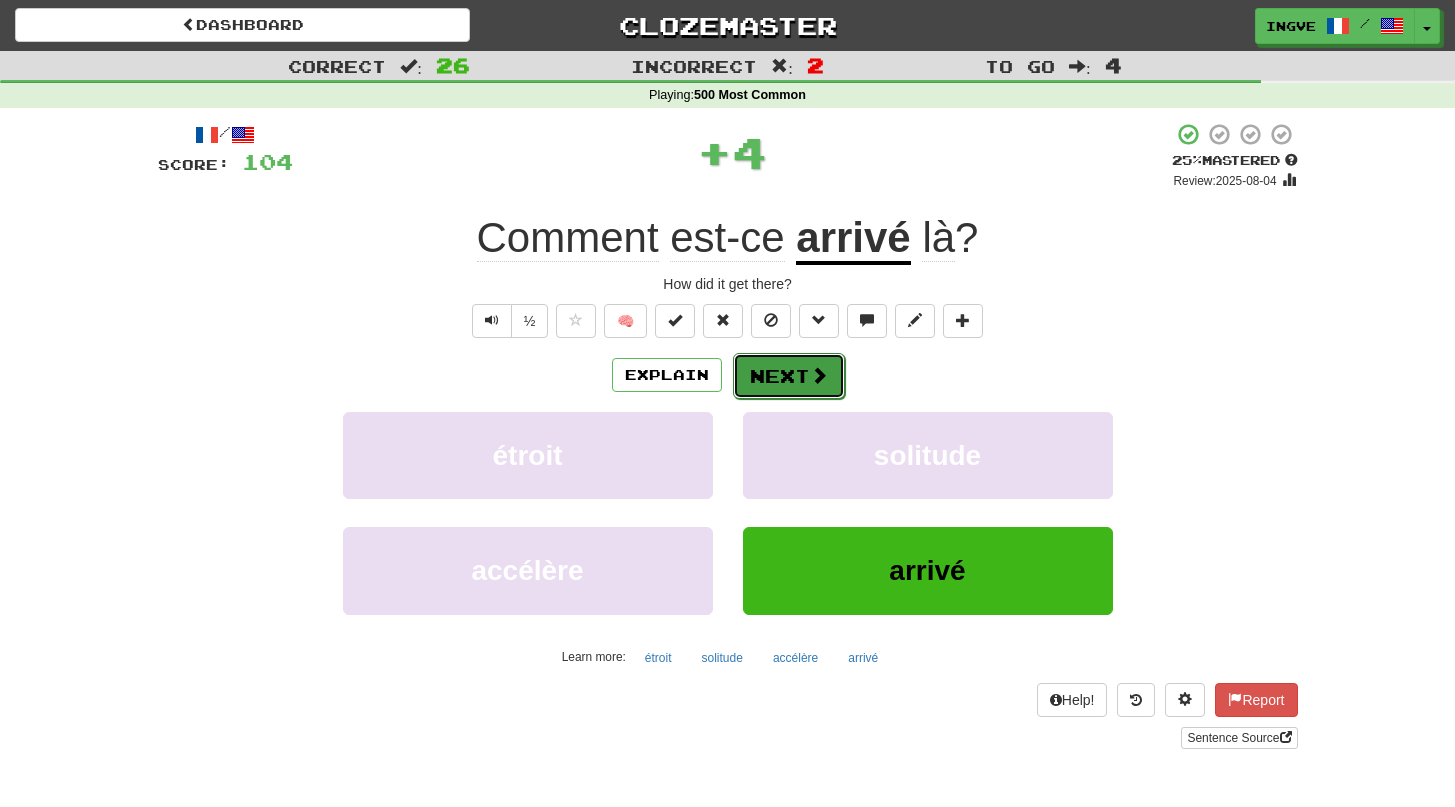 click on "Next" at bounding box center (789, 376) 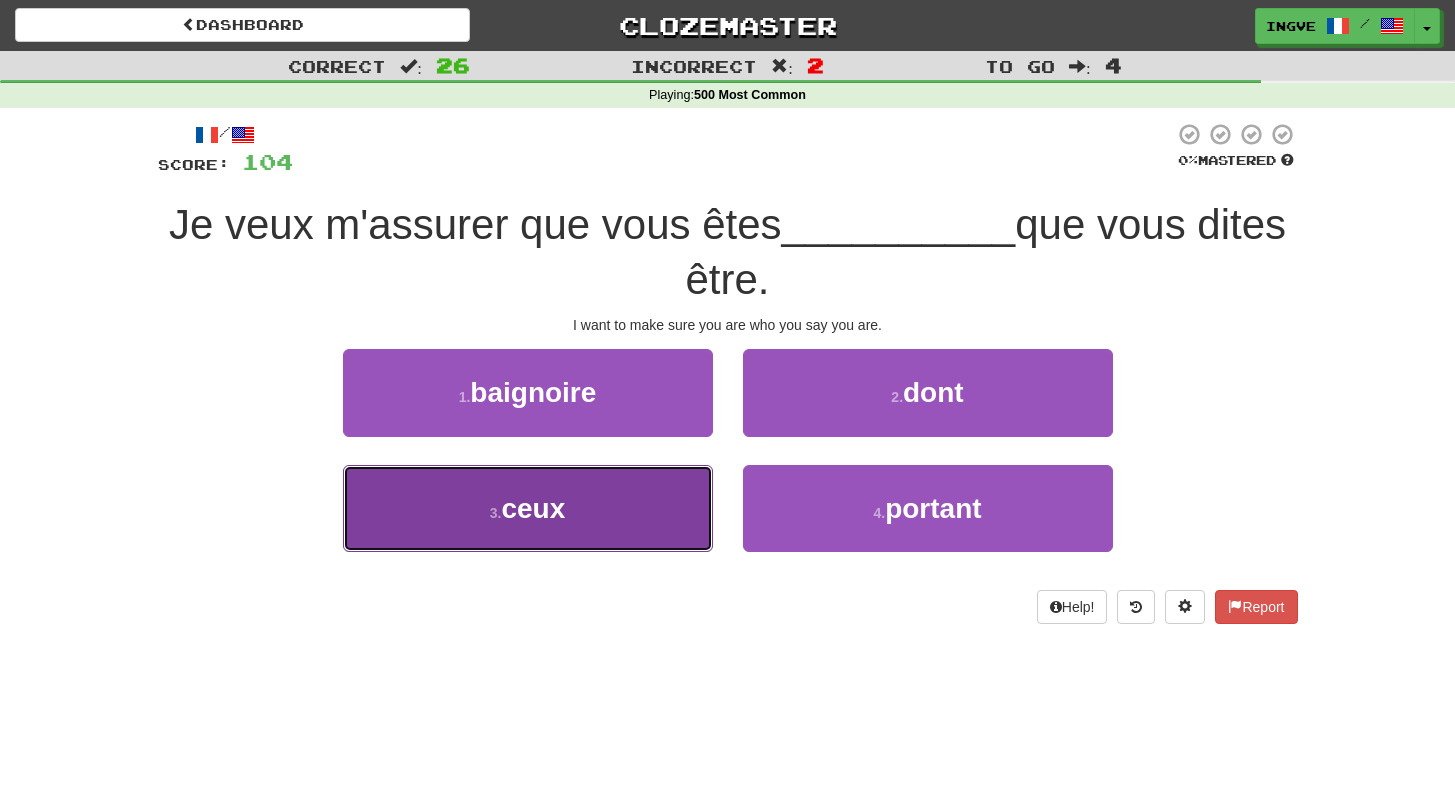 click on "3 .  ceux" at bounding box center (528, 508) 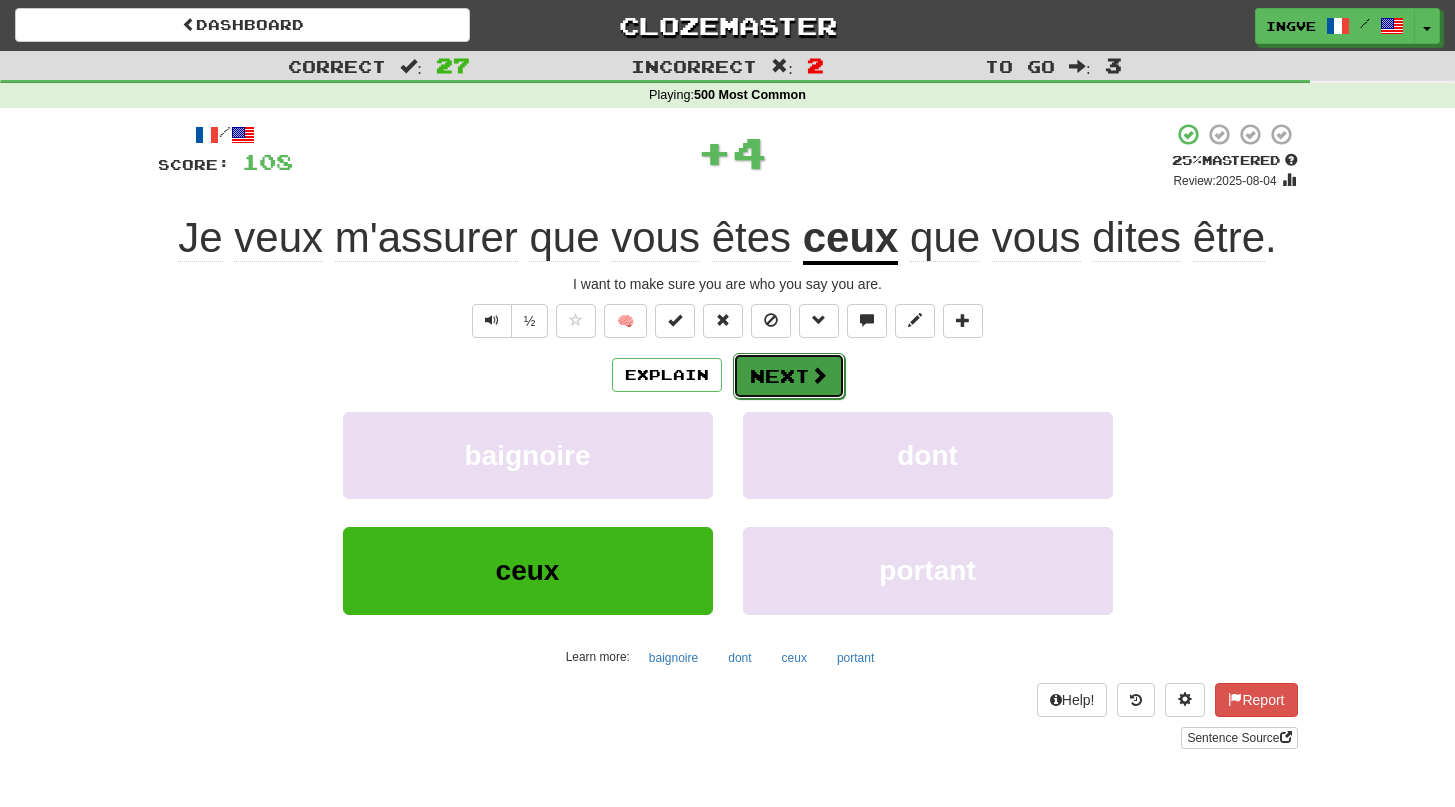 click on "Next" at bounding box center (789, 376) 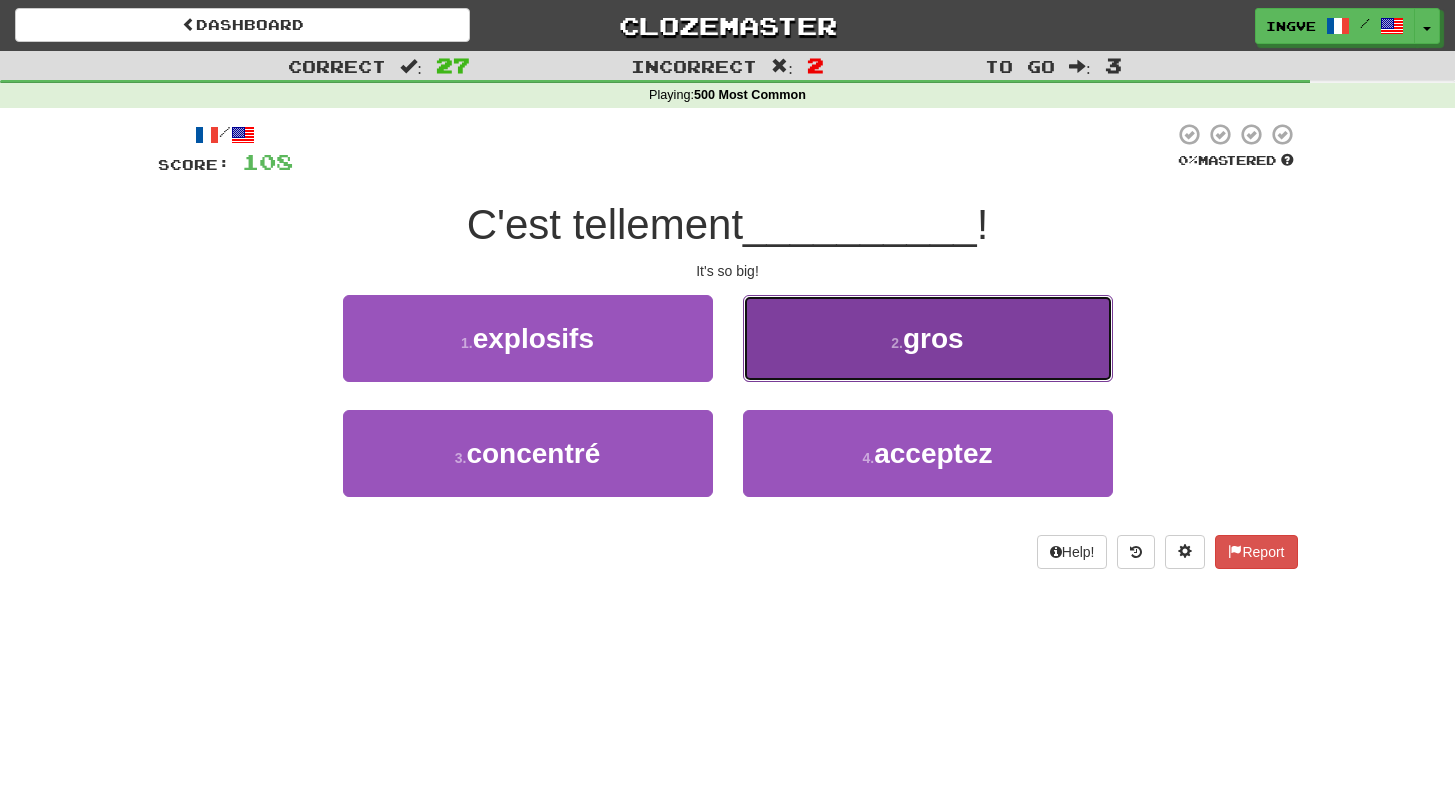 click on "2 .  gros" at bounding box center [928, 338] 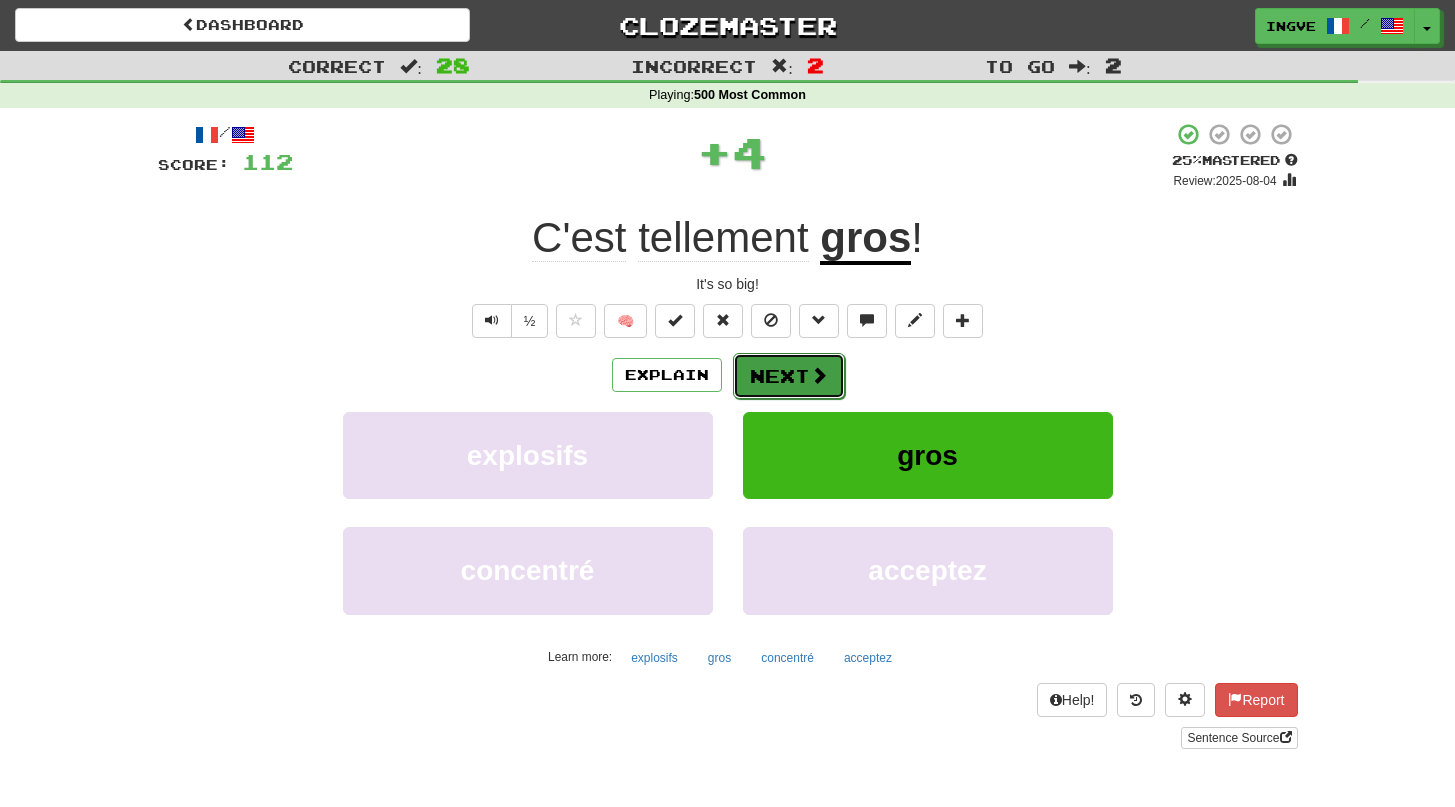 click on "Next" at bounding box center (789, 376) 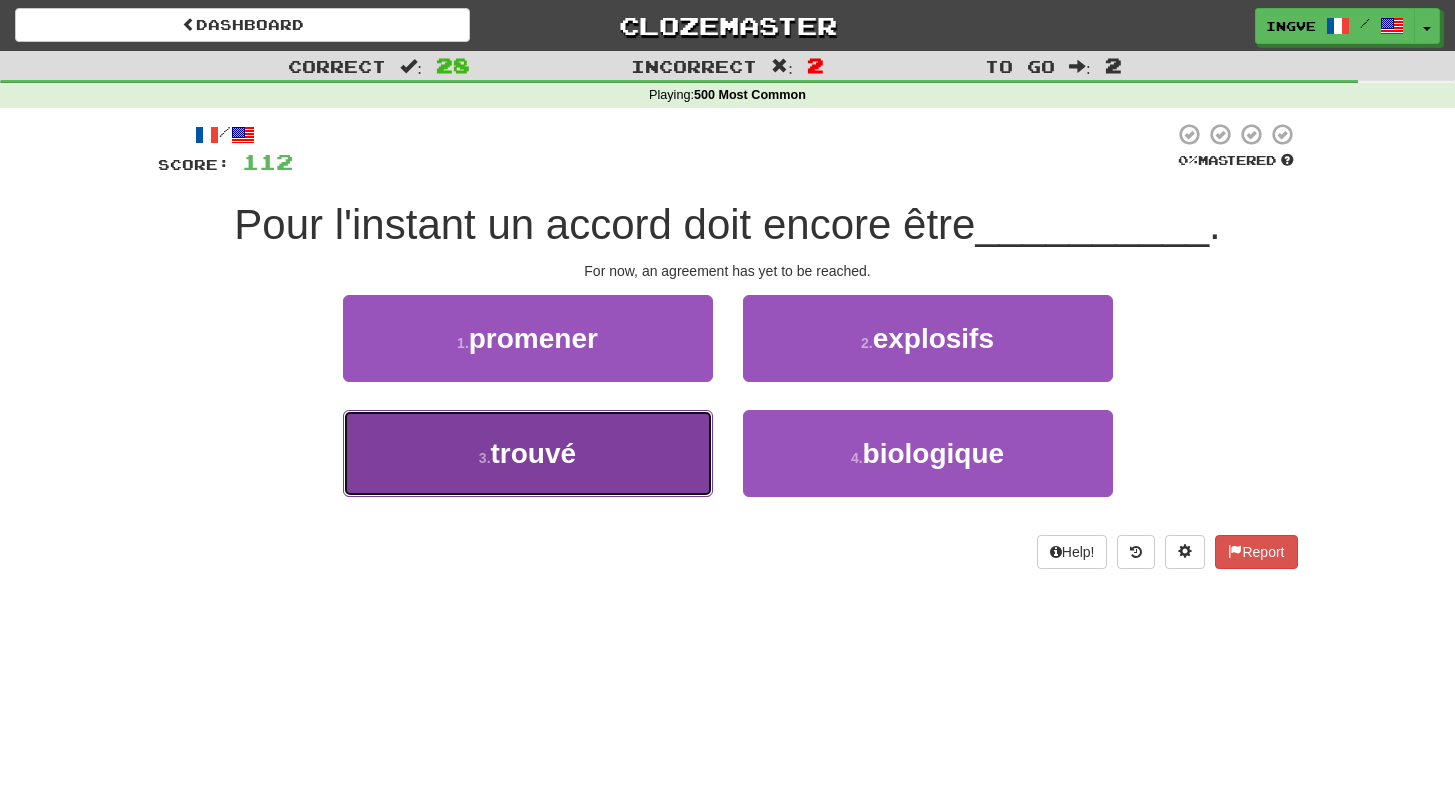 click on "3 .  trouvé" at bounding box center [528, 453] 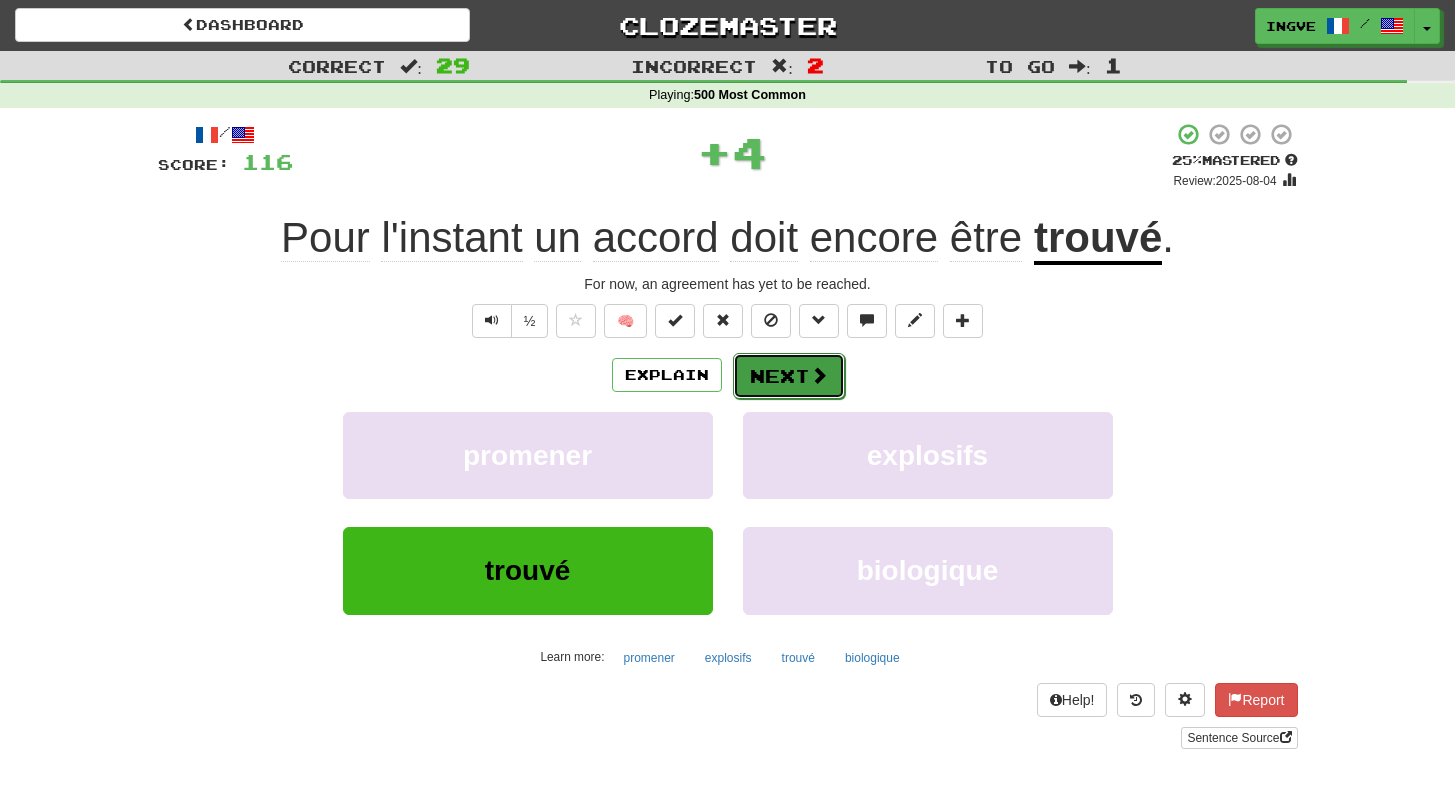 click on "Next" at bounding box center [789, 376] 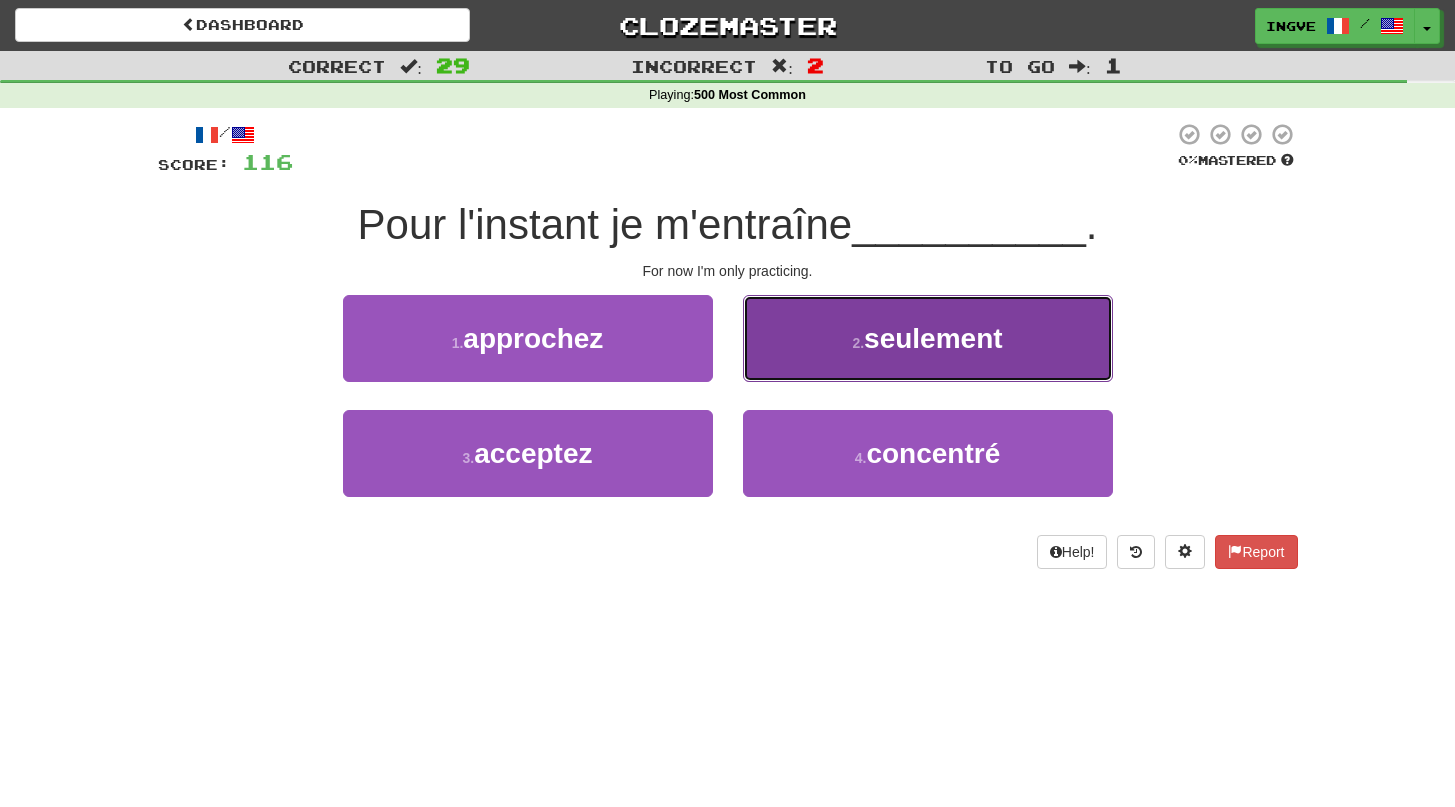 click on "2 .  seulement" at bounding box center [928, 338] 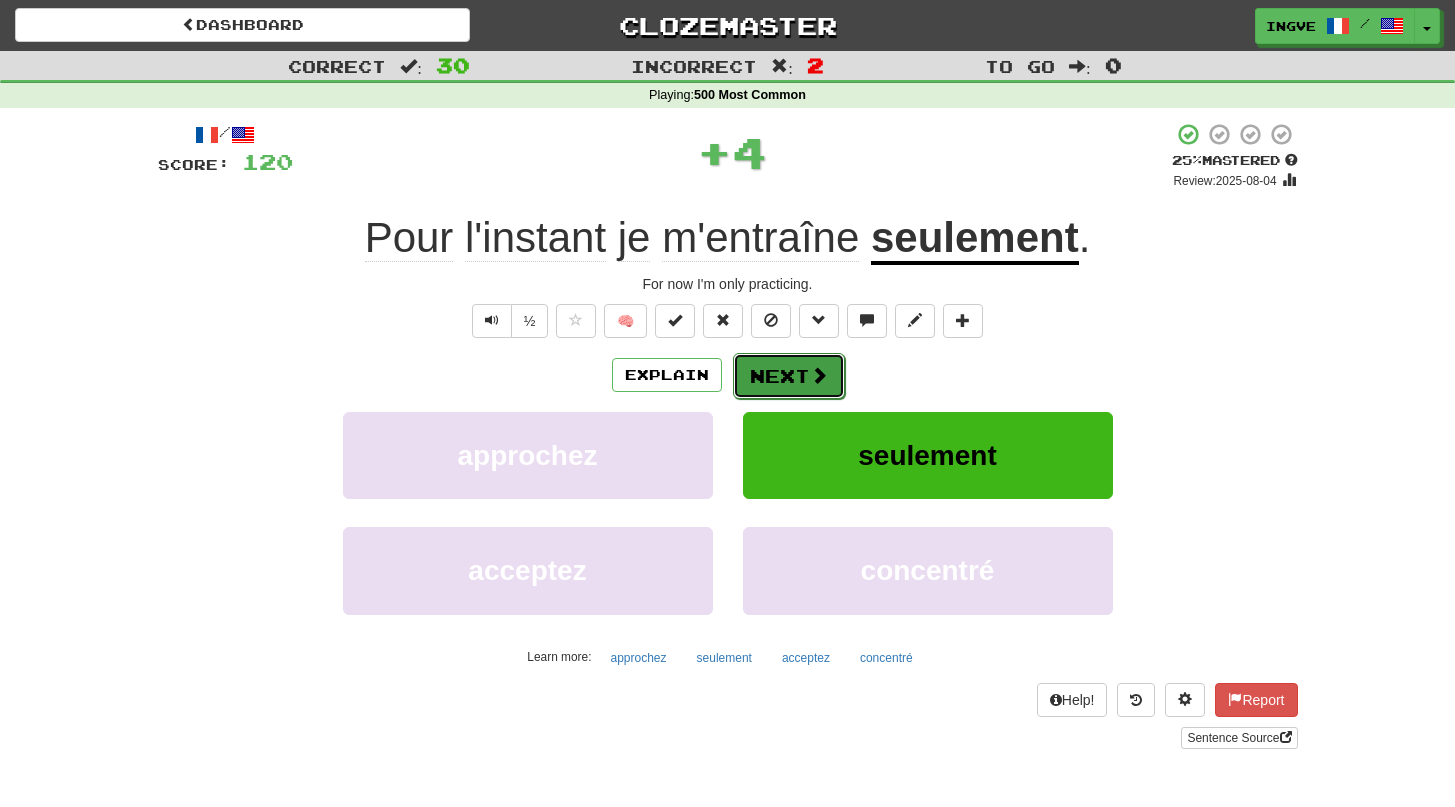 click on "Next" at bounding box center (789, 376) 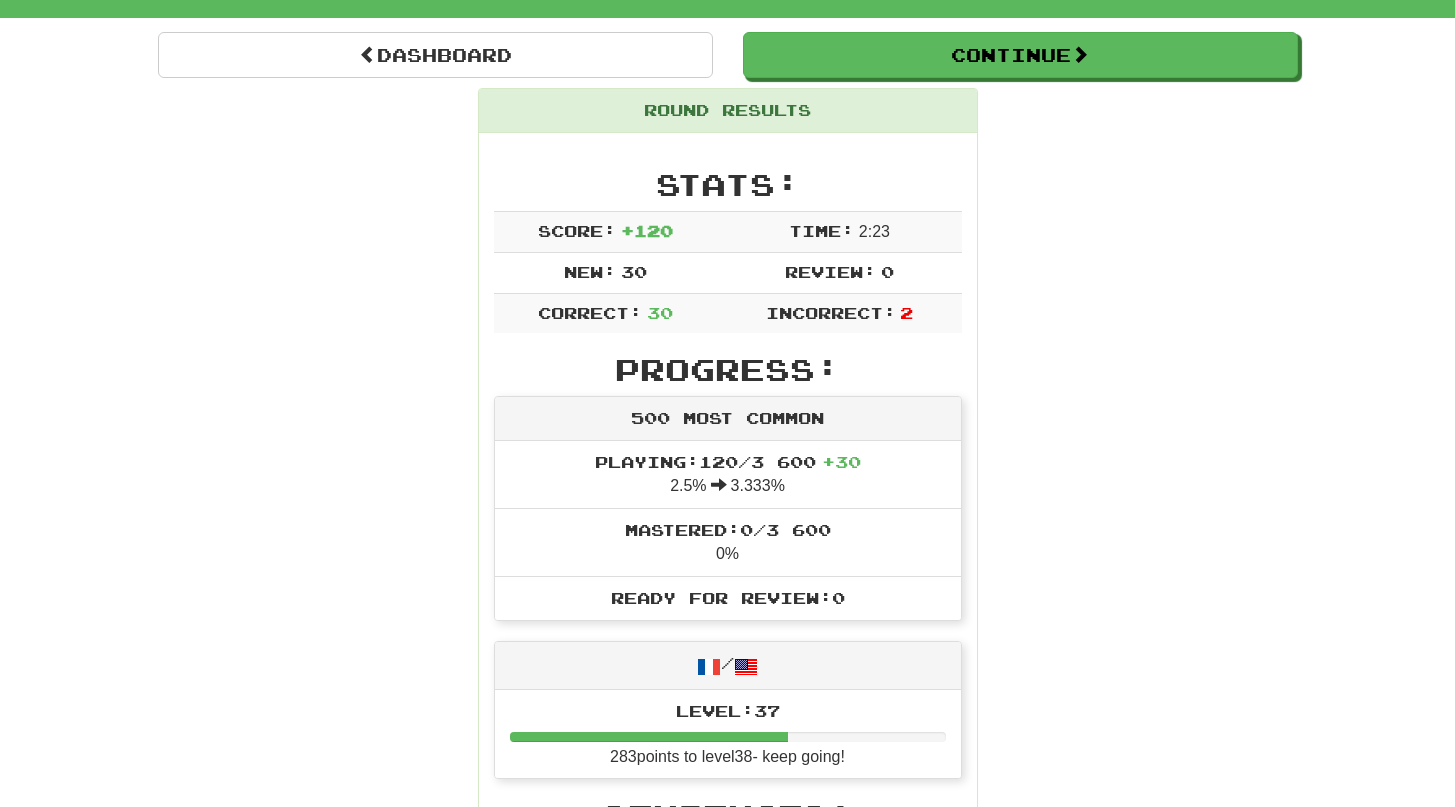 scroll, scrollTop: 0, scrollLeft: 0, axis: both 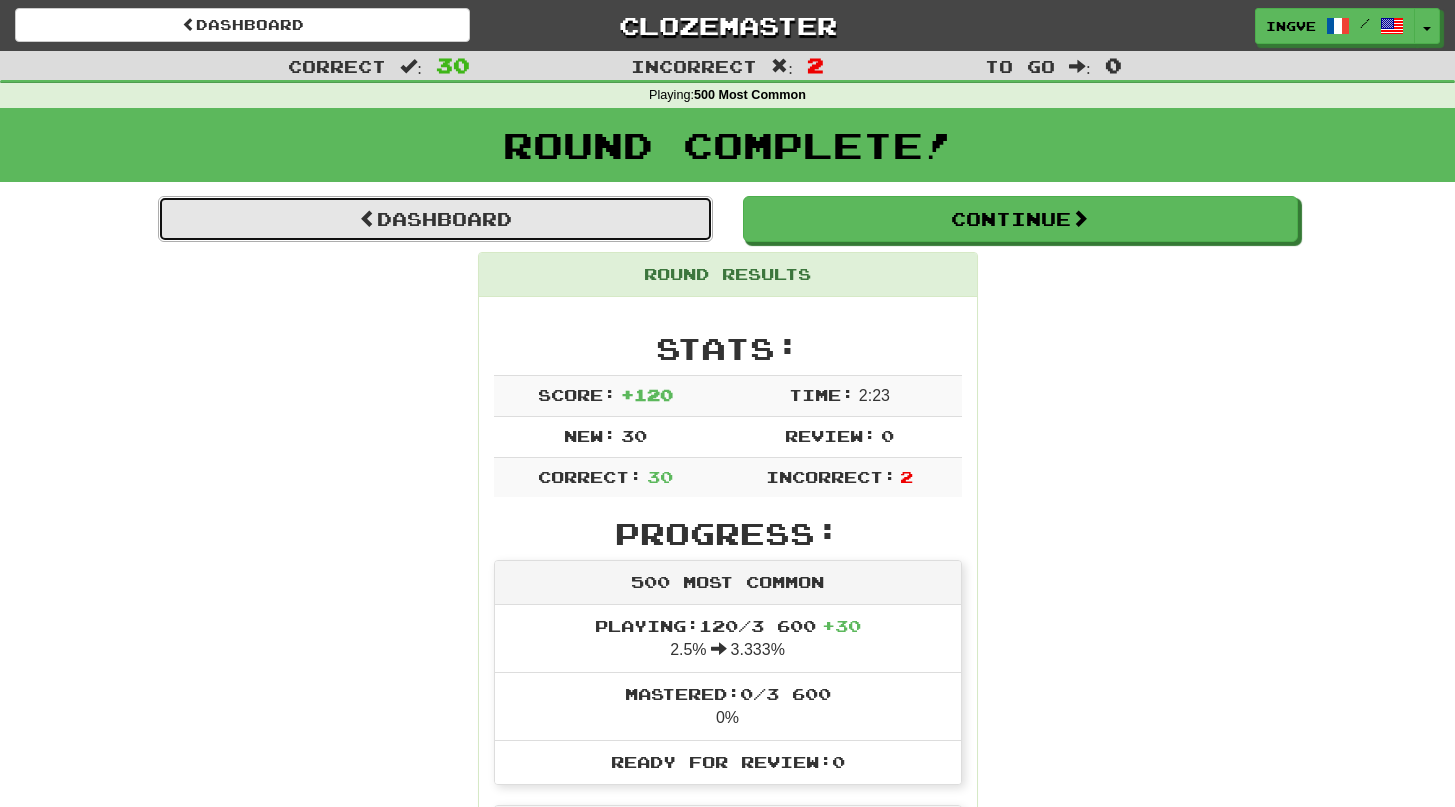 click on "Dashboard" at bounding box center (435, 219) 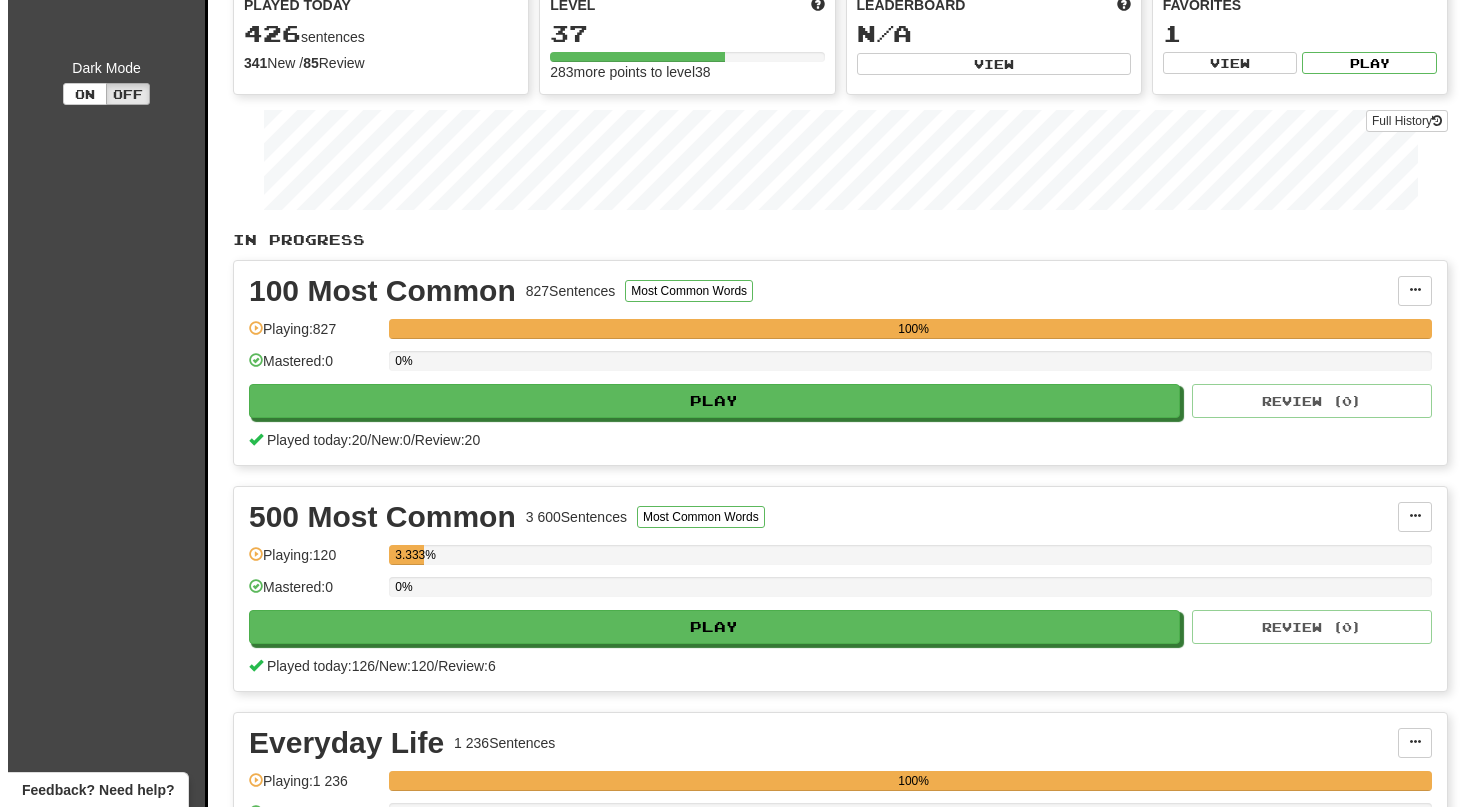 scroll, scrollTop: 0, scrollLeft: 0, axis: both 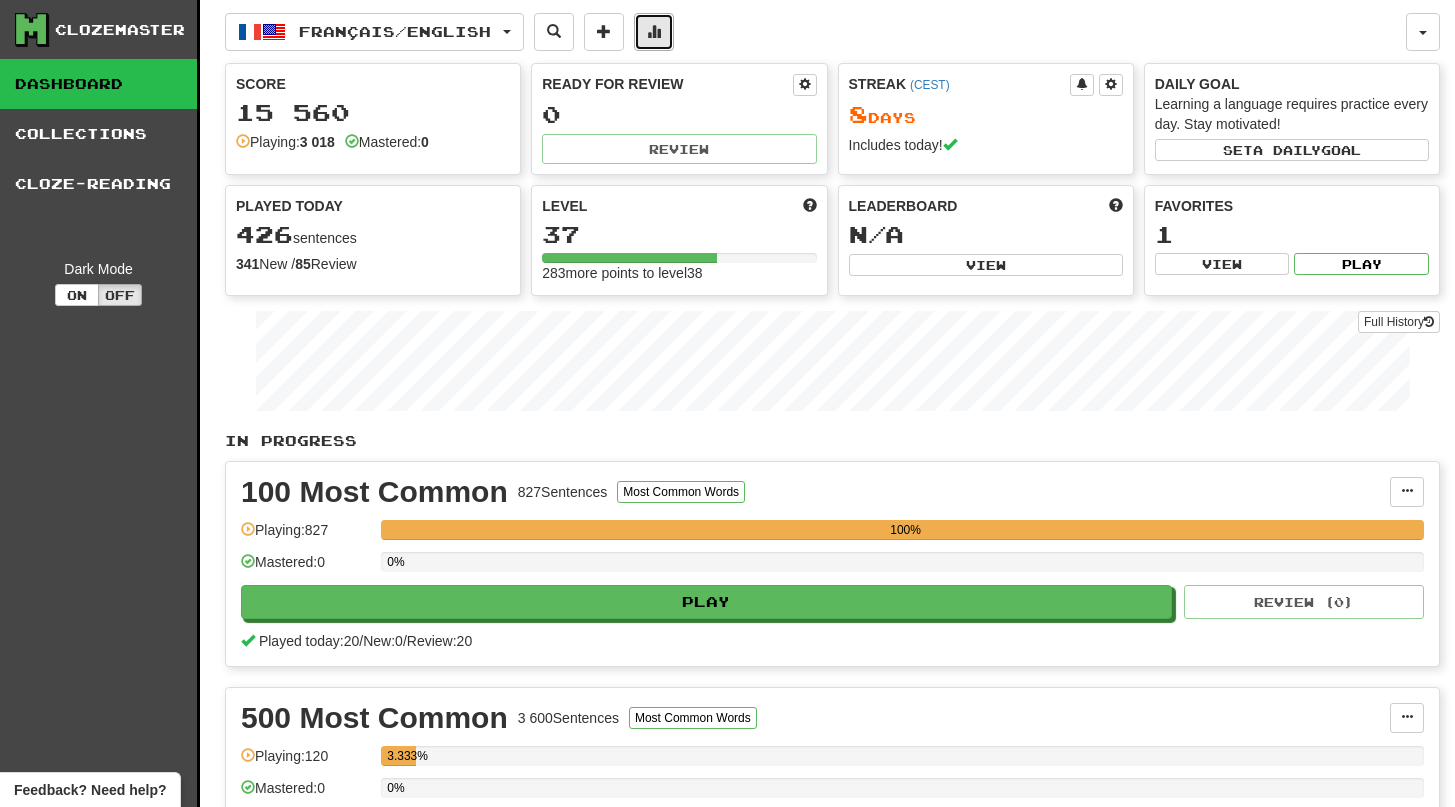 click at bounding box center (654, 31) 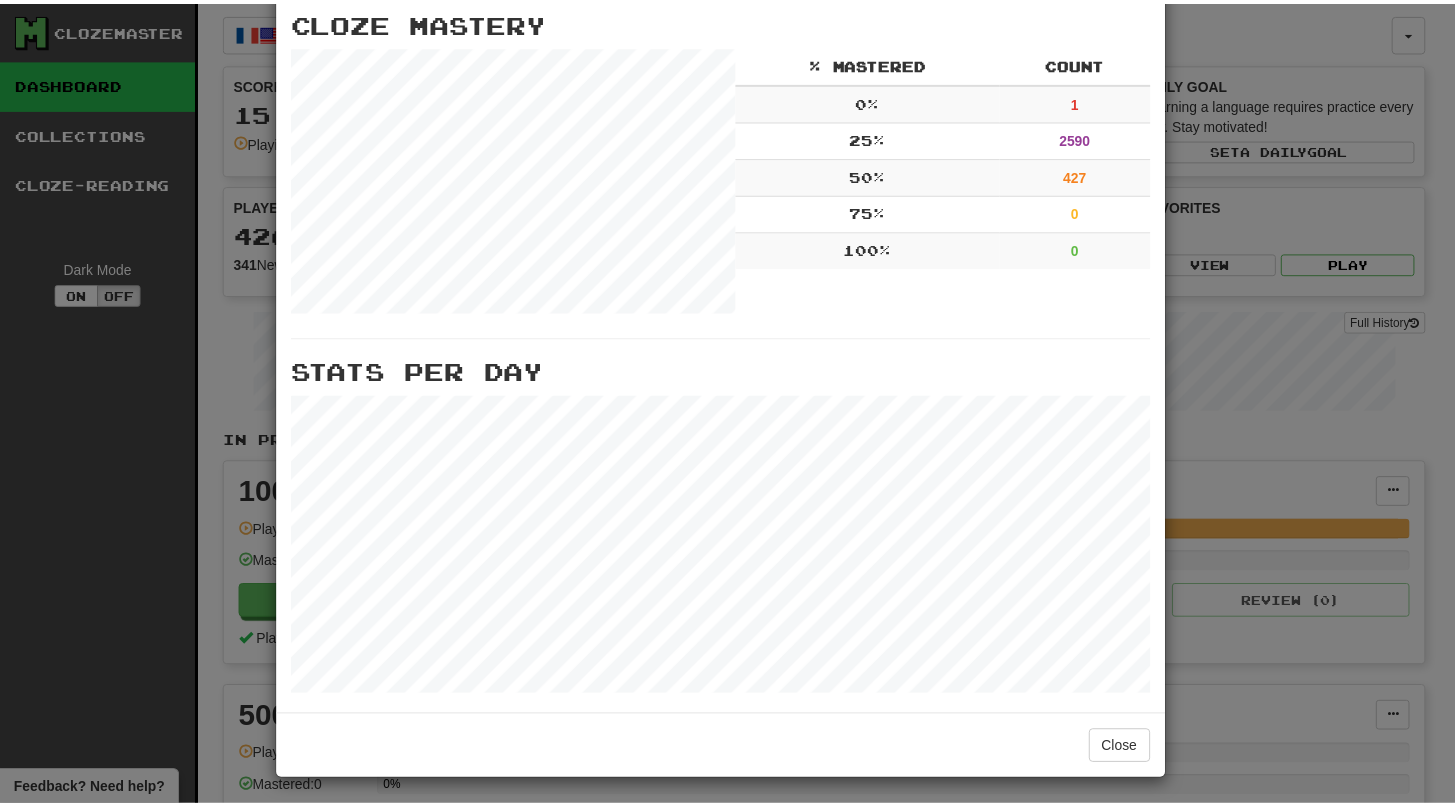 scroll, scrollTop: 622, scrollLeft: 0, axis: vertical 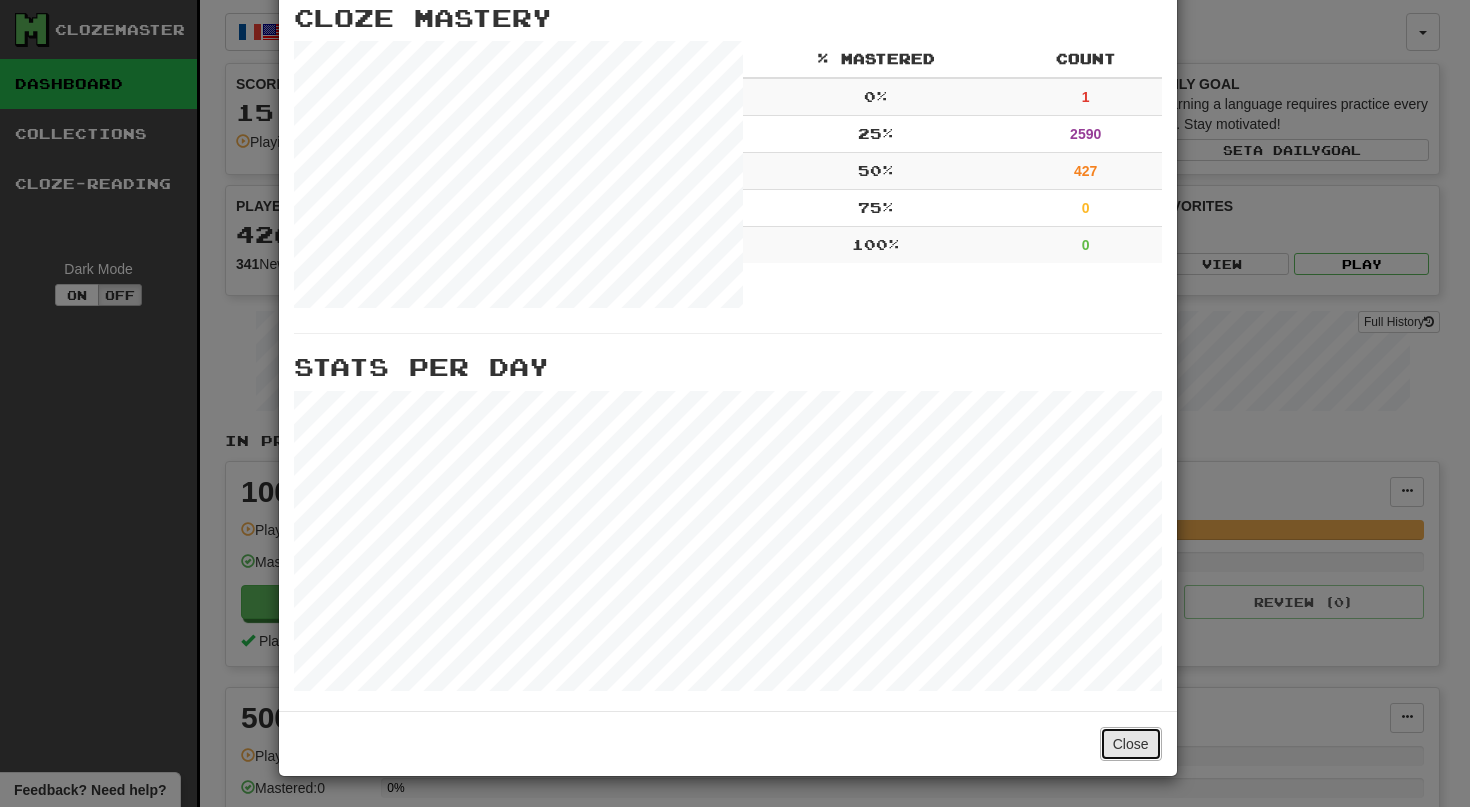 click on "Close" at bounding box center (1131, 744) 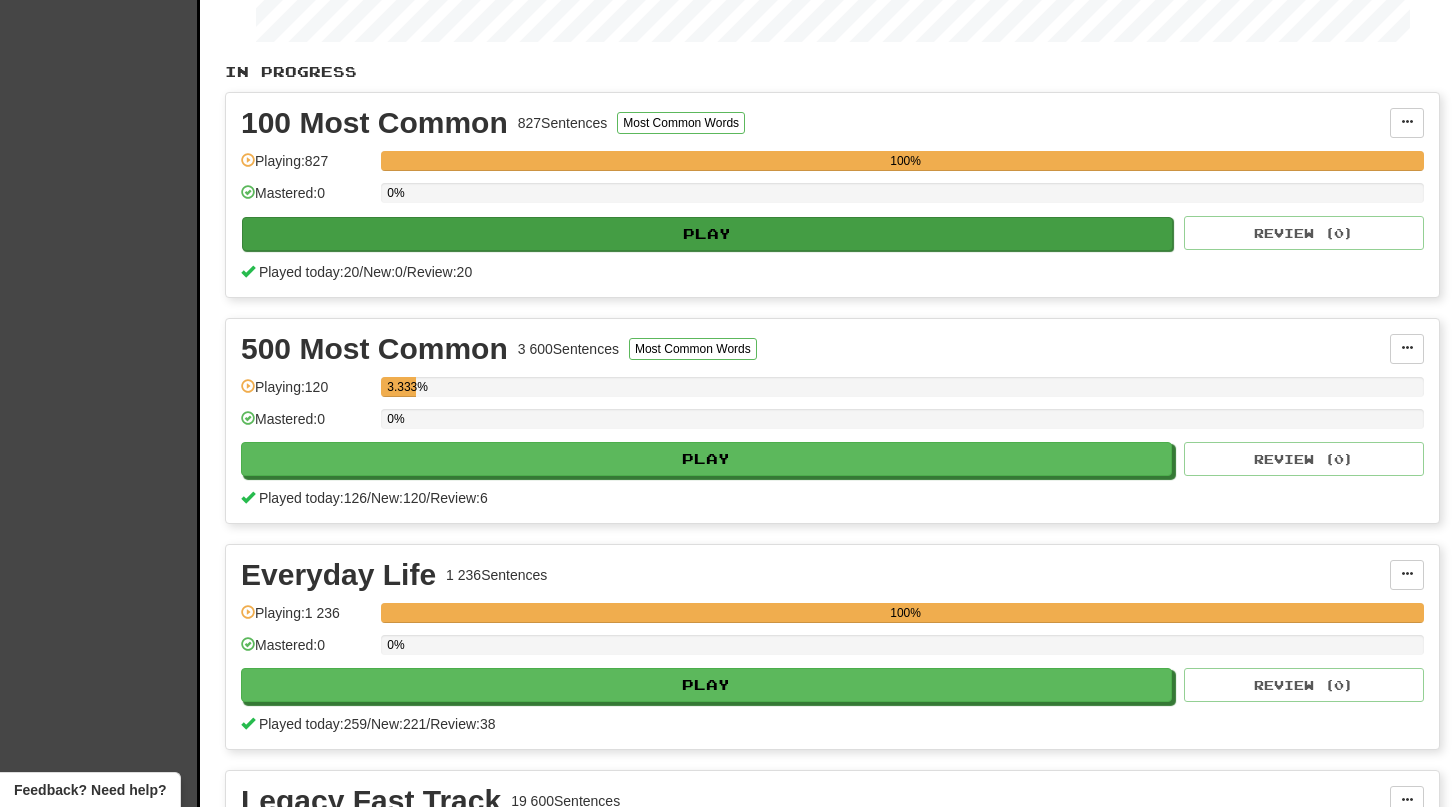 scroll, scrollTop: 372, scrollLeft: 0, axis: vertical 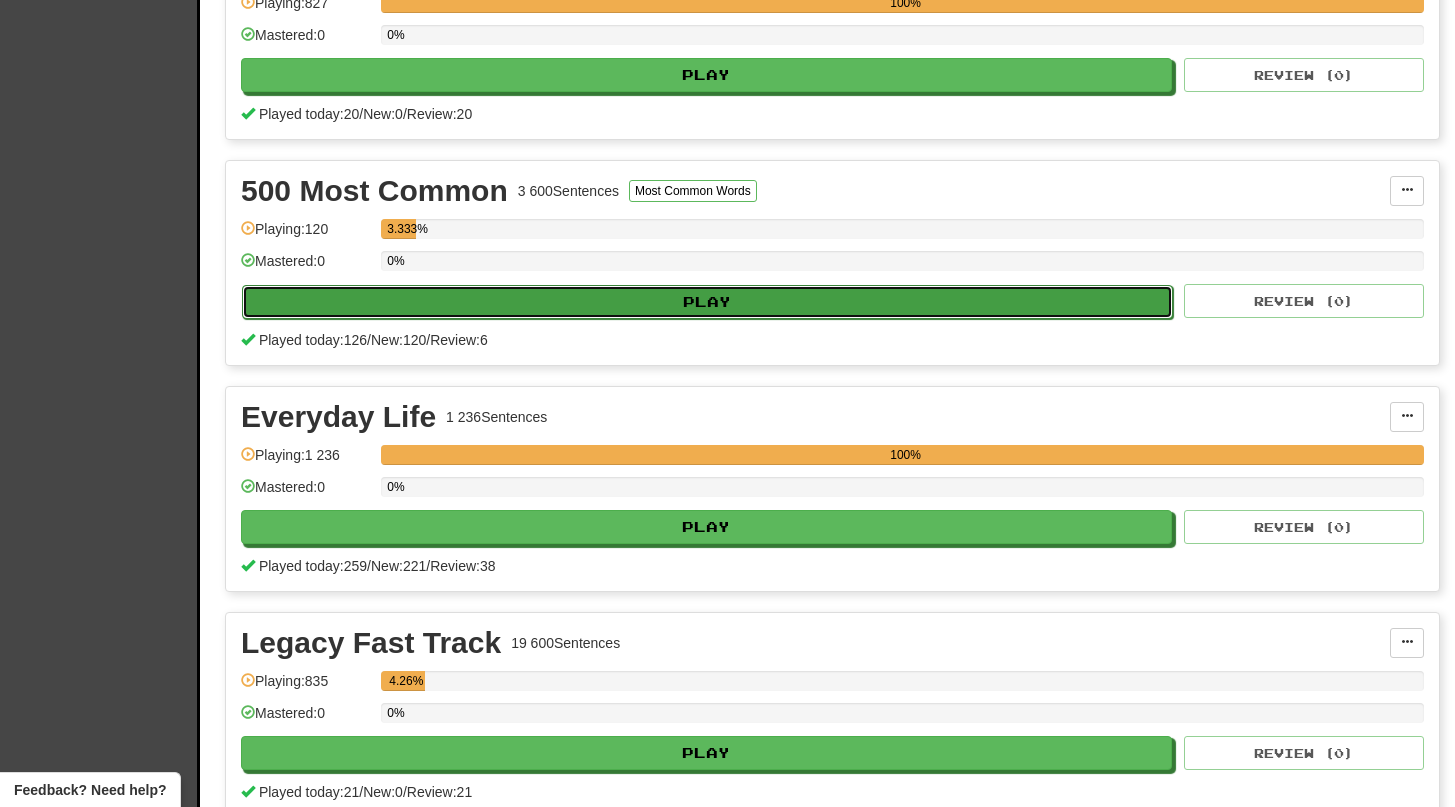 click on "Play" at bounding box center [707, 302] 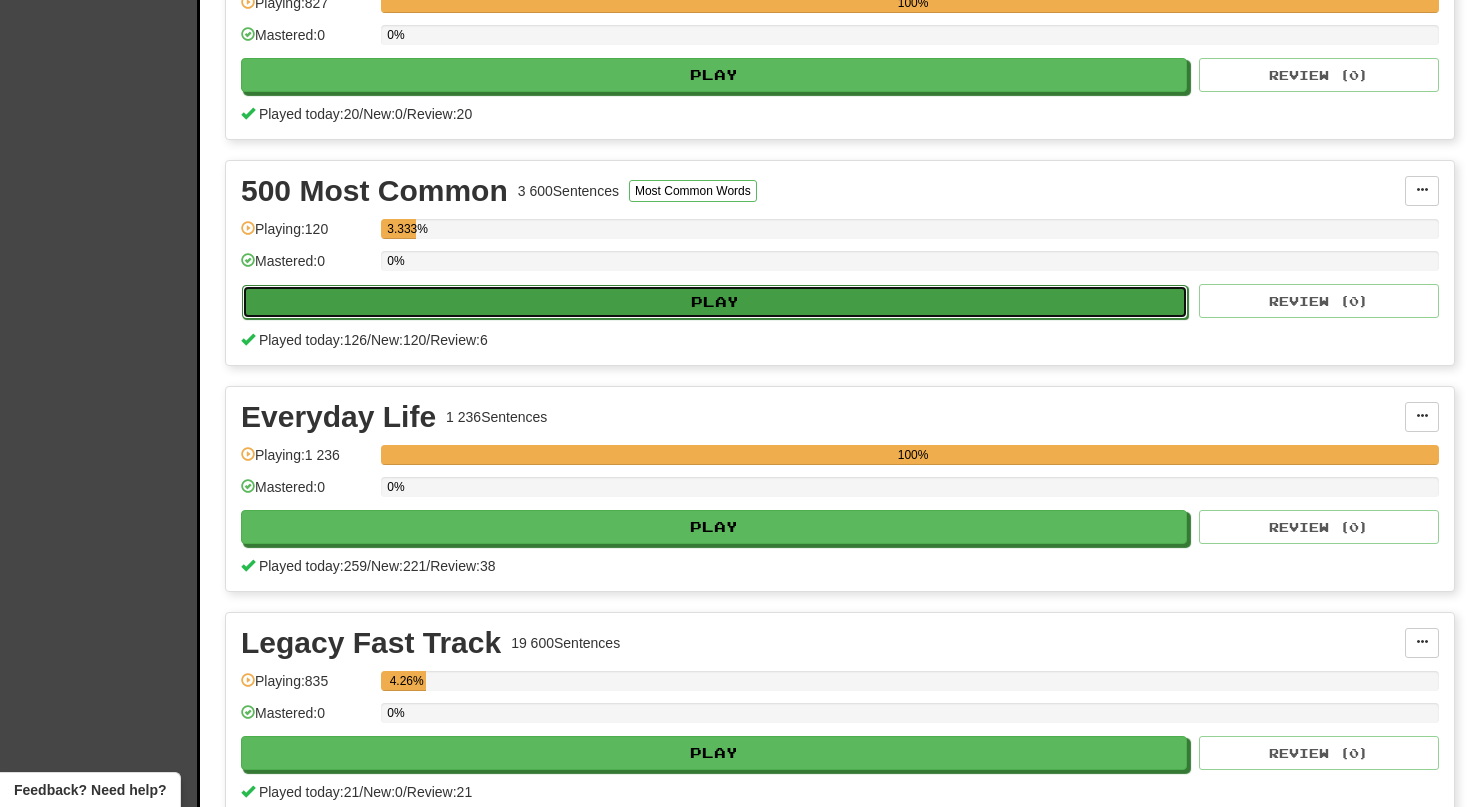 select on "**" 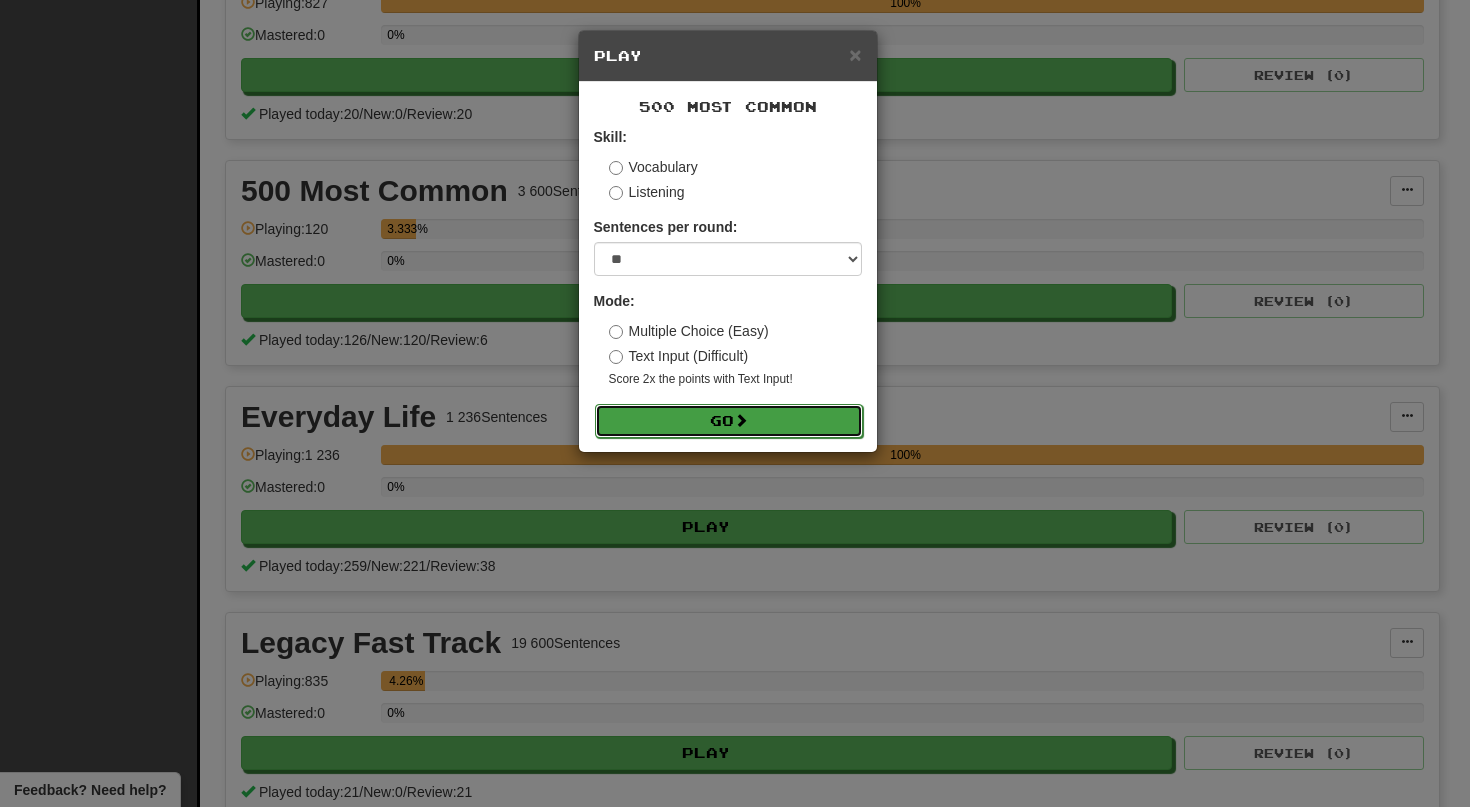 click on "Go" at bounding box center [729, 421] 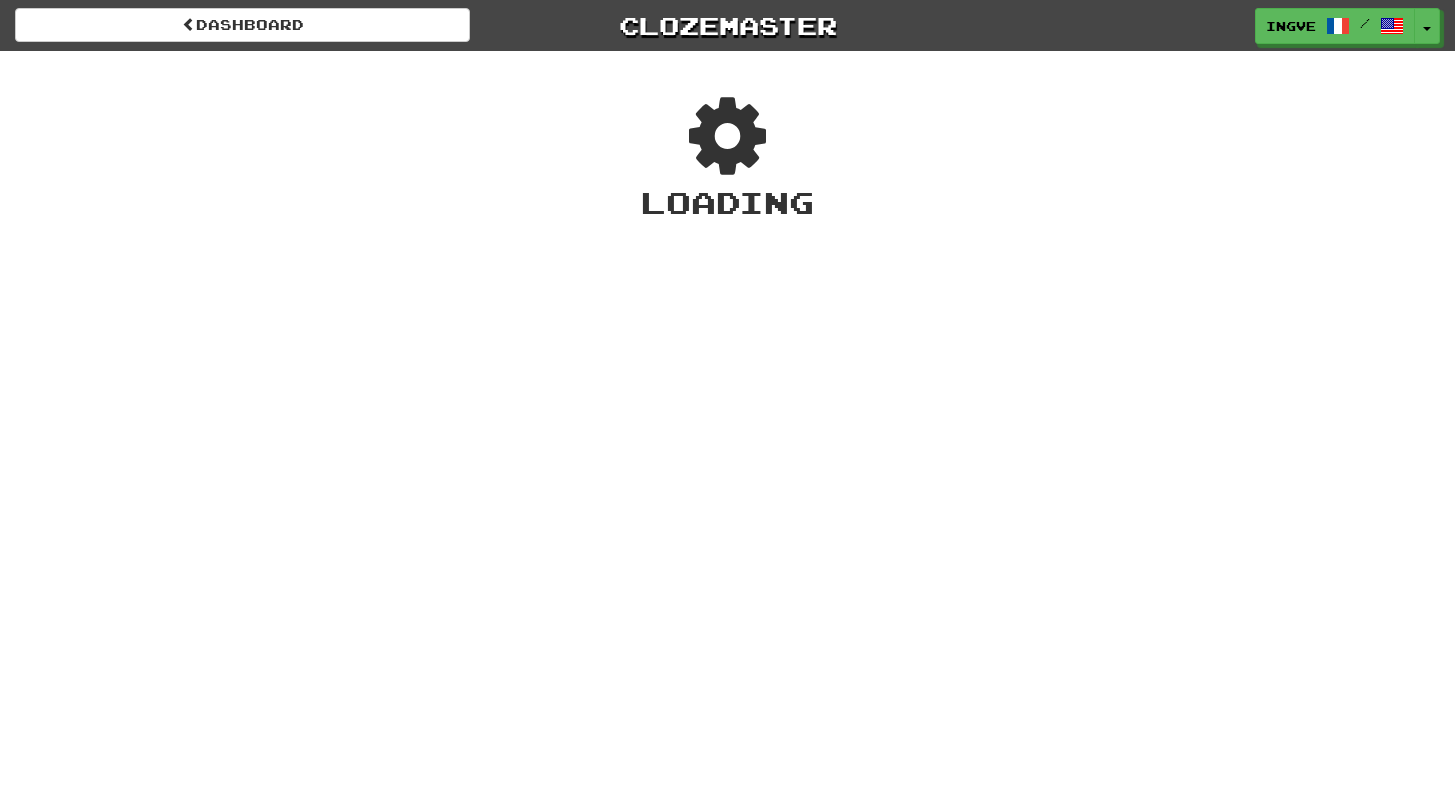 scroll, scrollTop: 0, scrollLeft: 0, axis: both 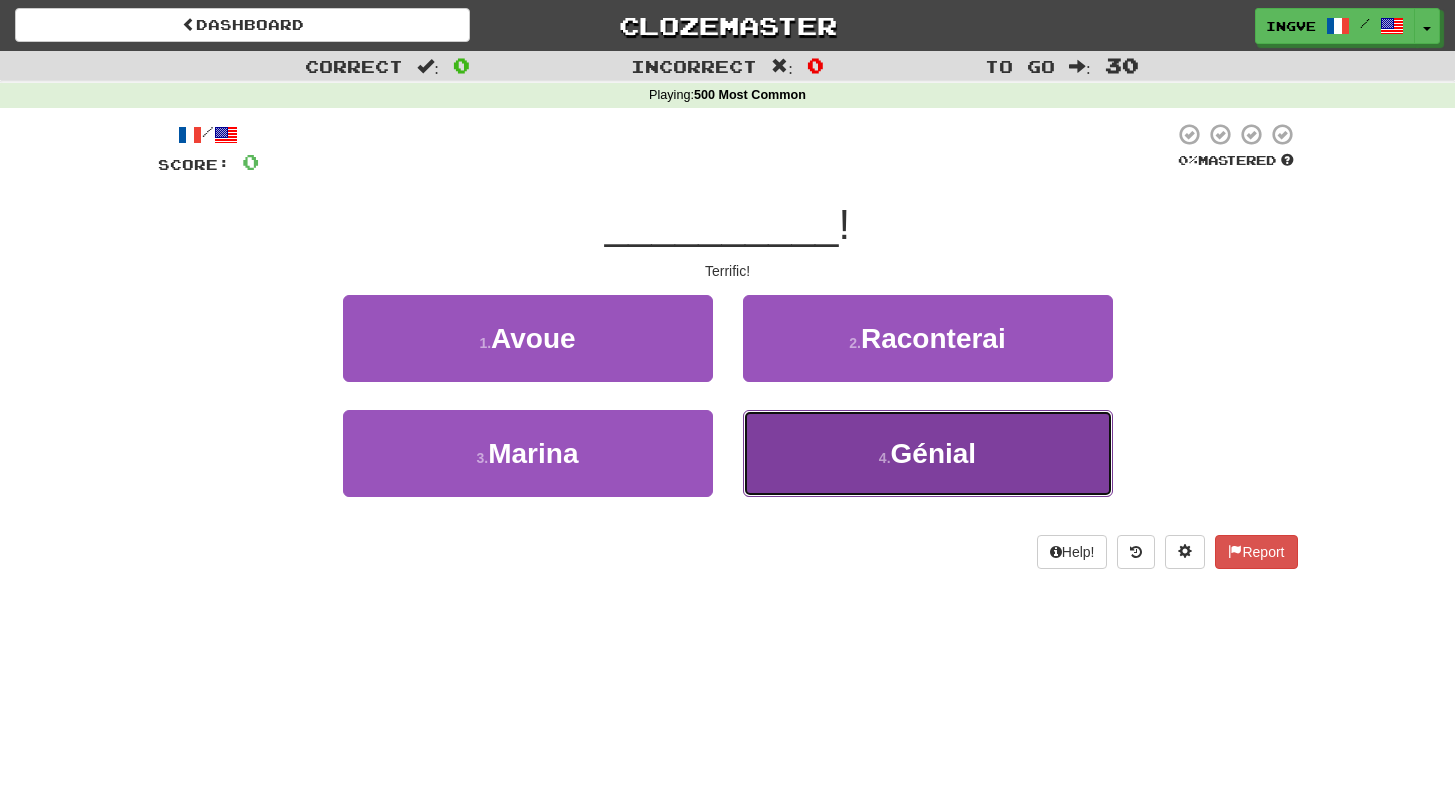 click on "4 .  Génial" at bounding box center [928, 453] 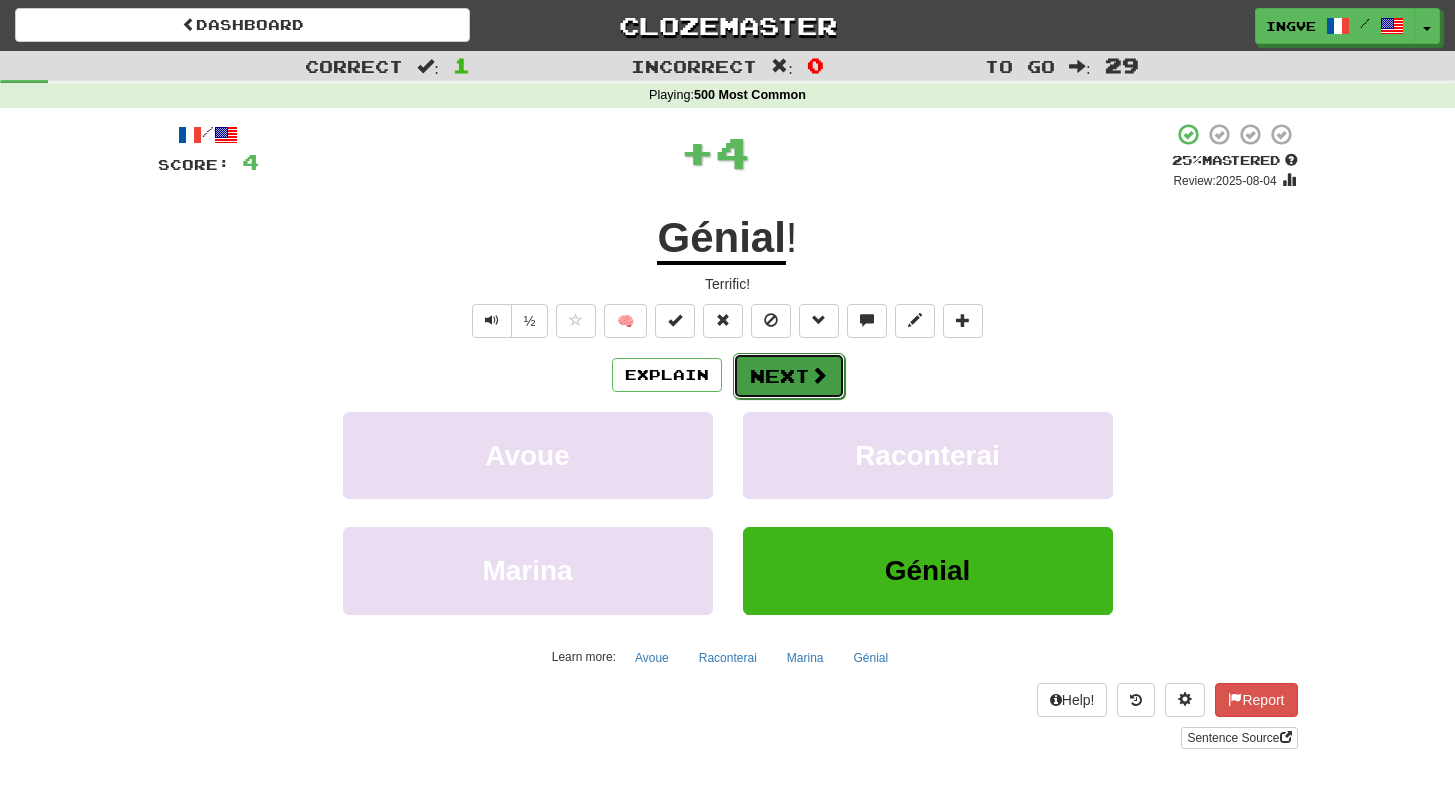 click on "Next" at bounding box center (789, 376) 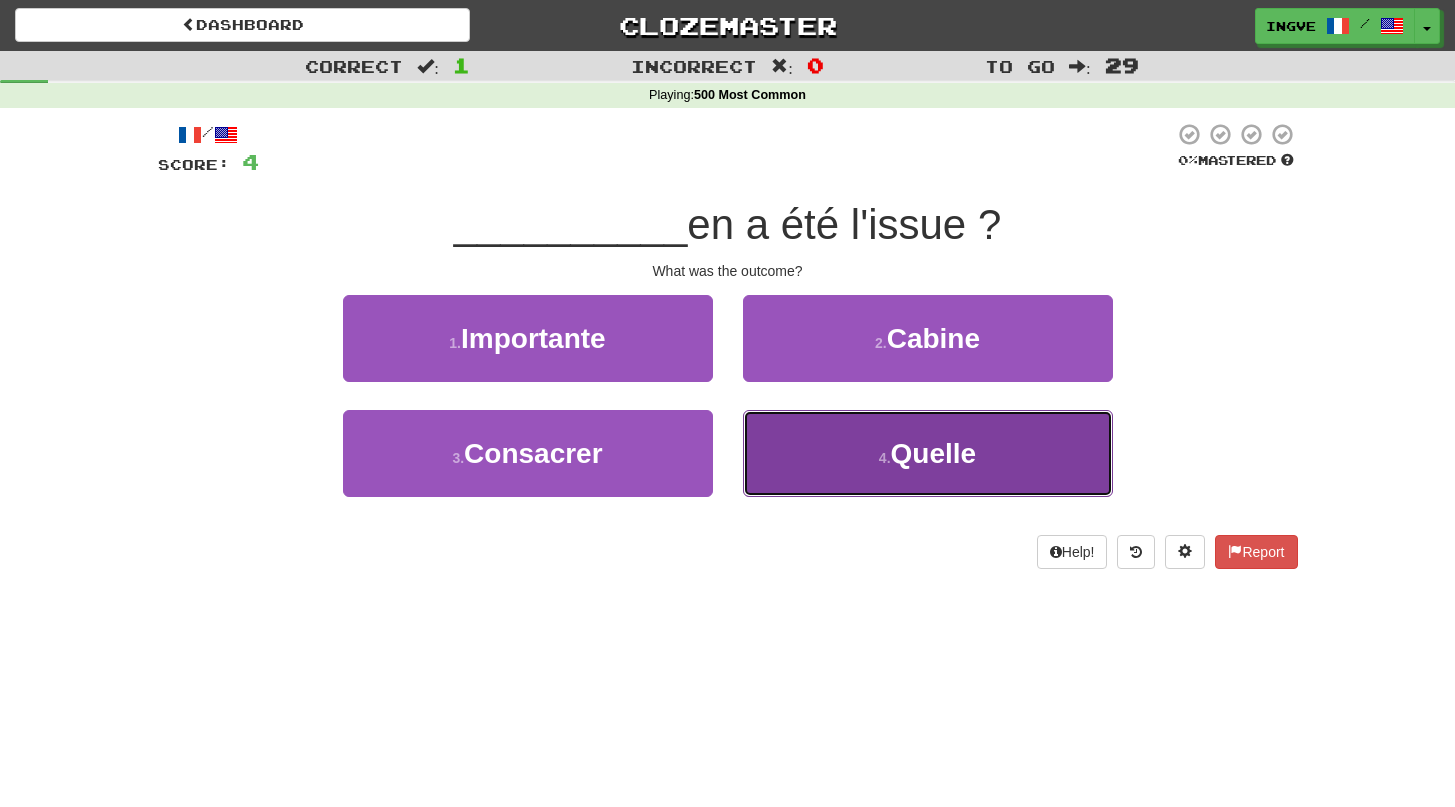 click on "4 .  Quelle" at bounding box center [928, 453] 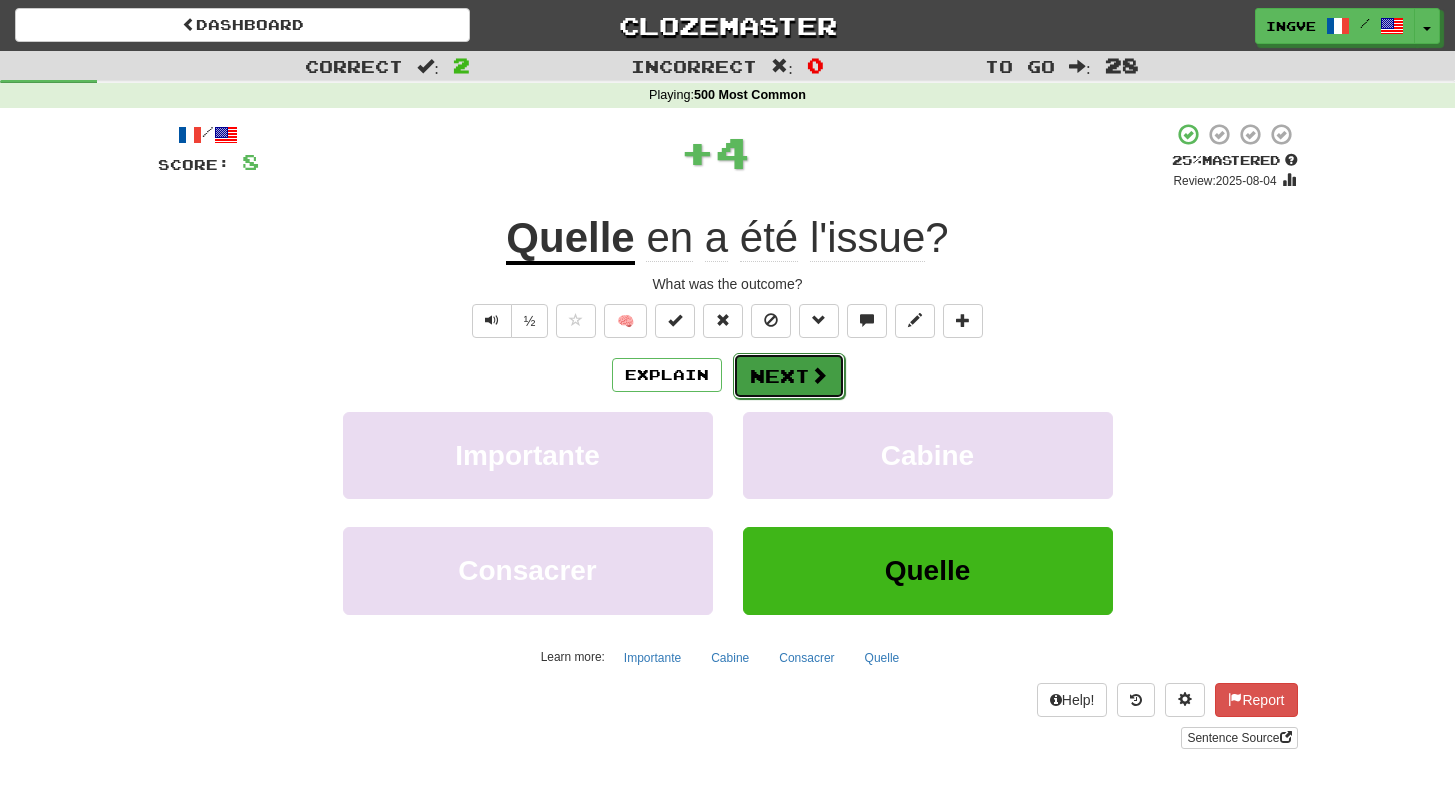 click on "Next" at bounding box center [789, 376] 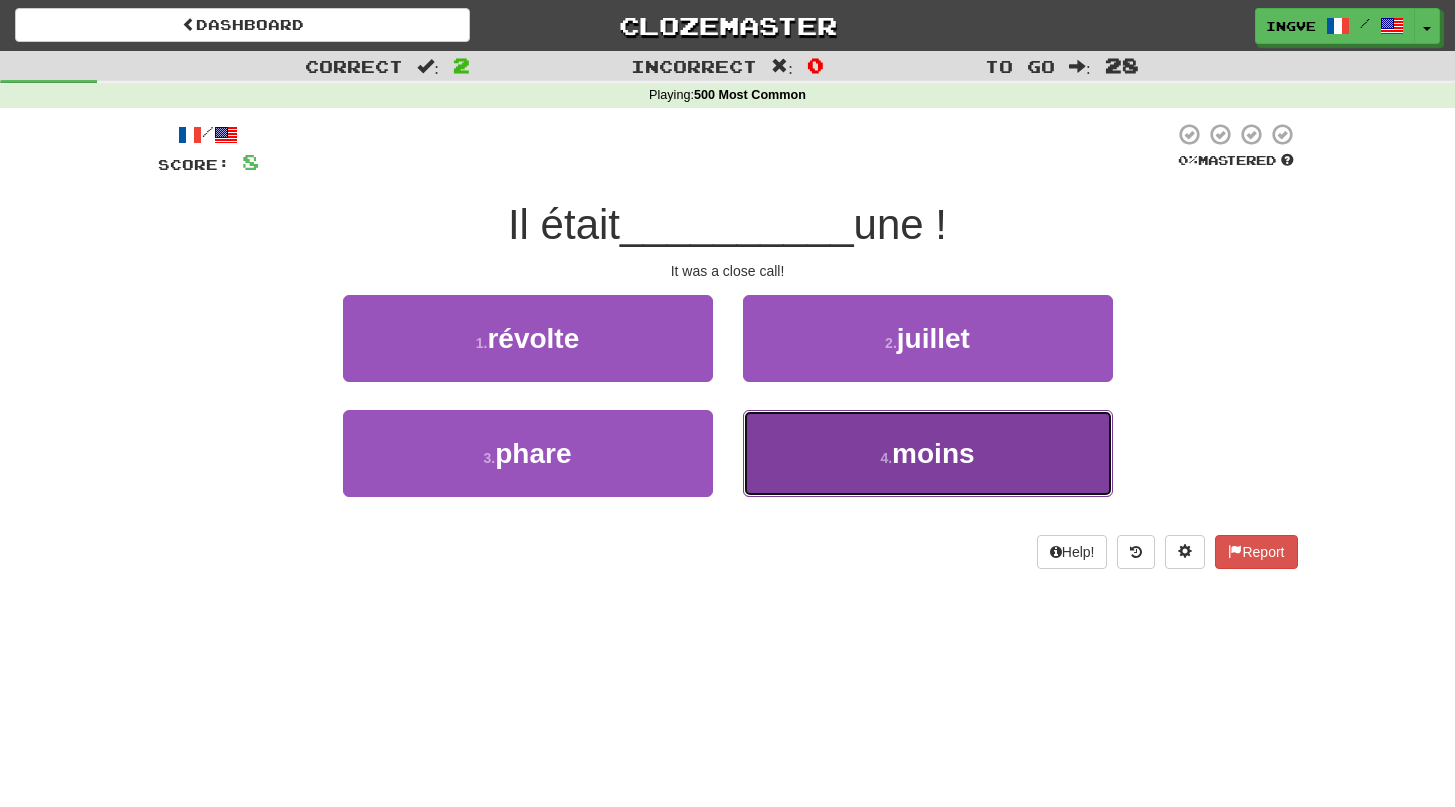 click on "4 .  moins" at bounding box center [928, 453] 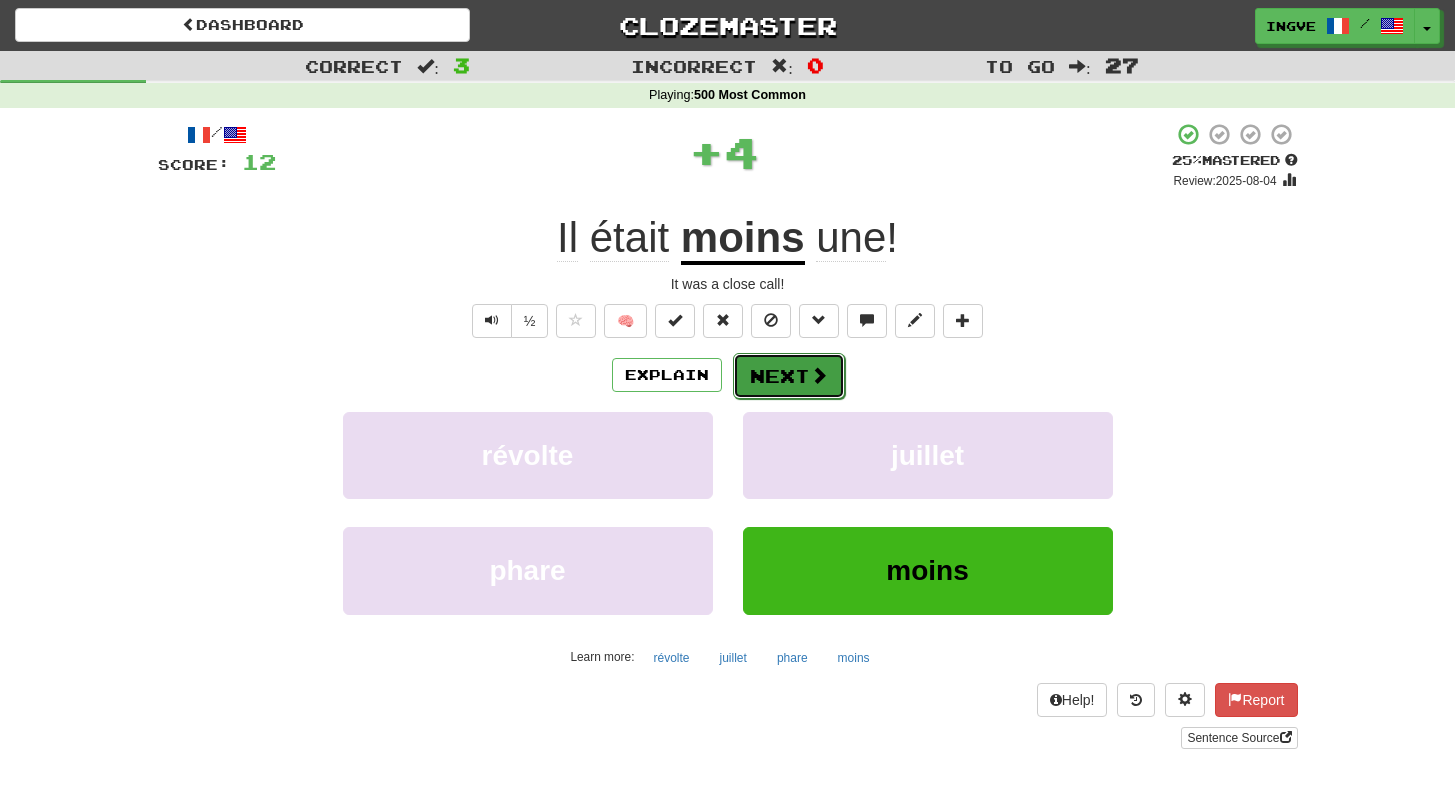 click on "Next" at bounding box center [789, 376] 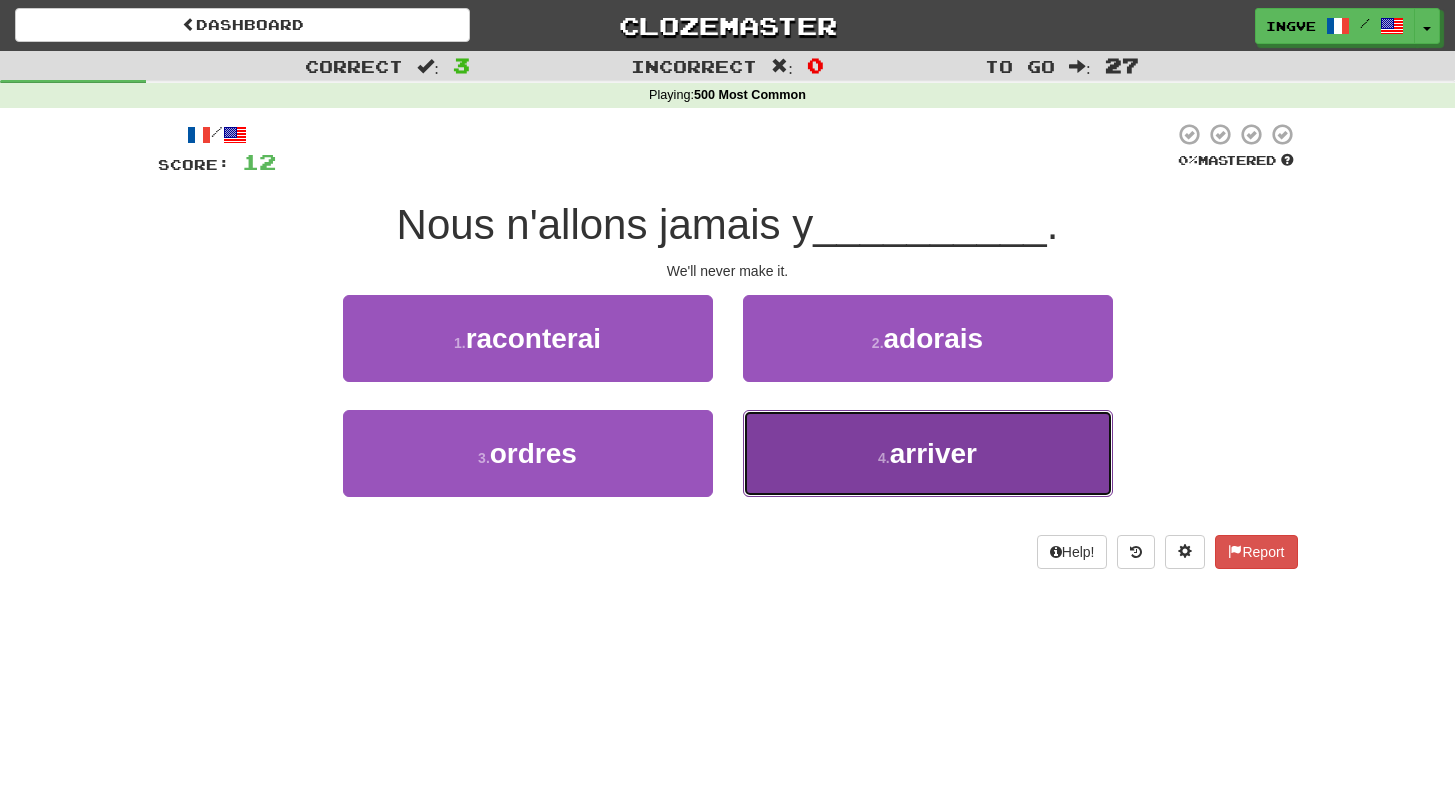 click on "4 .  arriver" at bounding box center (928, 453) 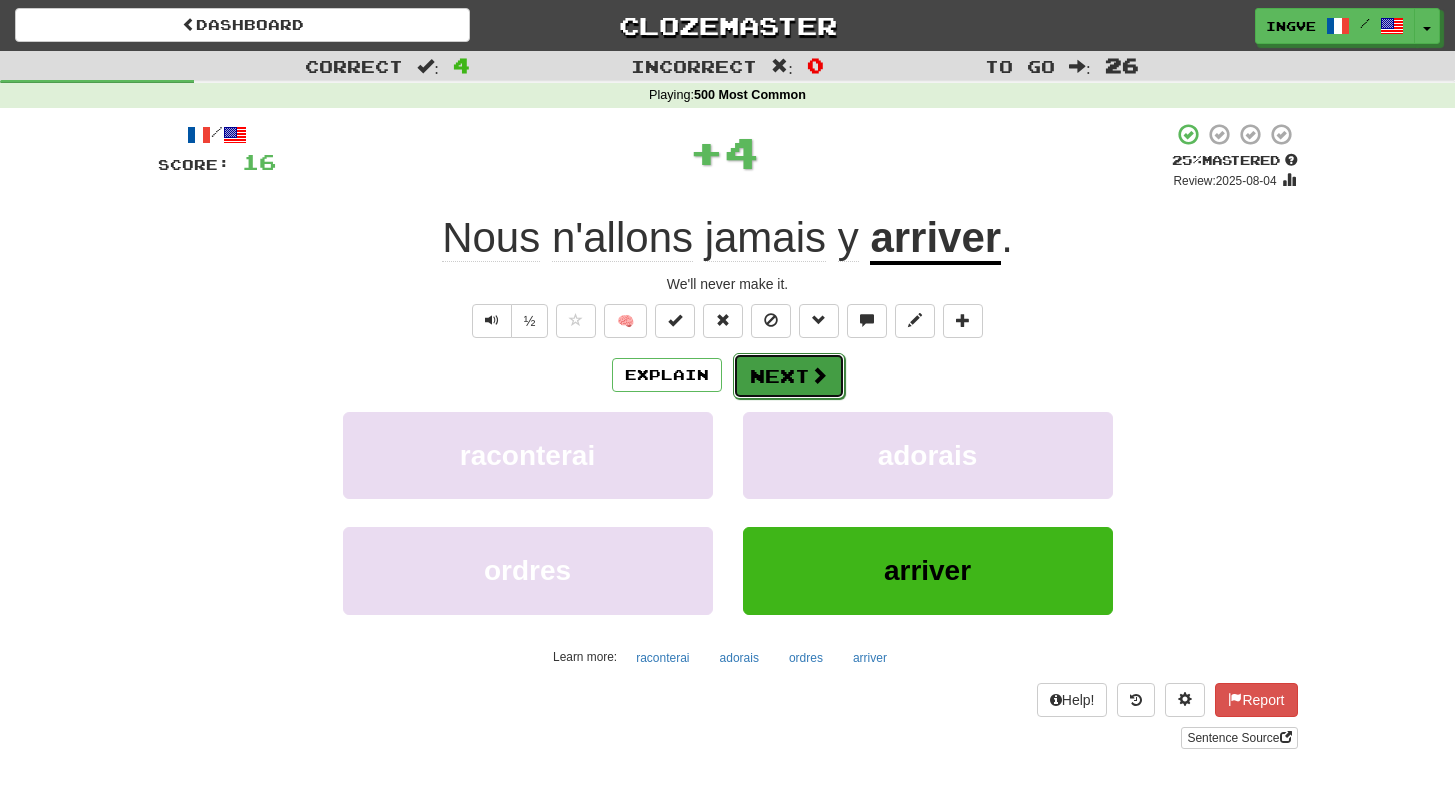 click on "Next" at bounding box center [789, 376] 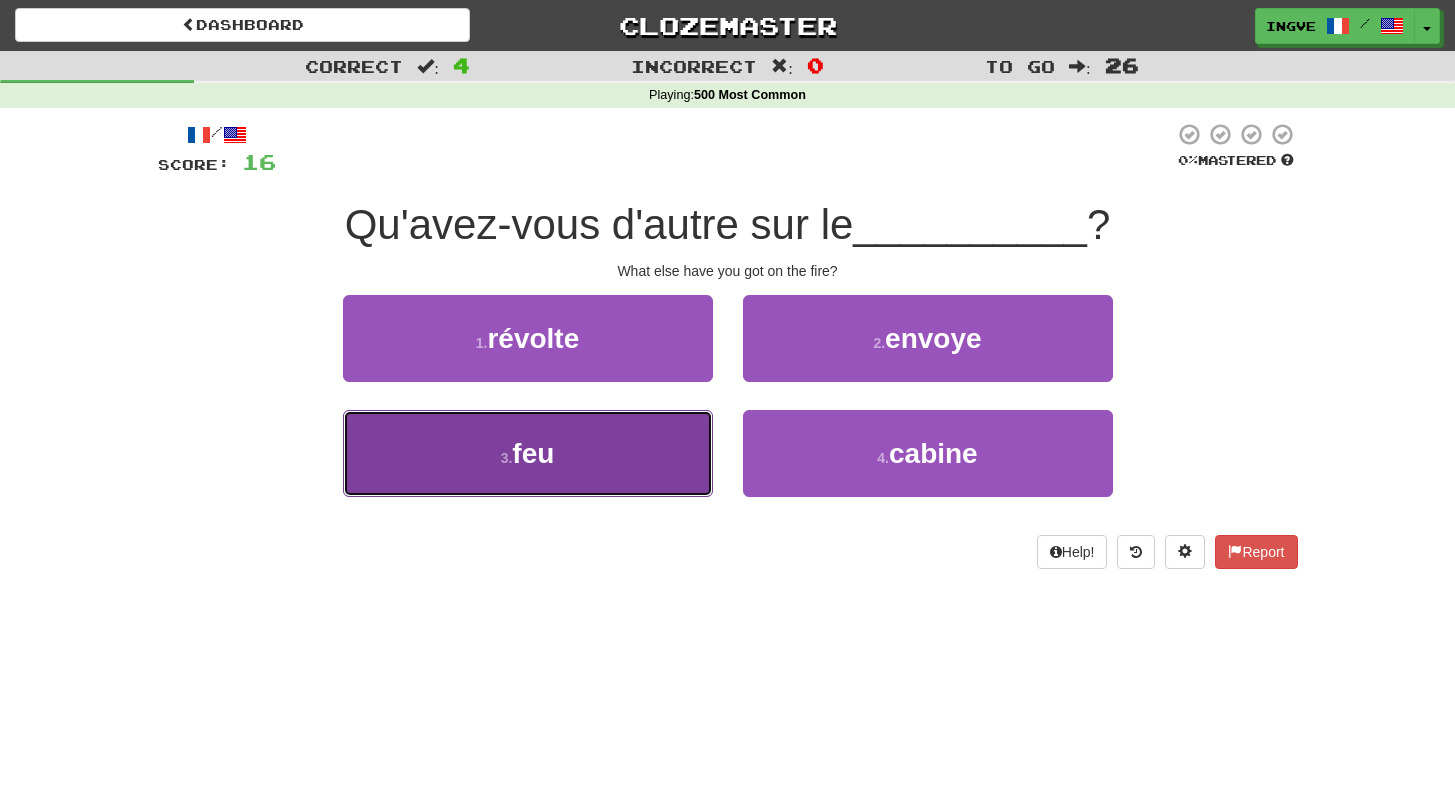click on "3 .  feu" at bounding box center [528, 453] 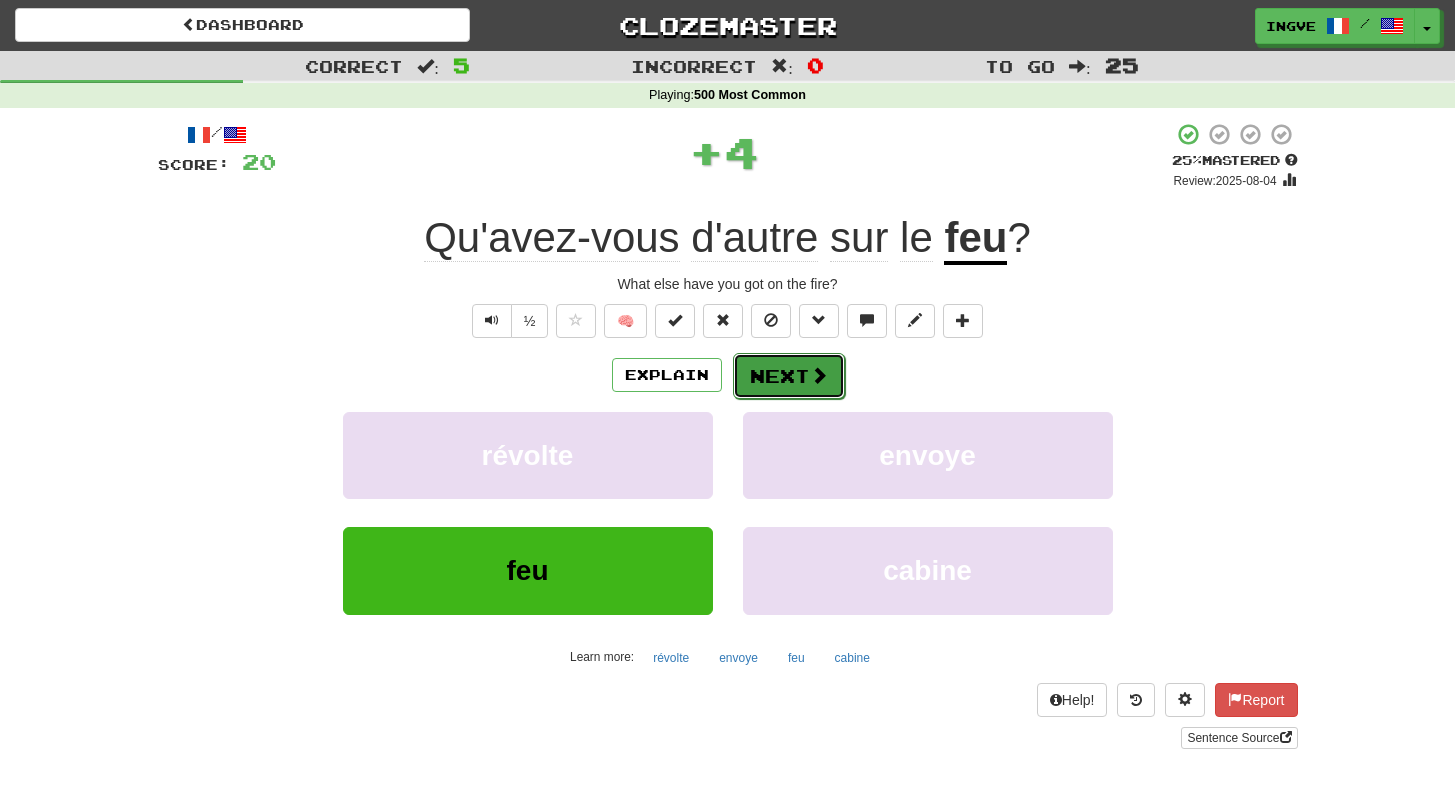 click on "Next" at bounding box center [789, 376] 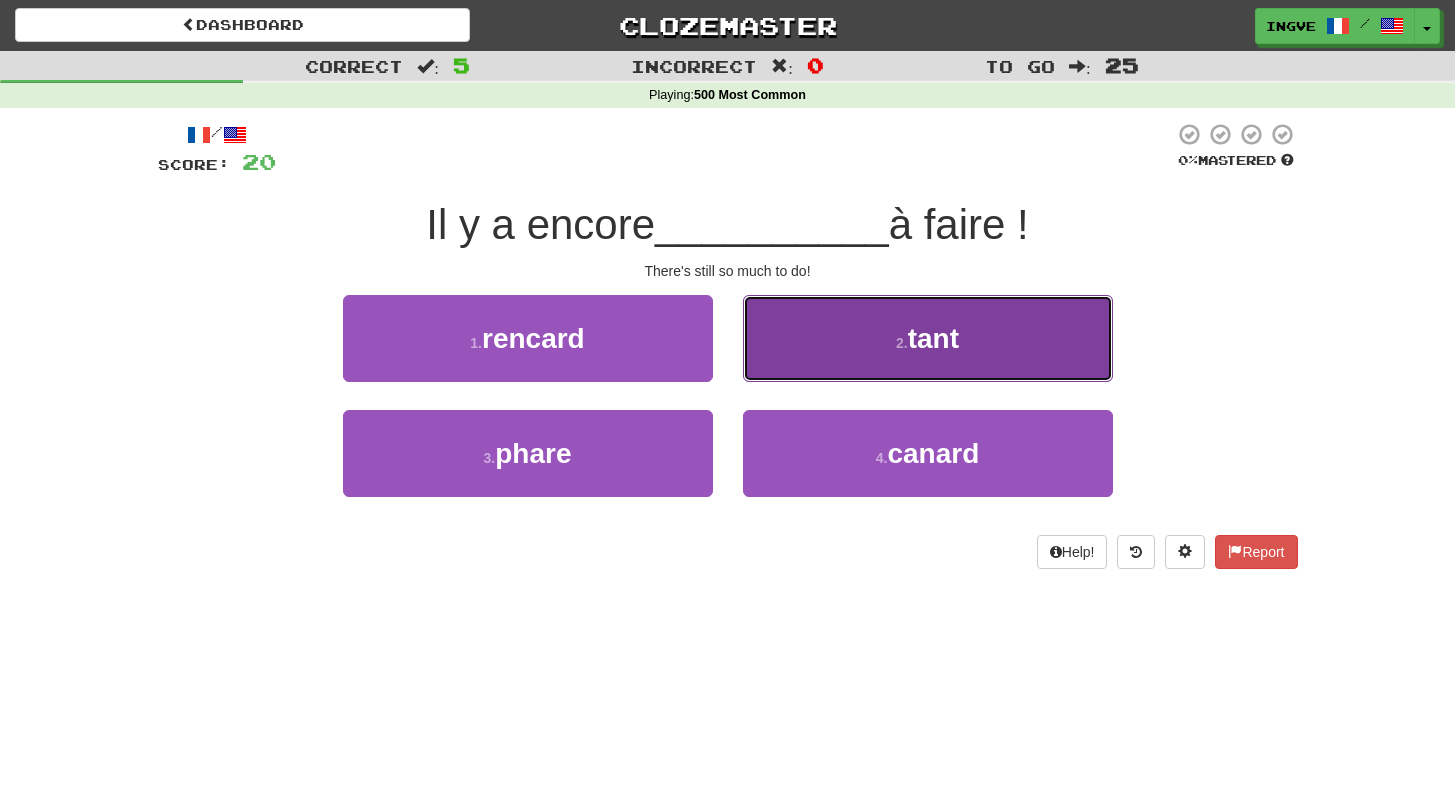 click on "2 .  tant" at bounding box center (928, 338) 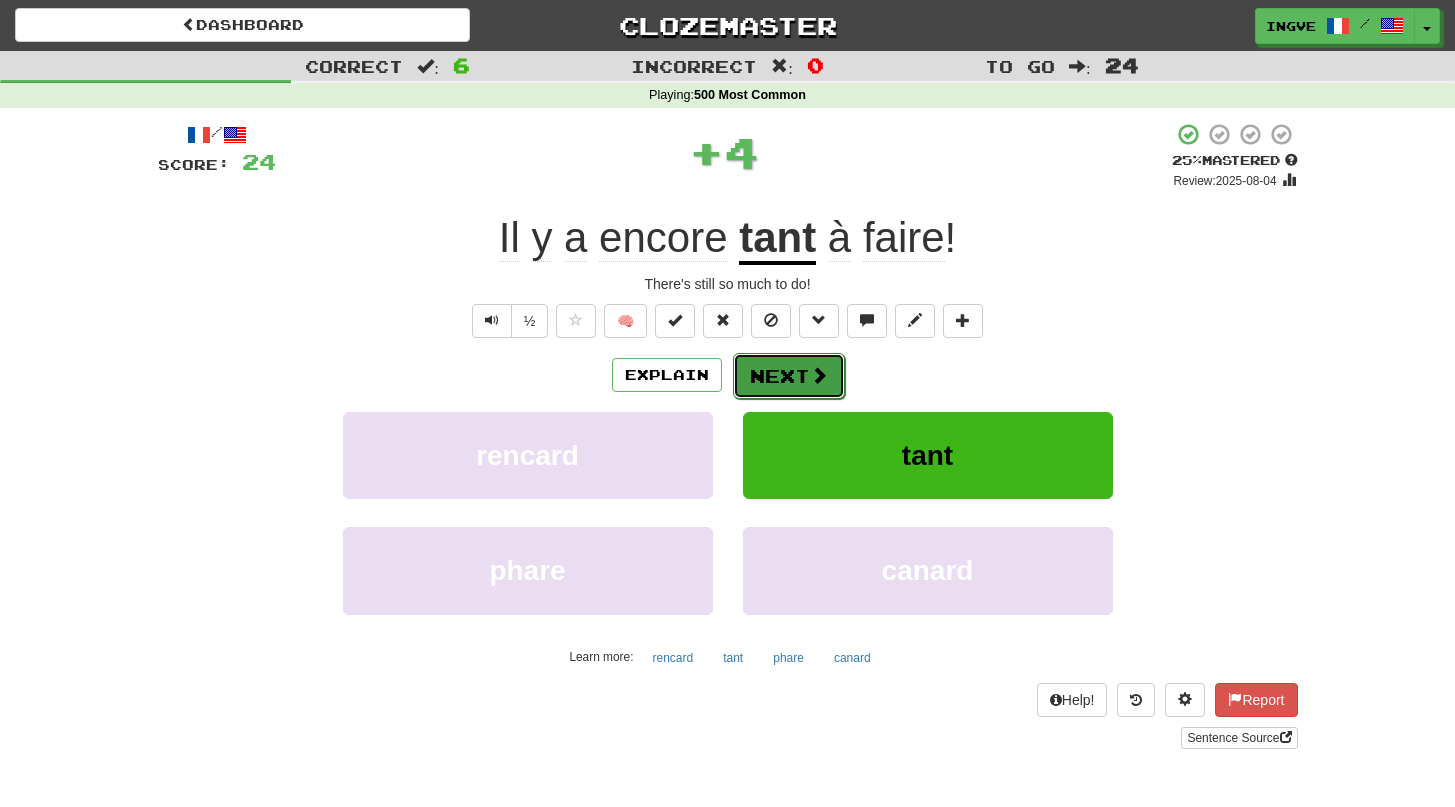 click on "Next" at bounding box center (789, 376) 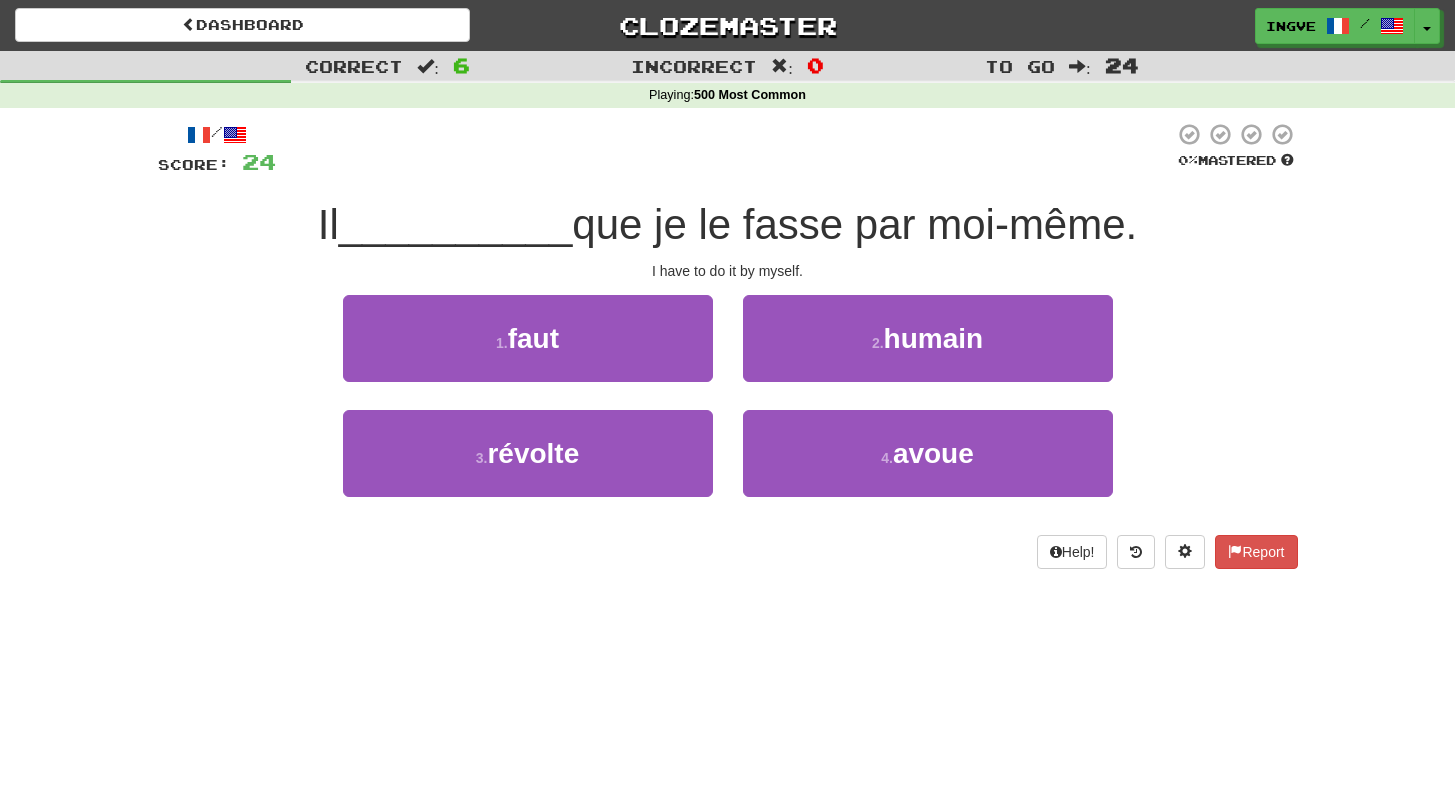 click on "que je le fasse par moi-même." at bounding box center [854, 224] 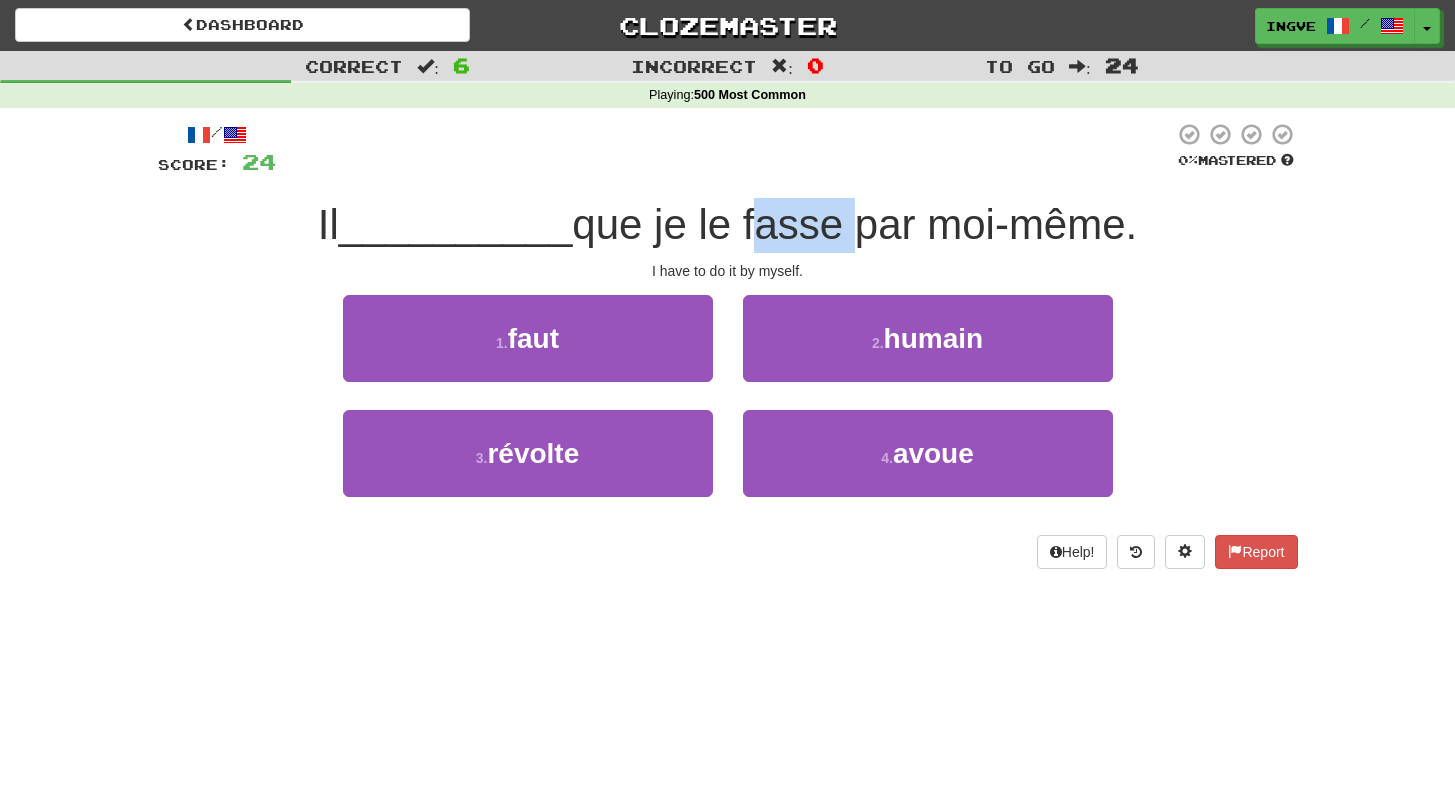 click on "que je le fasse par moi-même." at bounding box center [854, 224] 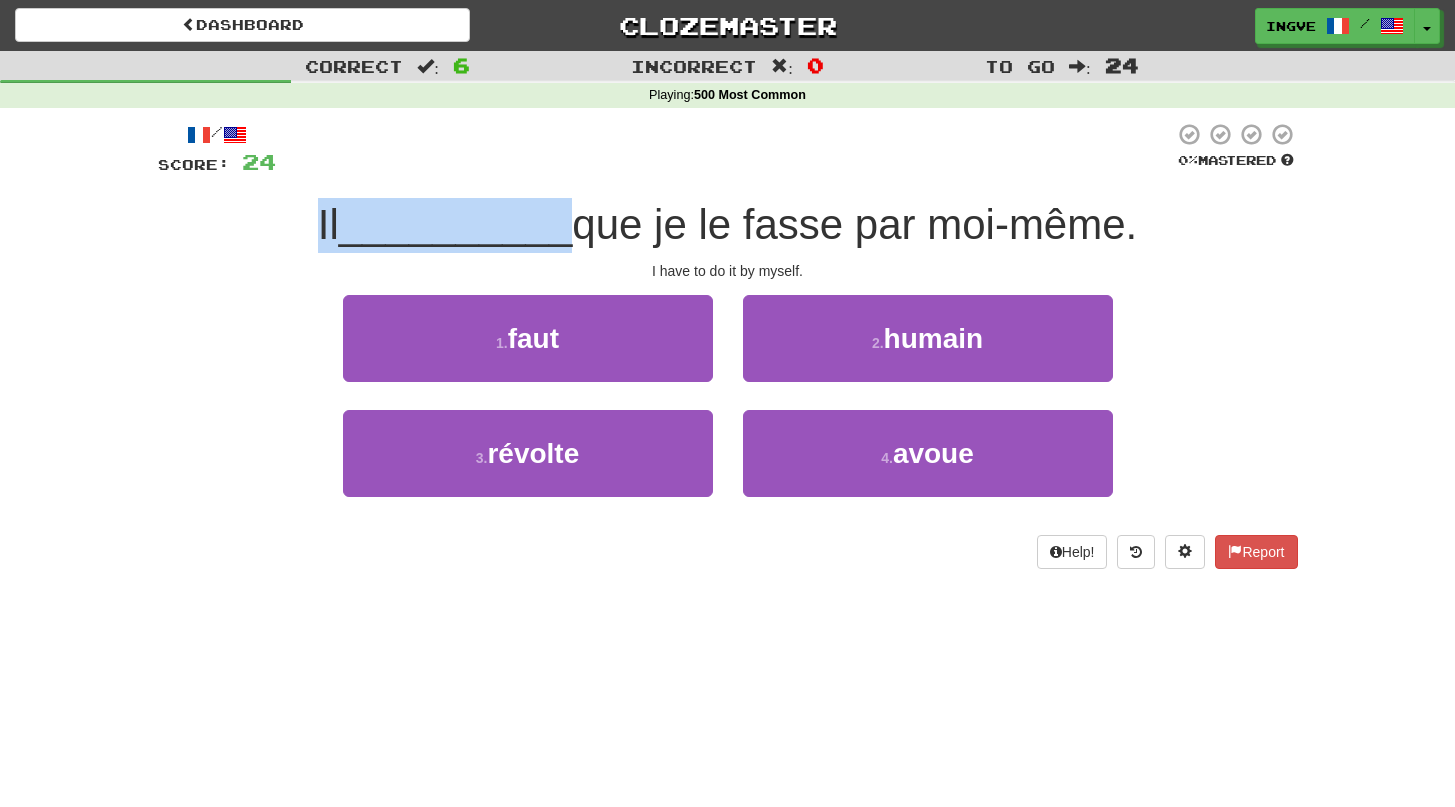 click on "que je le fasse par moi-même." at bounding box center [854, 224] 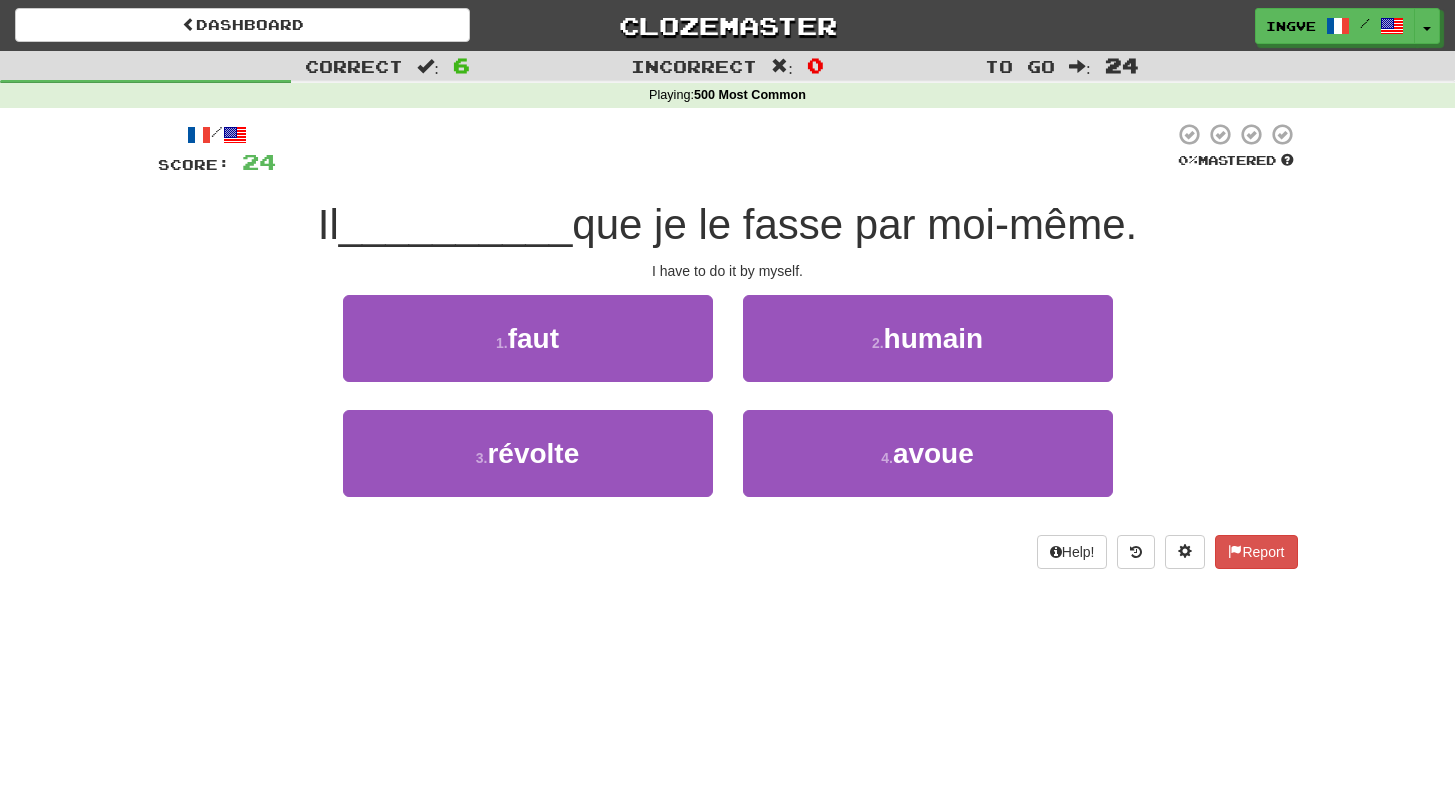 click on "que je le fasse par moi-même." at bounding box center (854, 224) 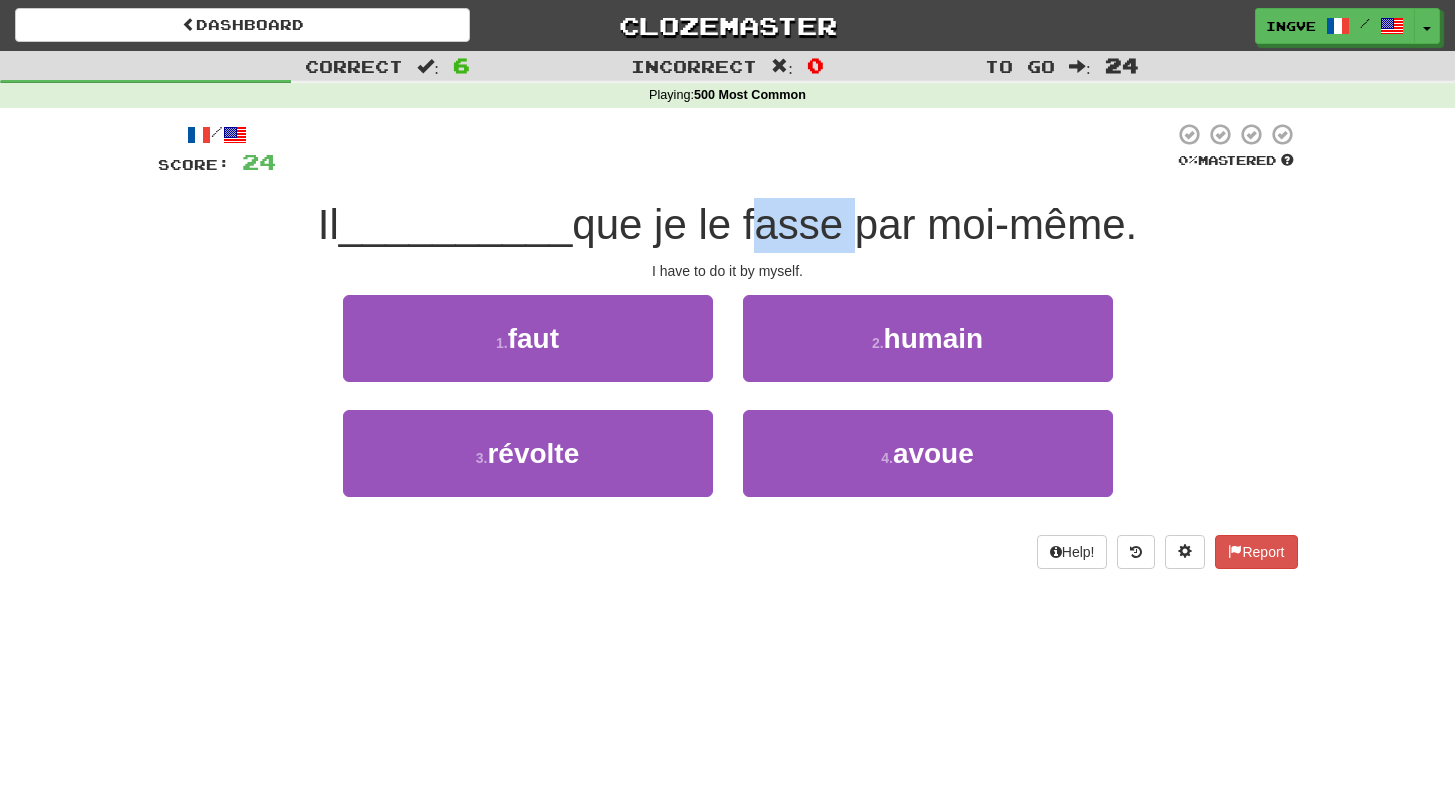 click on "que je le fasse par moi-même." at bounding box center (854, 224) 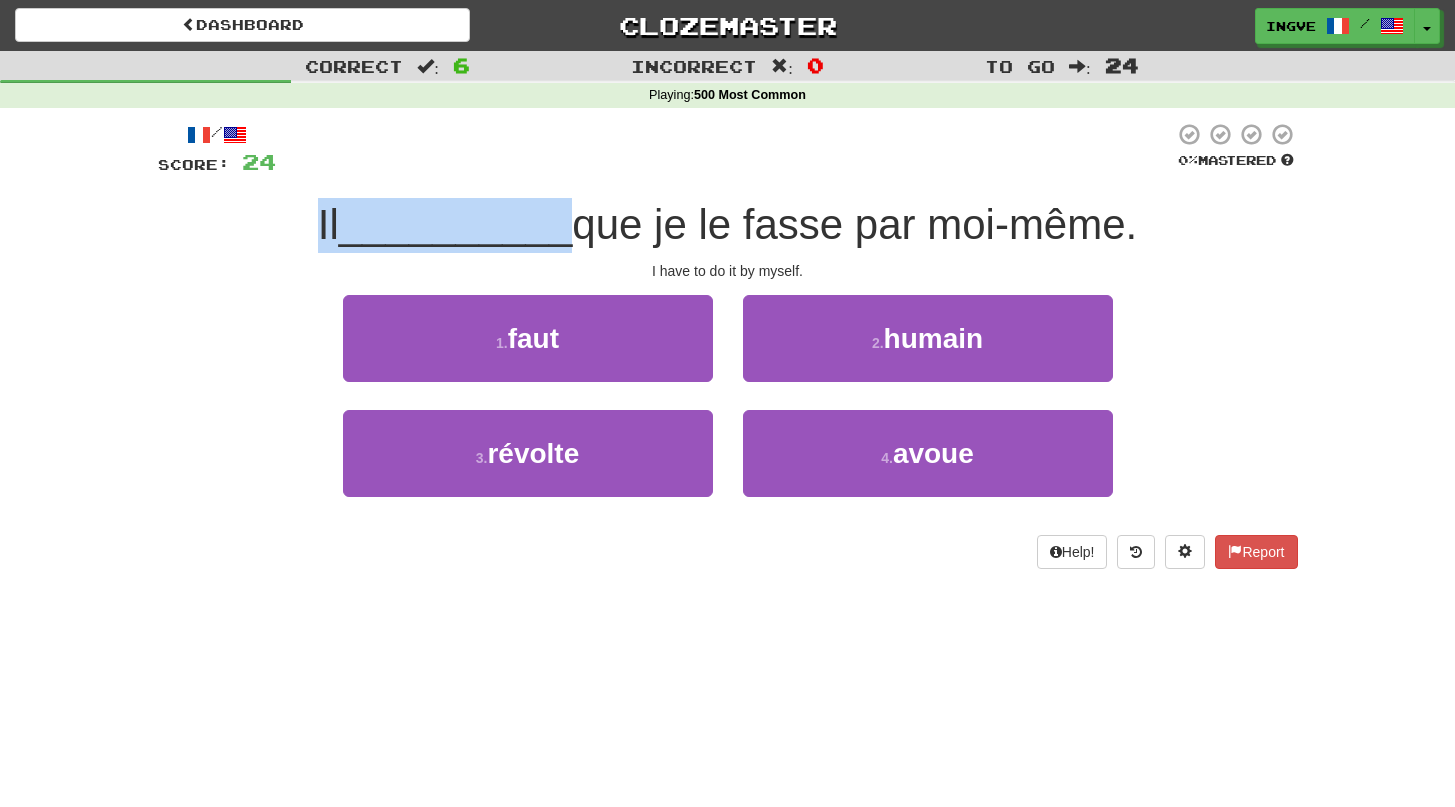 click on "que je le fasse par moi-même." at bounding box center [854, 224] 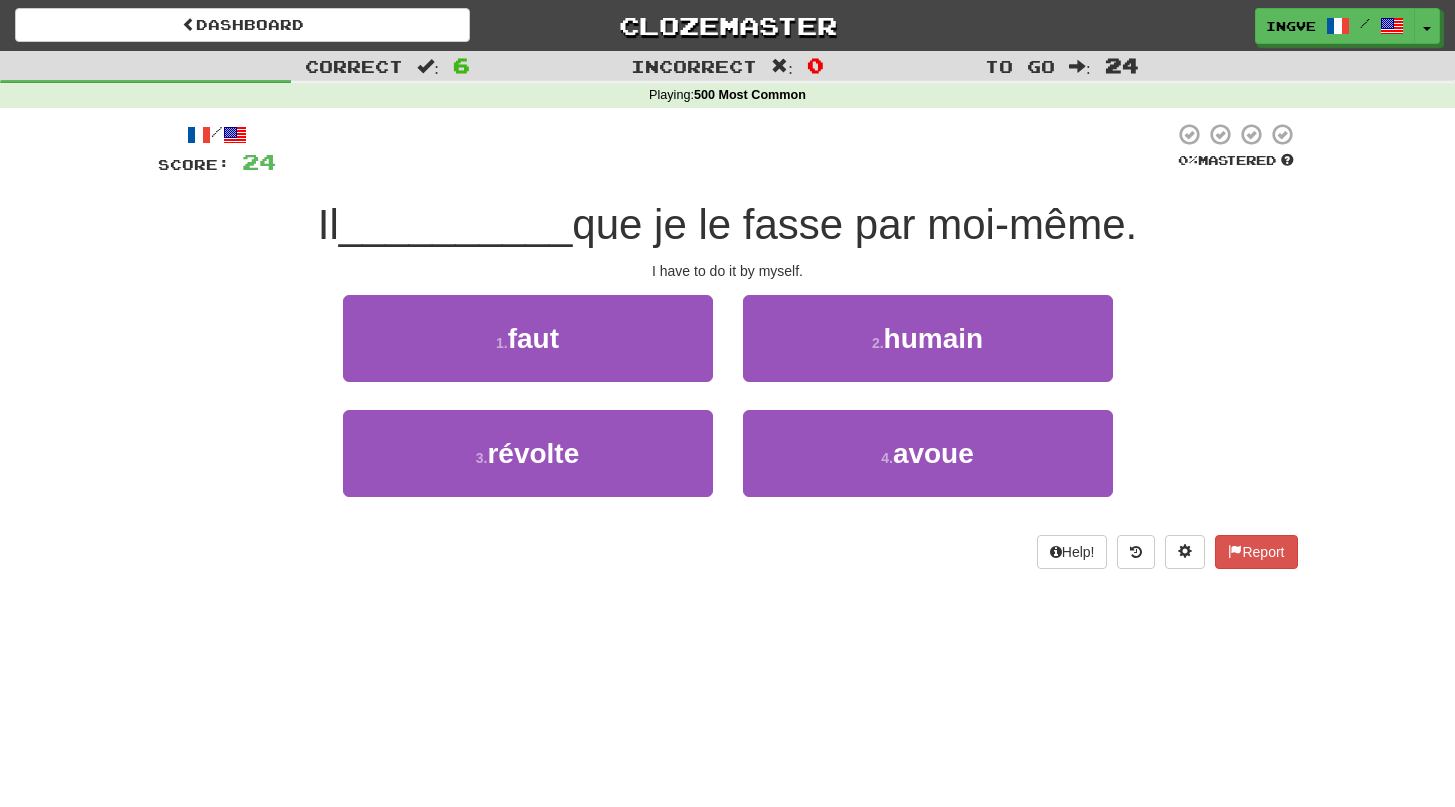 click on "que je le fasse par moi-même." at bounding box center (854, 224) 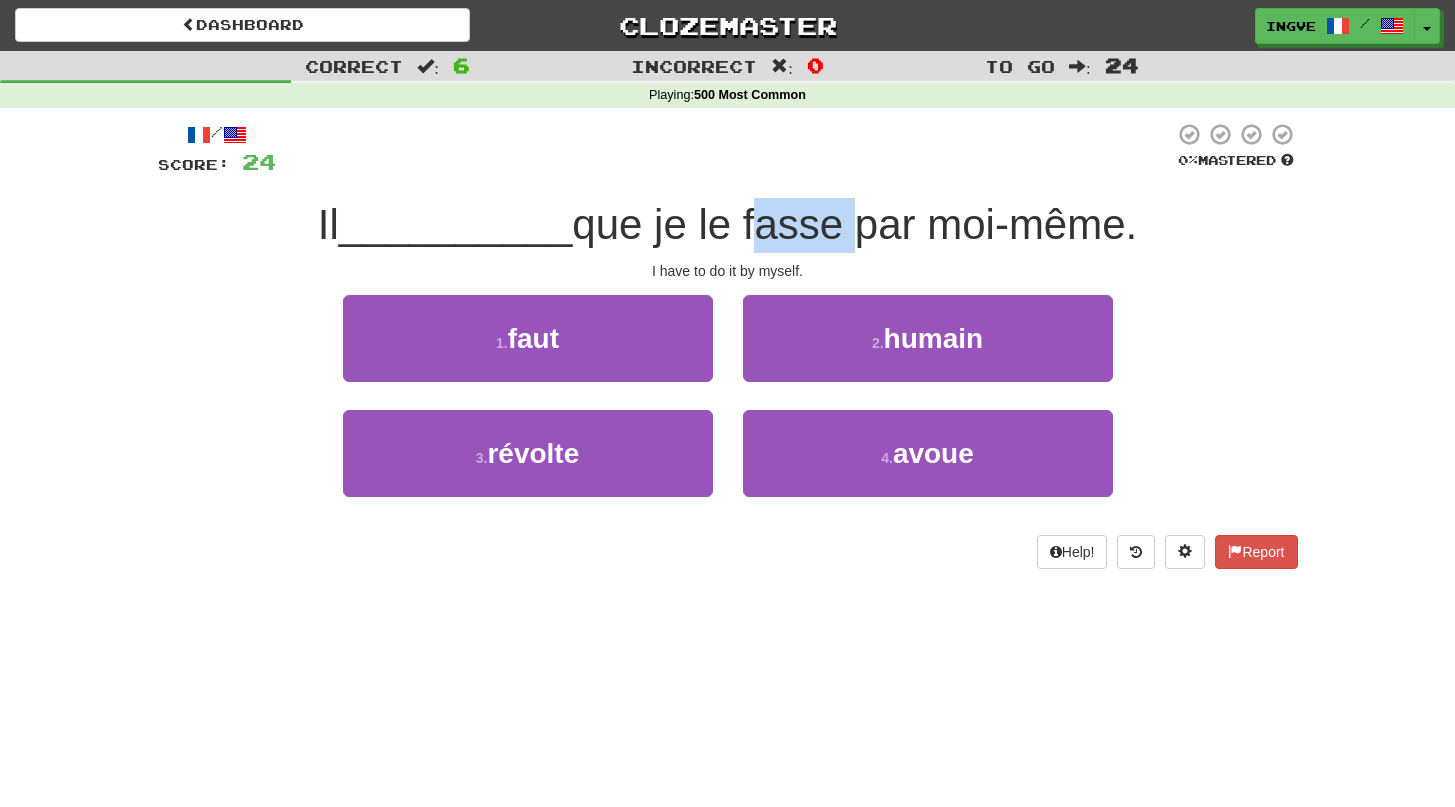 click on "que je le fasse par moi-même." at bounding box center [854, 224] 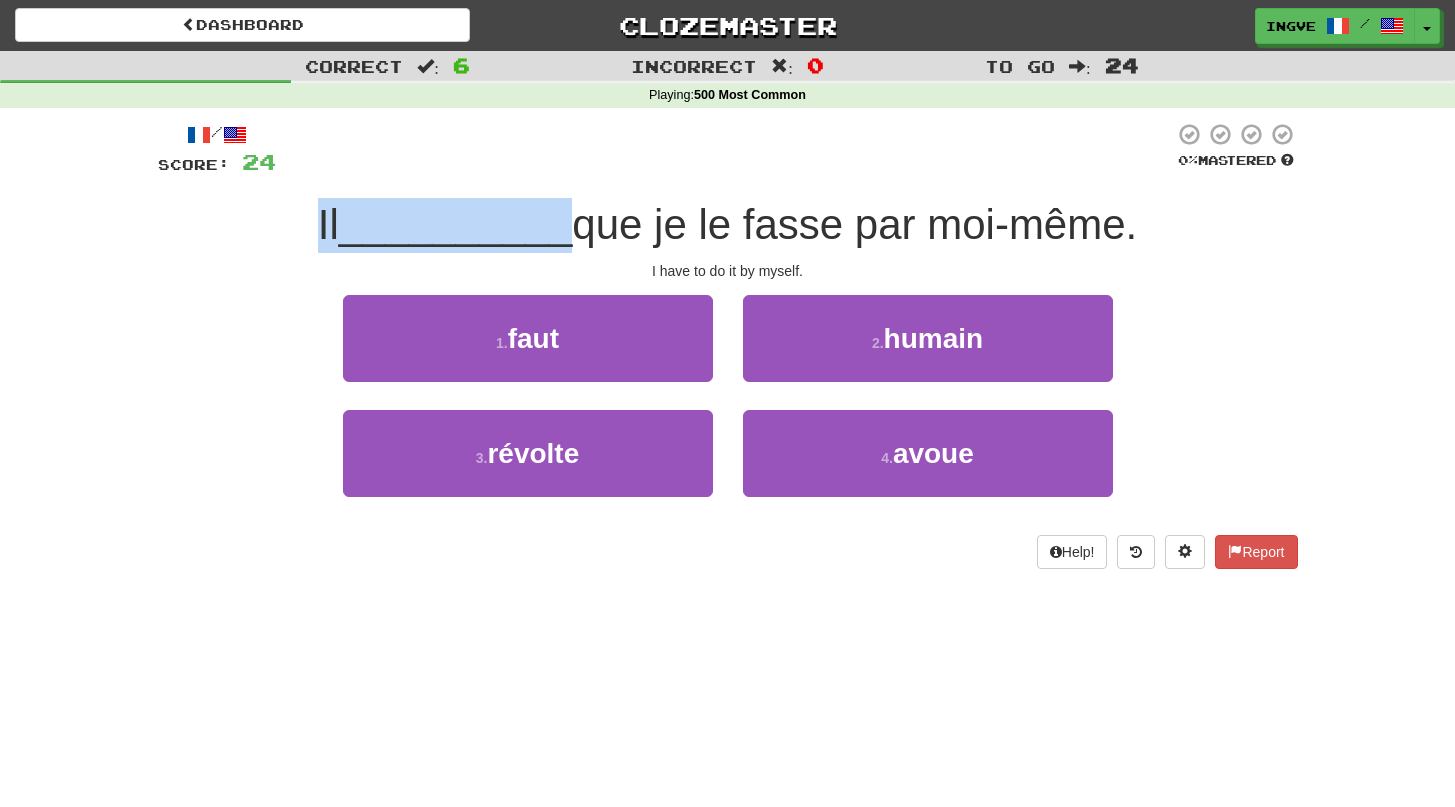 click on "que je le fasse par moi-même." at bounding box center (854, 224) 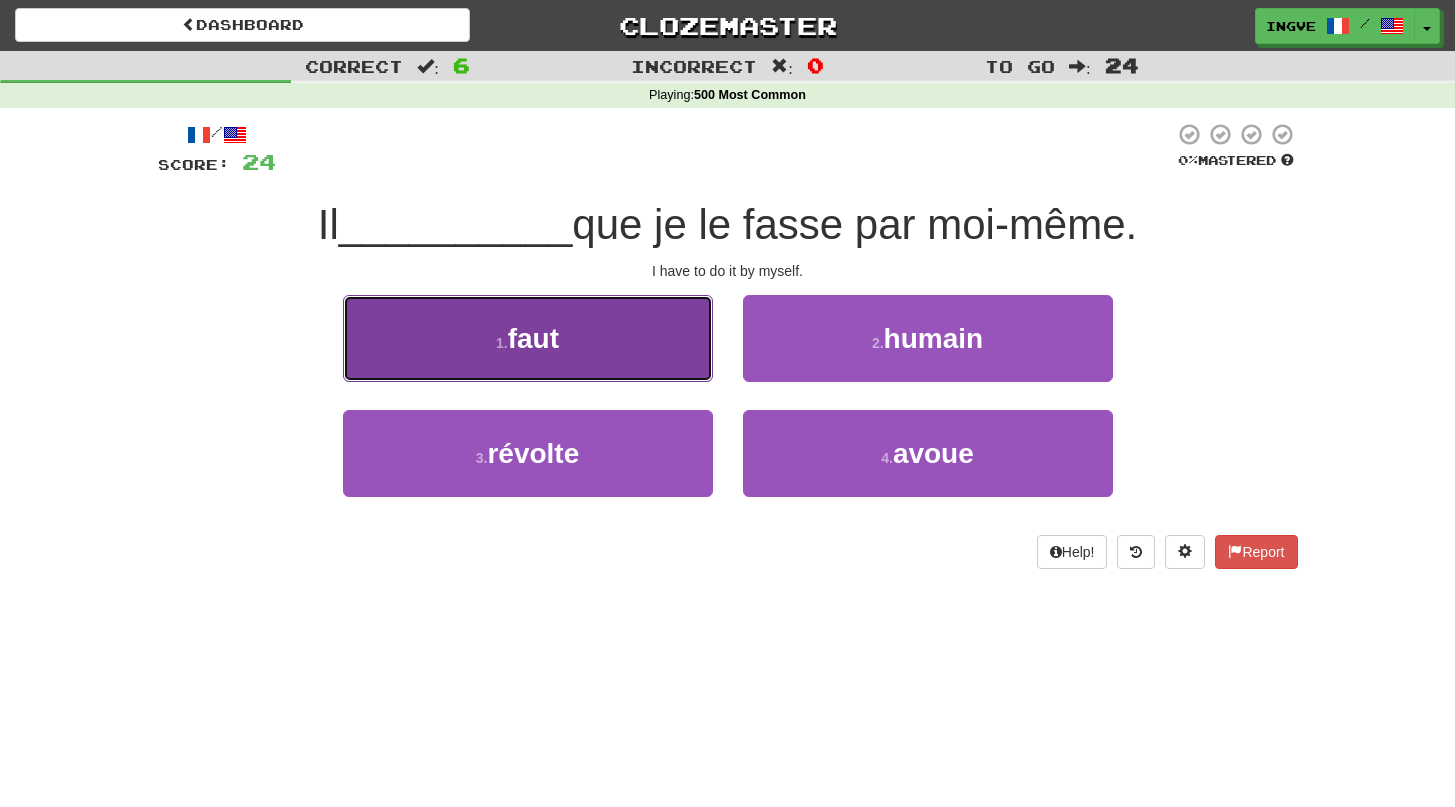 click on "1 .  faut" at bounding box center [528, 338] 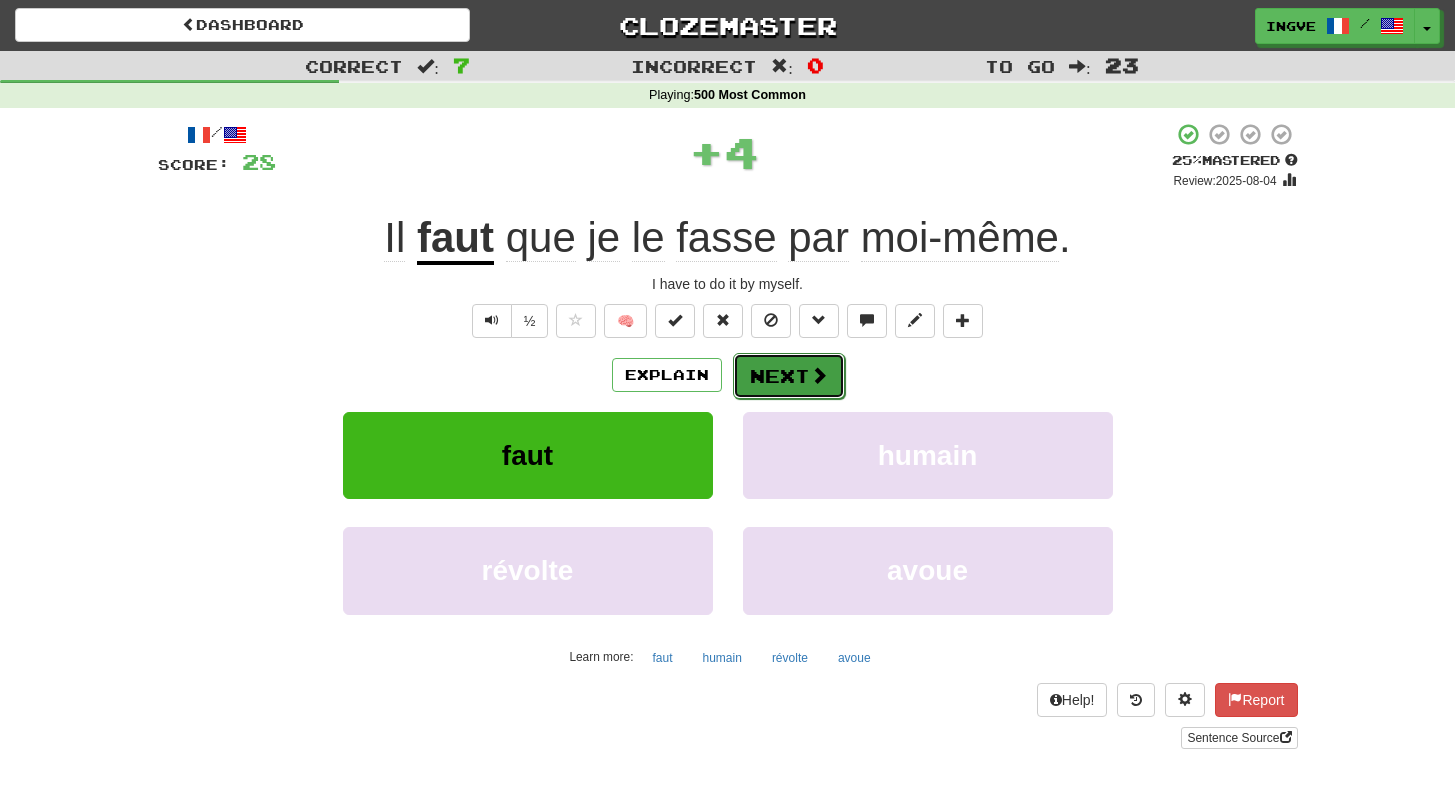 click on "Next" at bounding box center [789, 376] 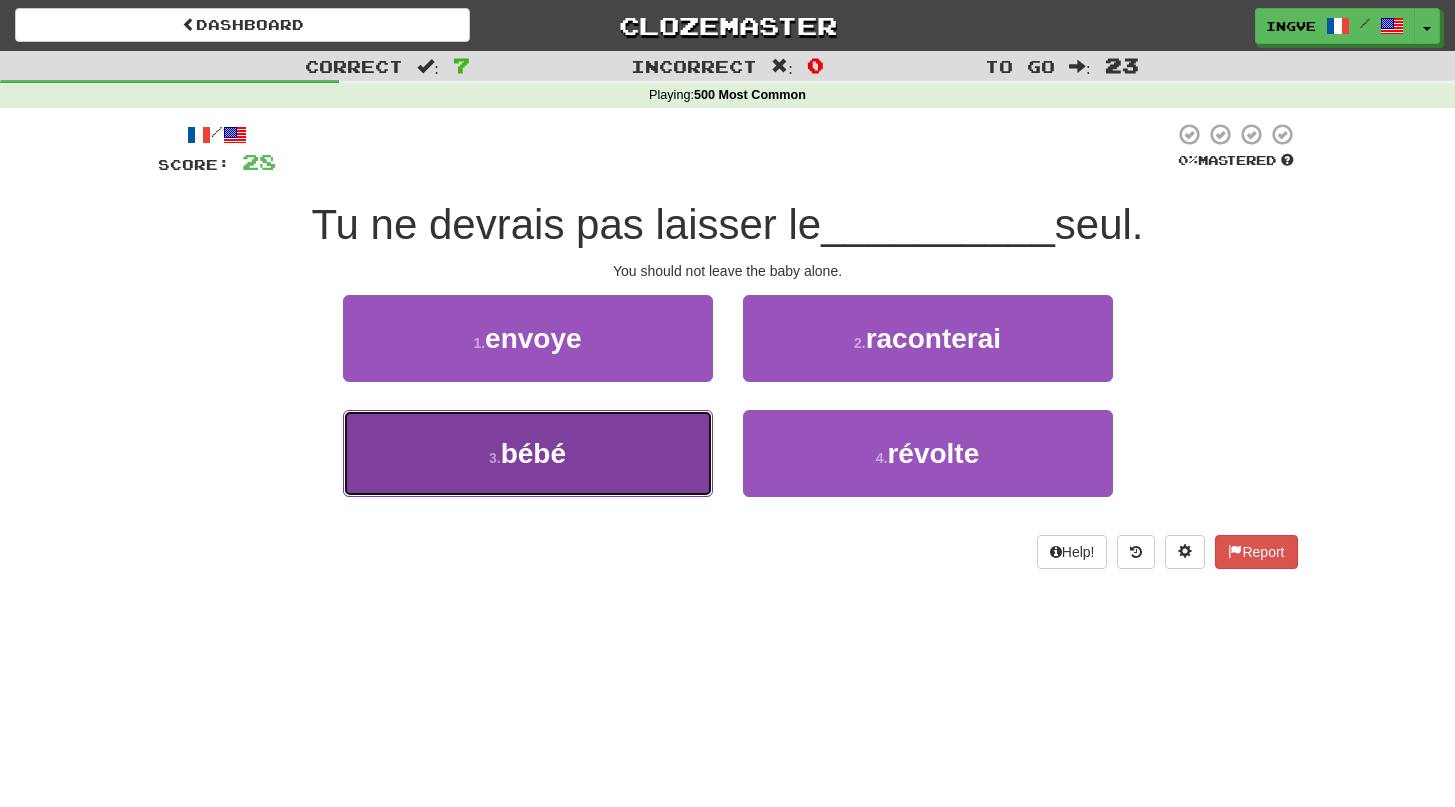 click on "3 .  bébé" at bounding box center (528, 453) 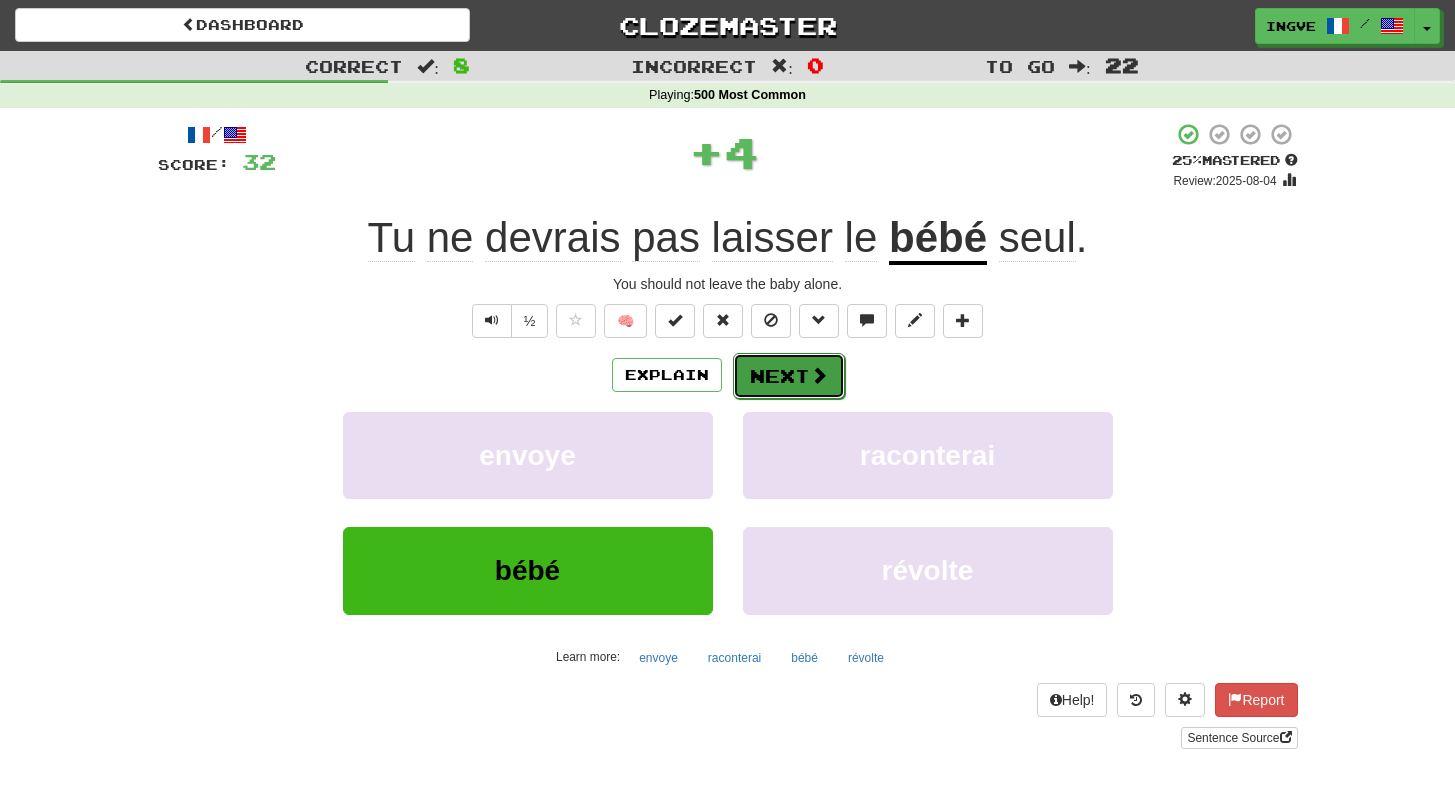 click on "Next" at bounding box center [789, 376] 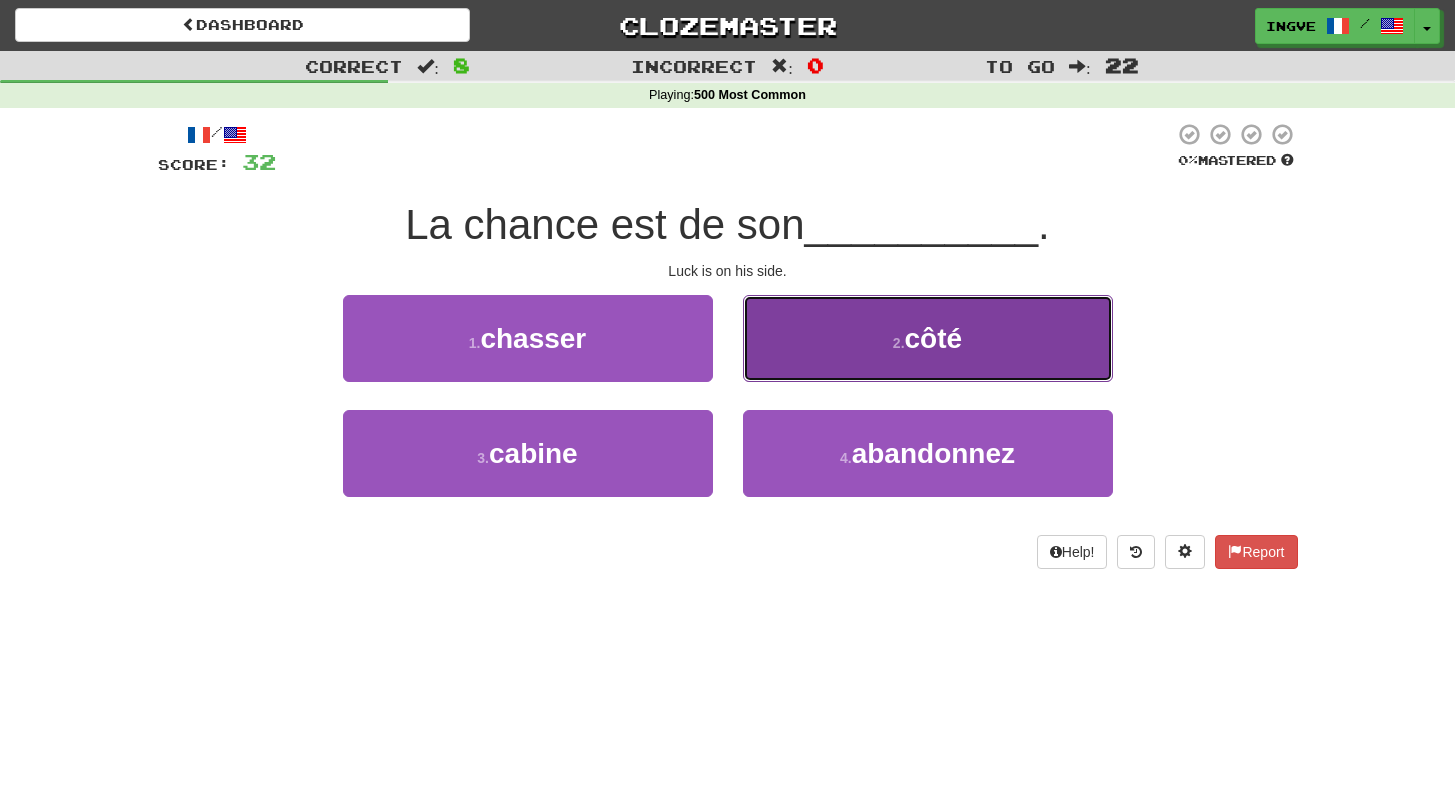 click on "2 .  côté" at bounding box center [928, 338] 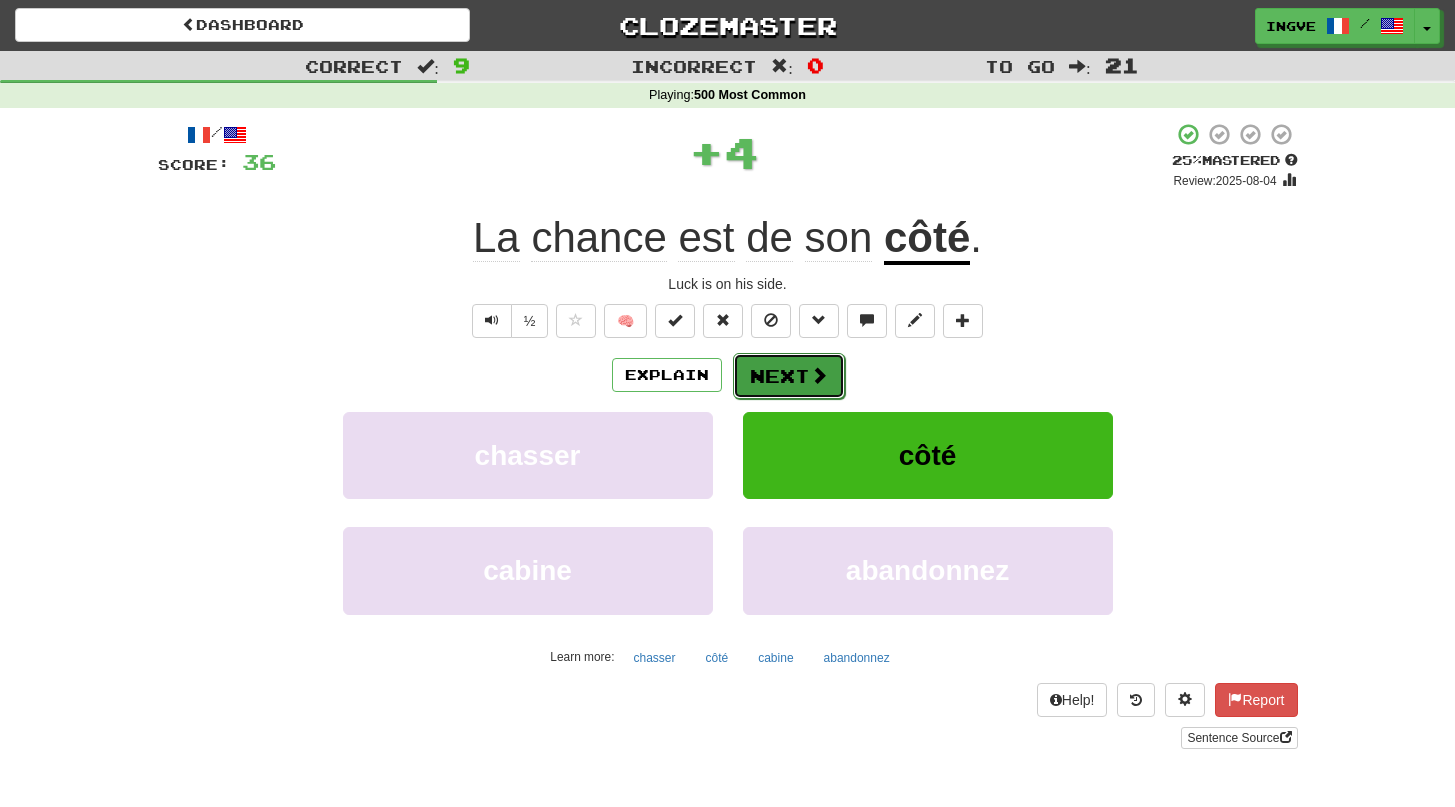 click on "Next" at bounding box center (789, 376) 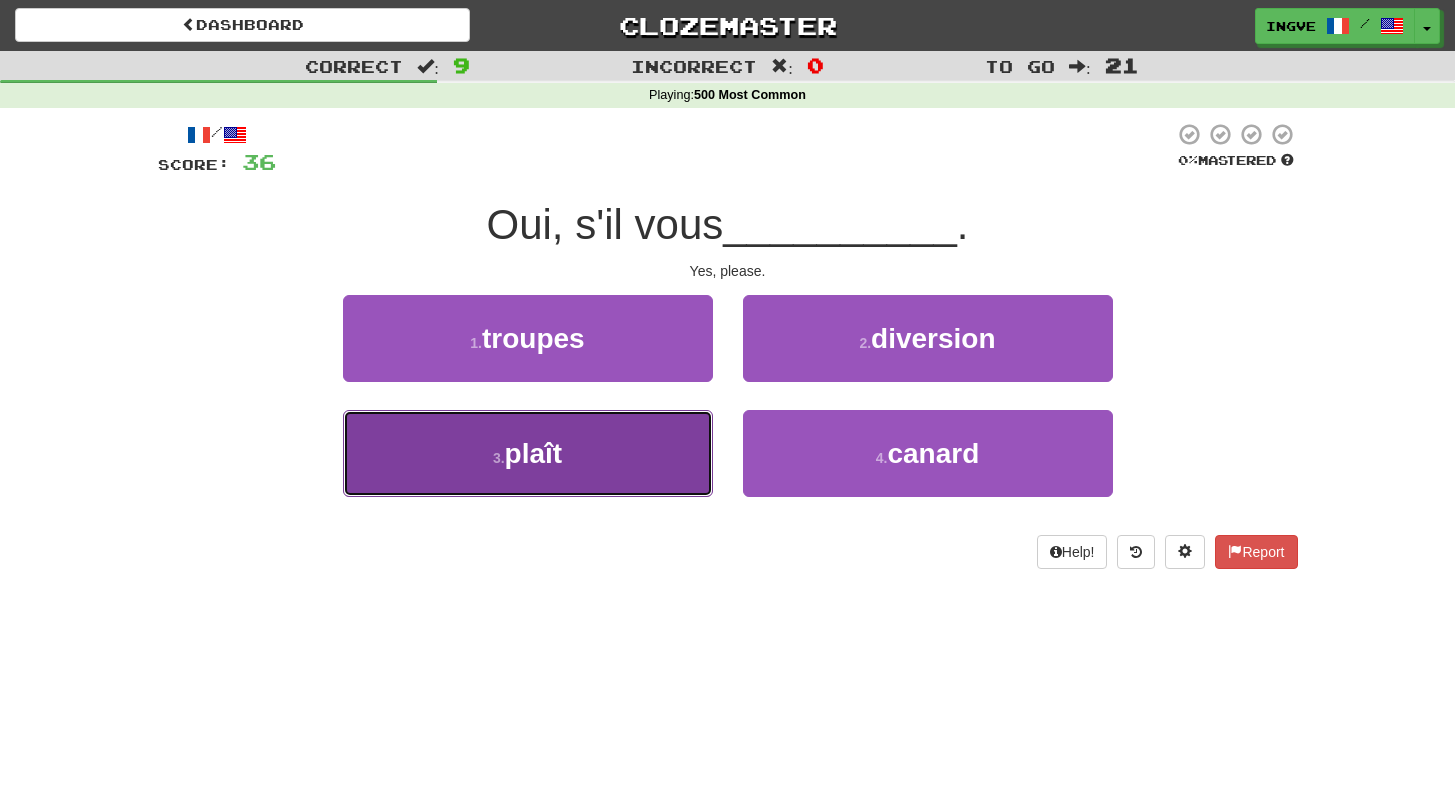 click on "3 .  plaît" at bounding box center [528, 453] 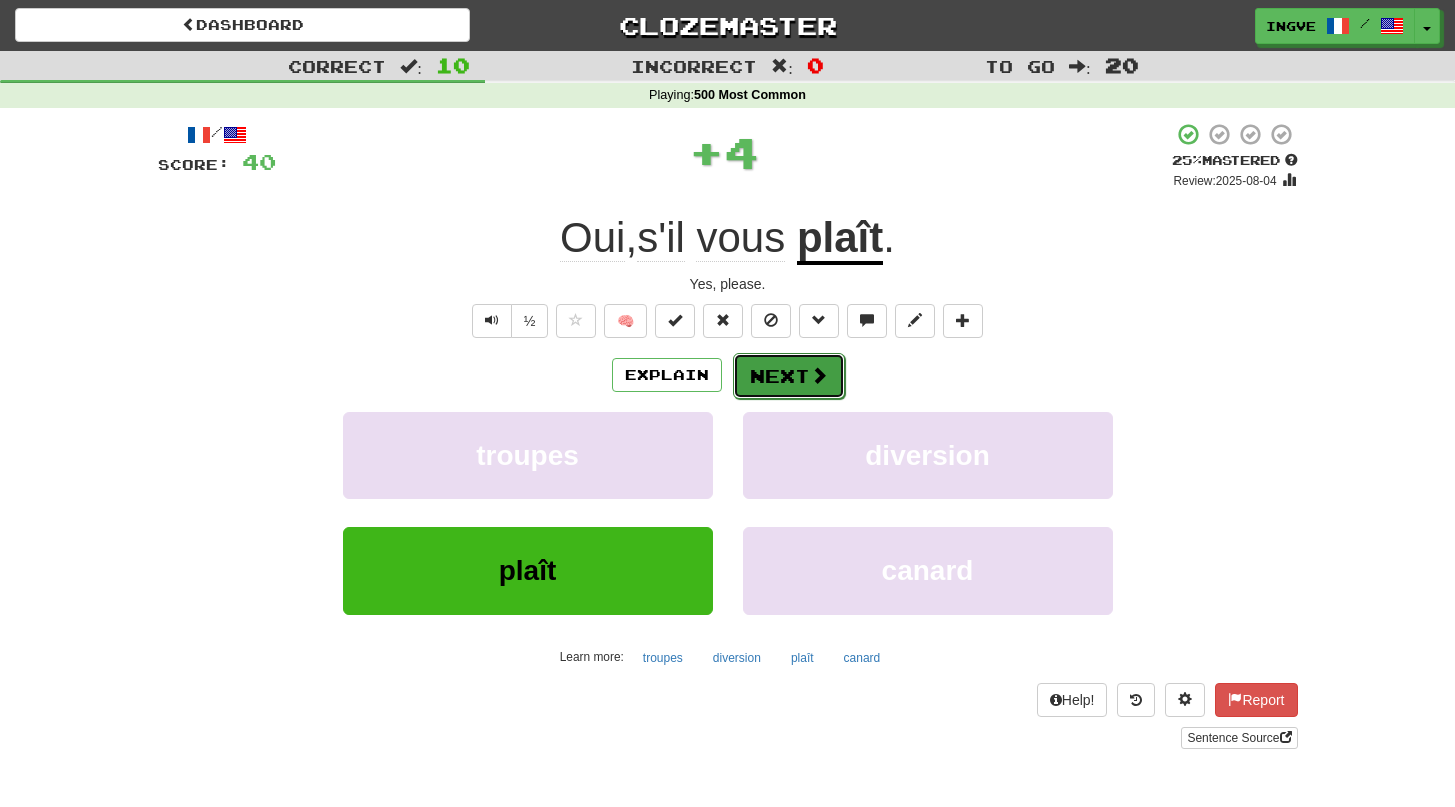 click on "Next" at bounding box center [789, 376] 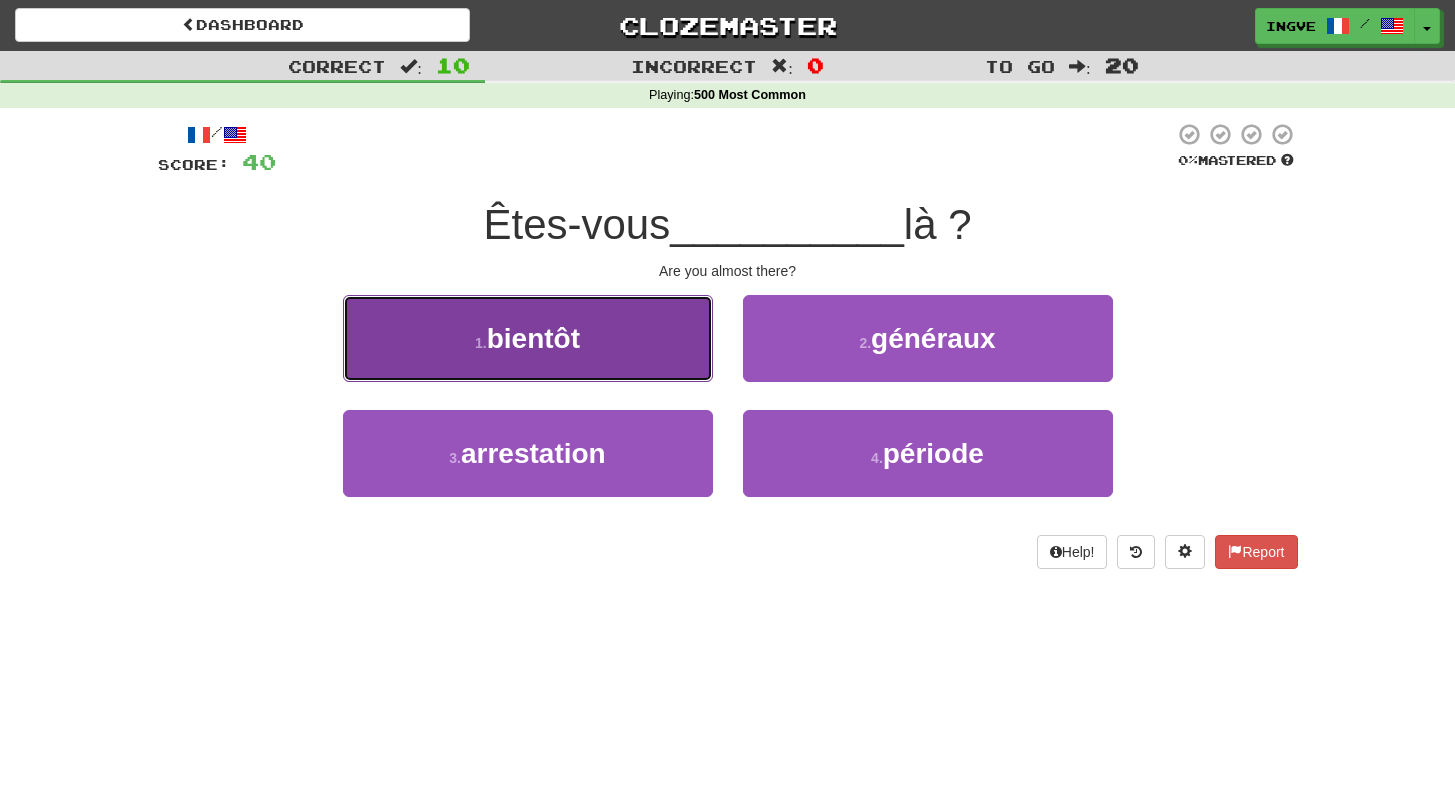 click on "1 .  bientôt" at bounding box center (528, 338) 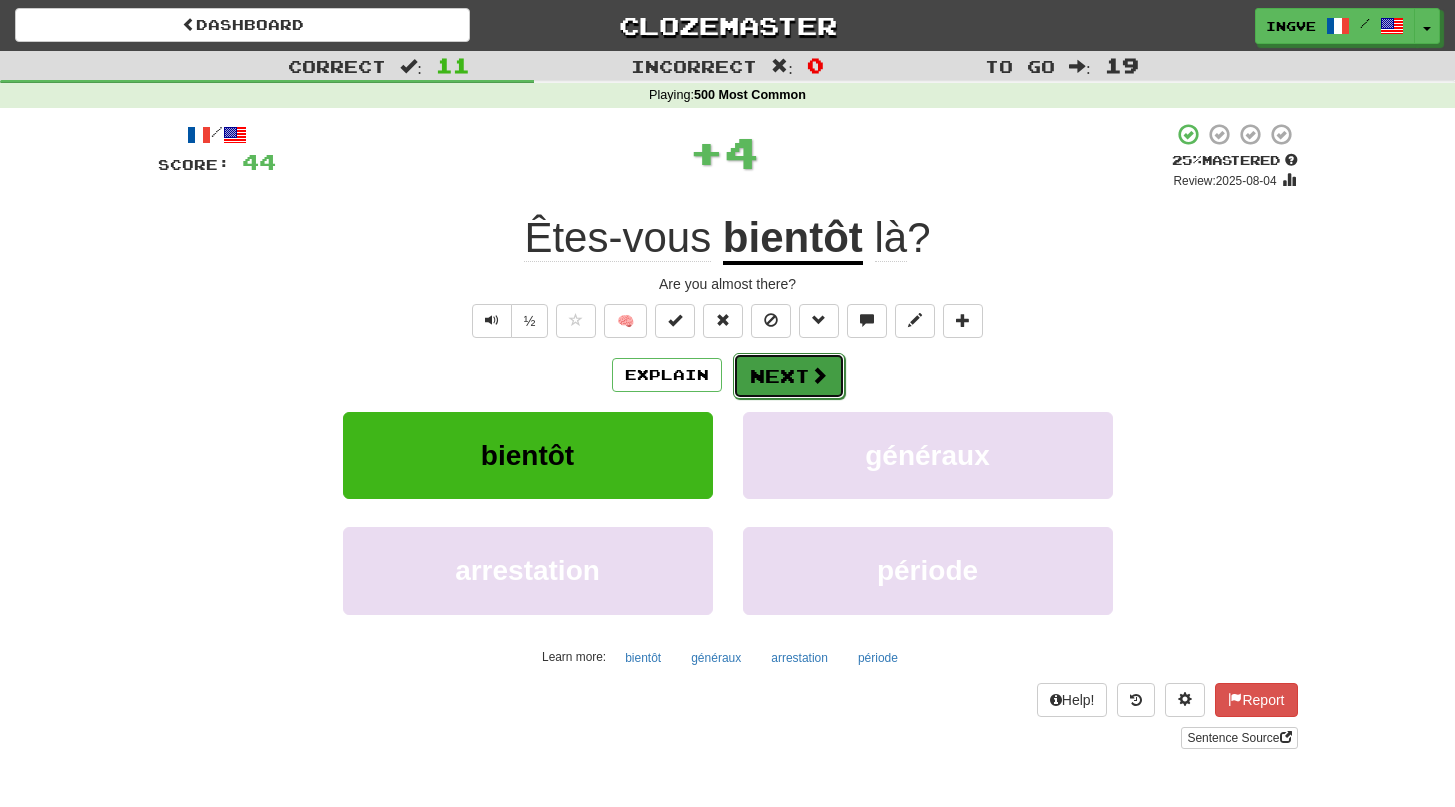 click on "Next" at bounding box center (789, 376) 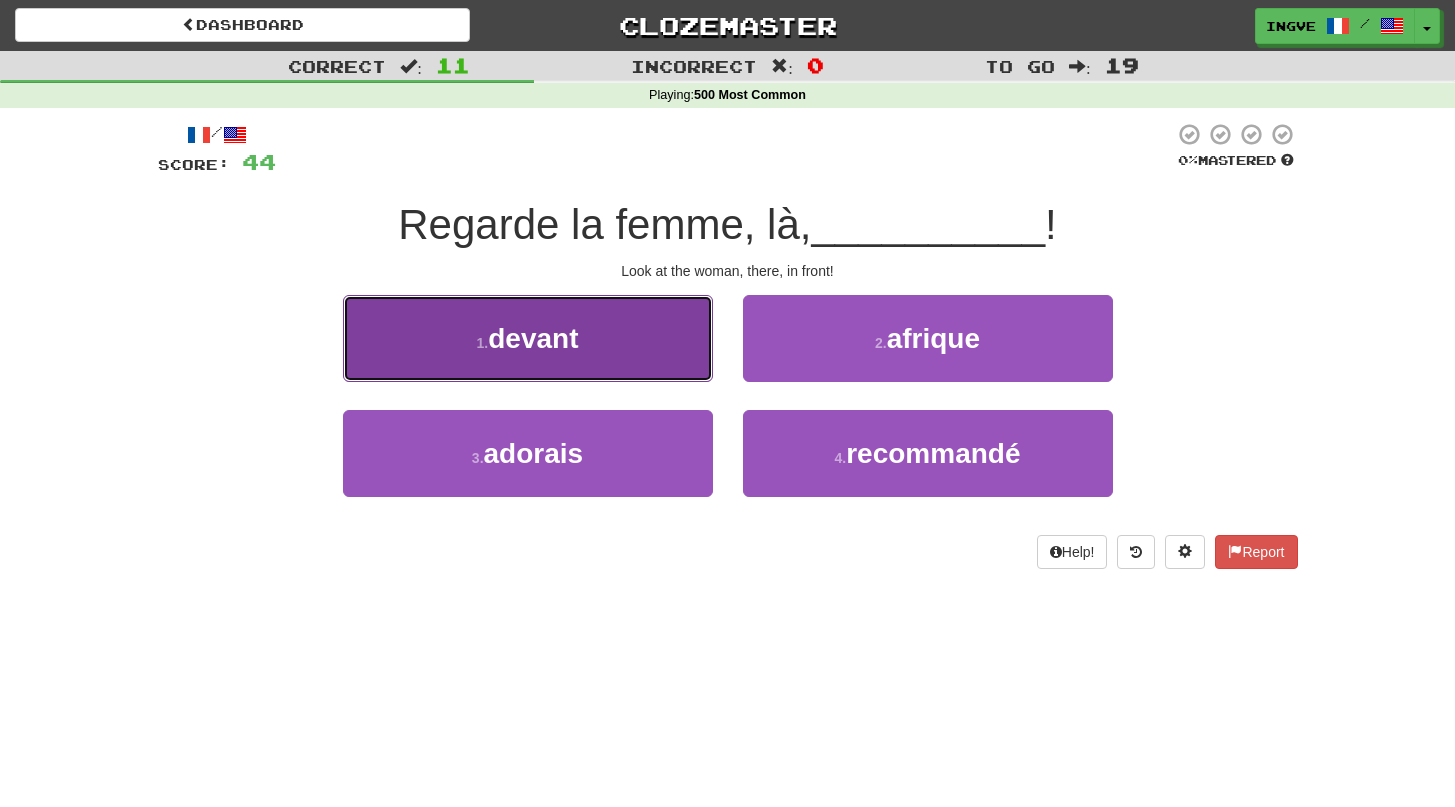 click on "1 .  devant" at bounding box center [528, 338] 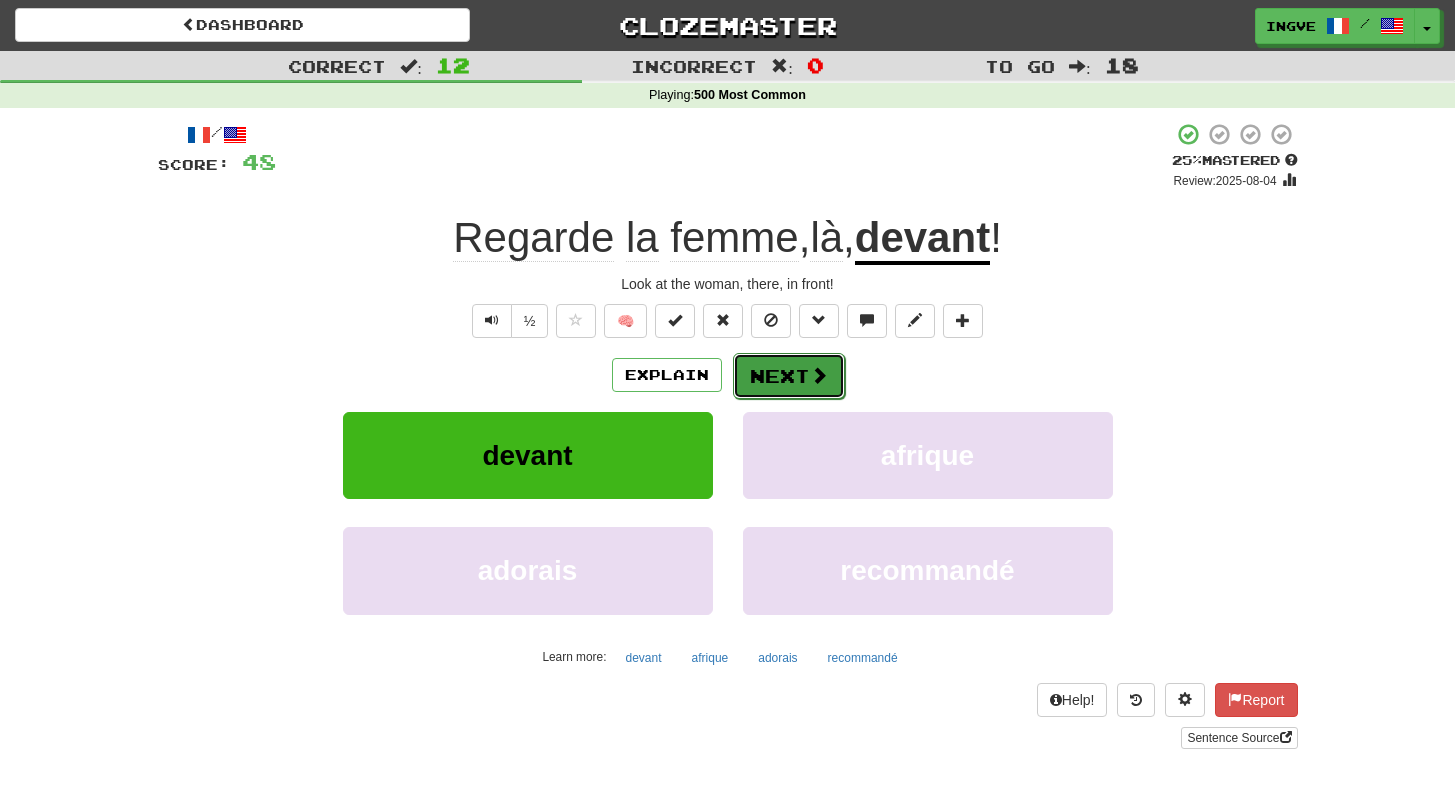 click on "Next" at bounding box center (789, 376) 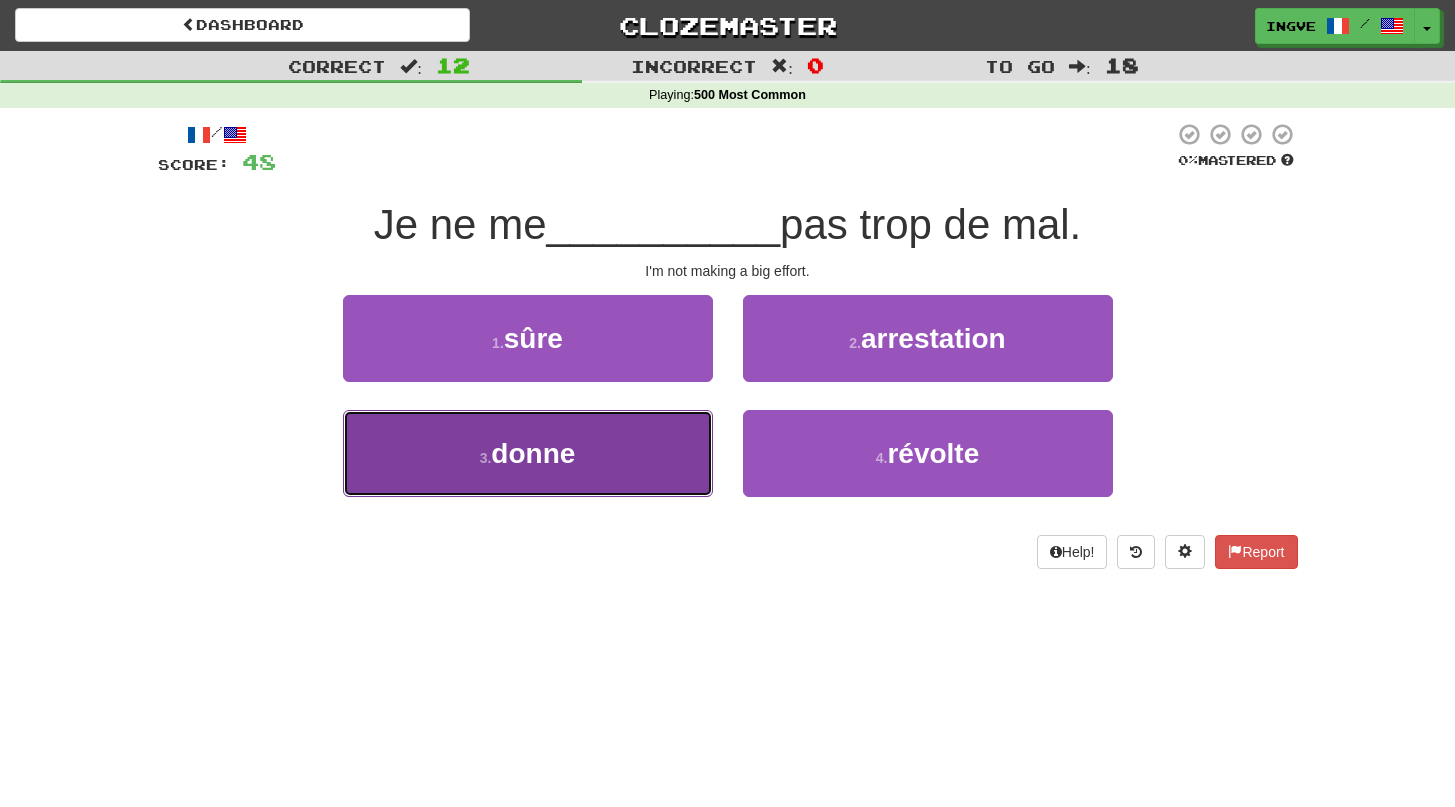 click on "3 .  donne" at bounding box center [528, 453] 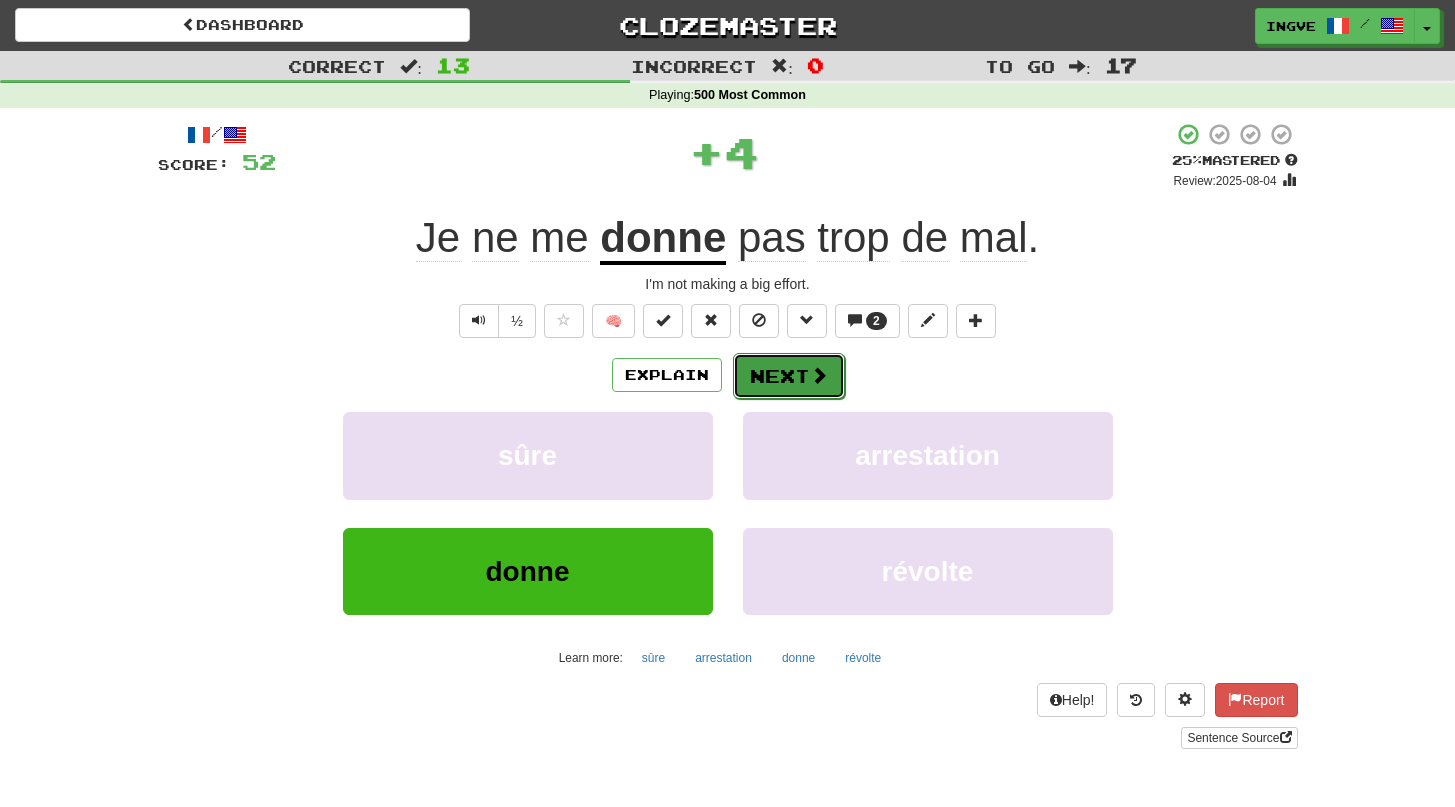 click on "Next" at bounding box center (789, 376) 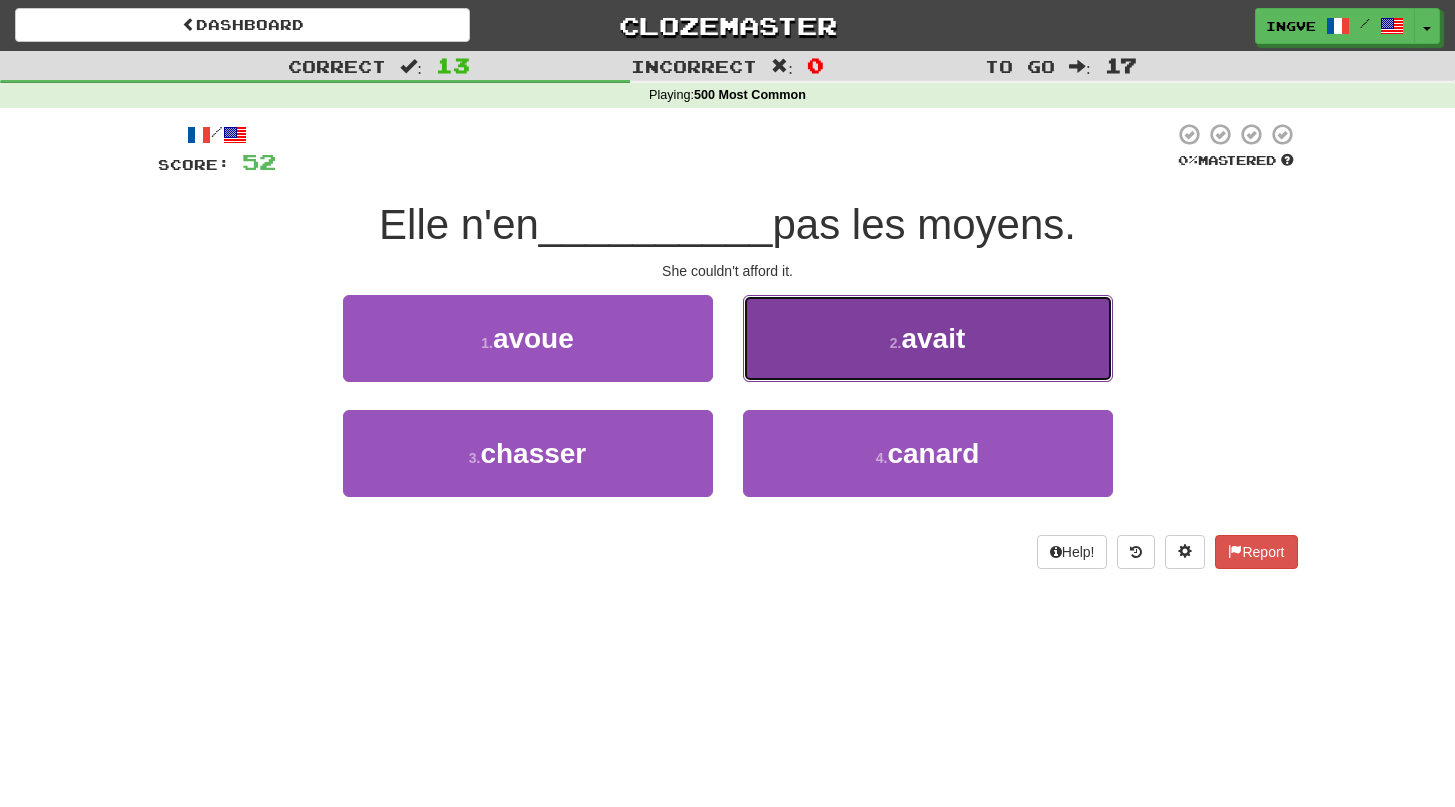 click on "2 .  avait" at bounding box center [928, 338] 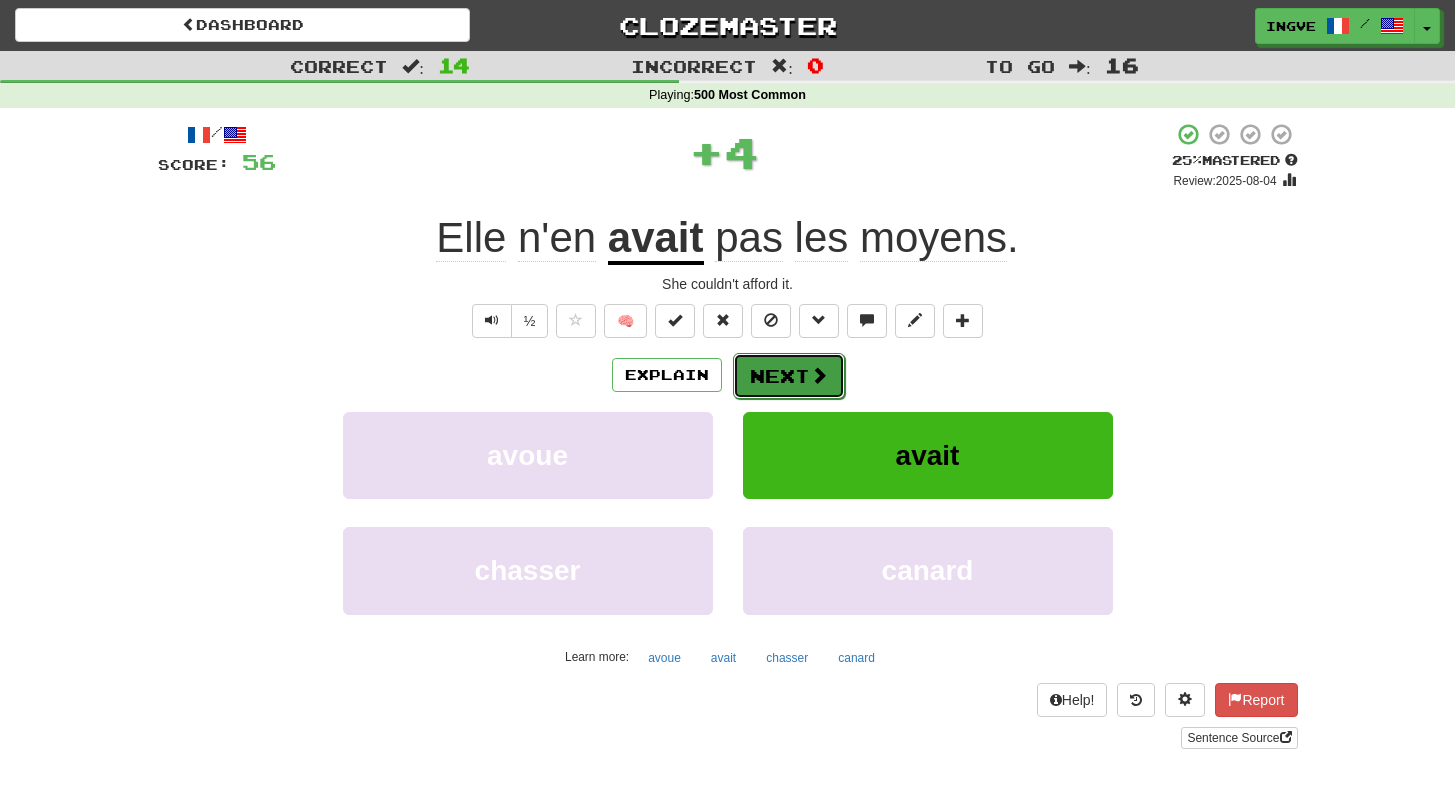 click on "Next" at bounding box center [789, 376] 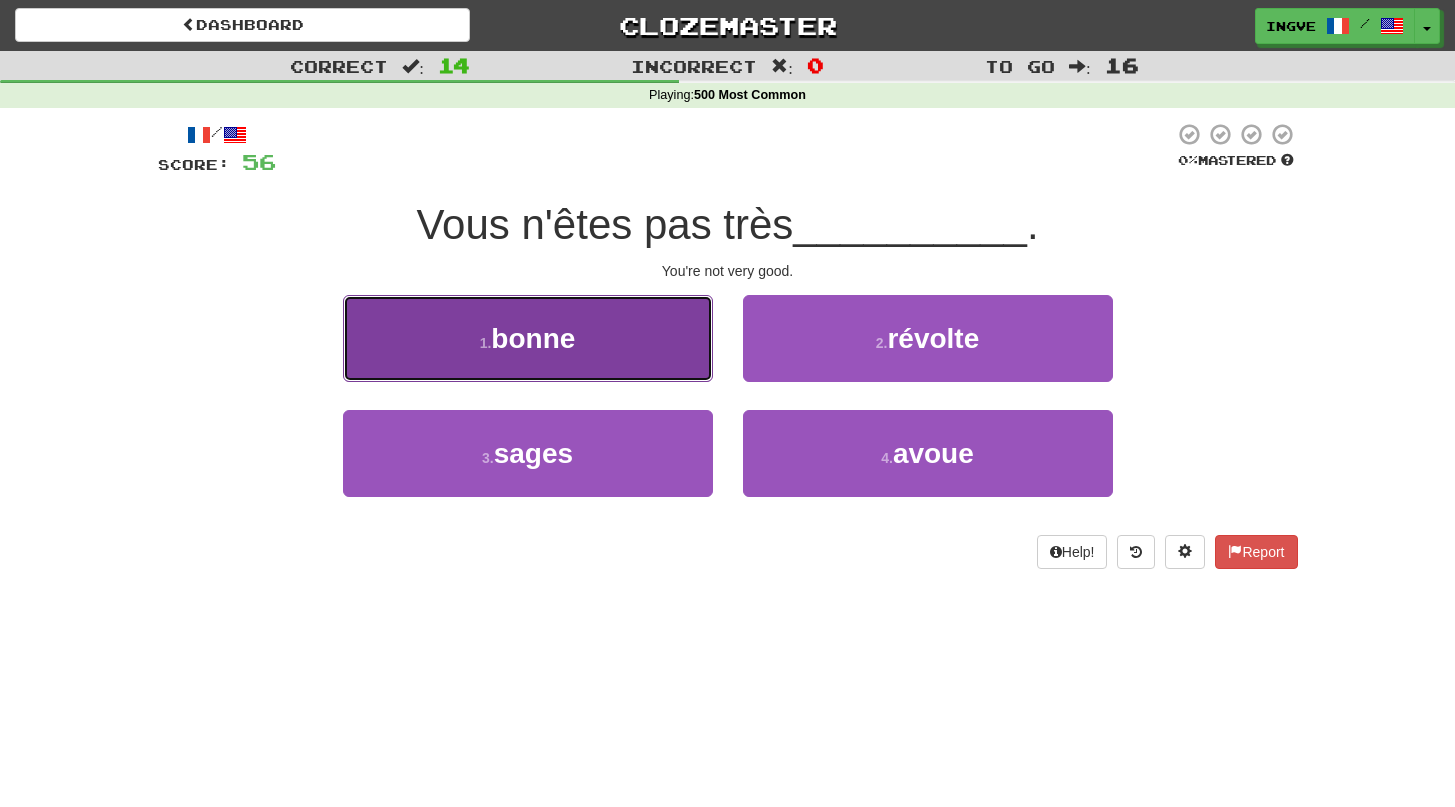 click on "1 .  bonne" at bounding box center [528, 338] 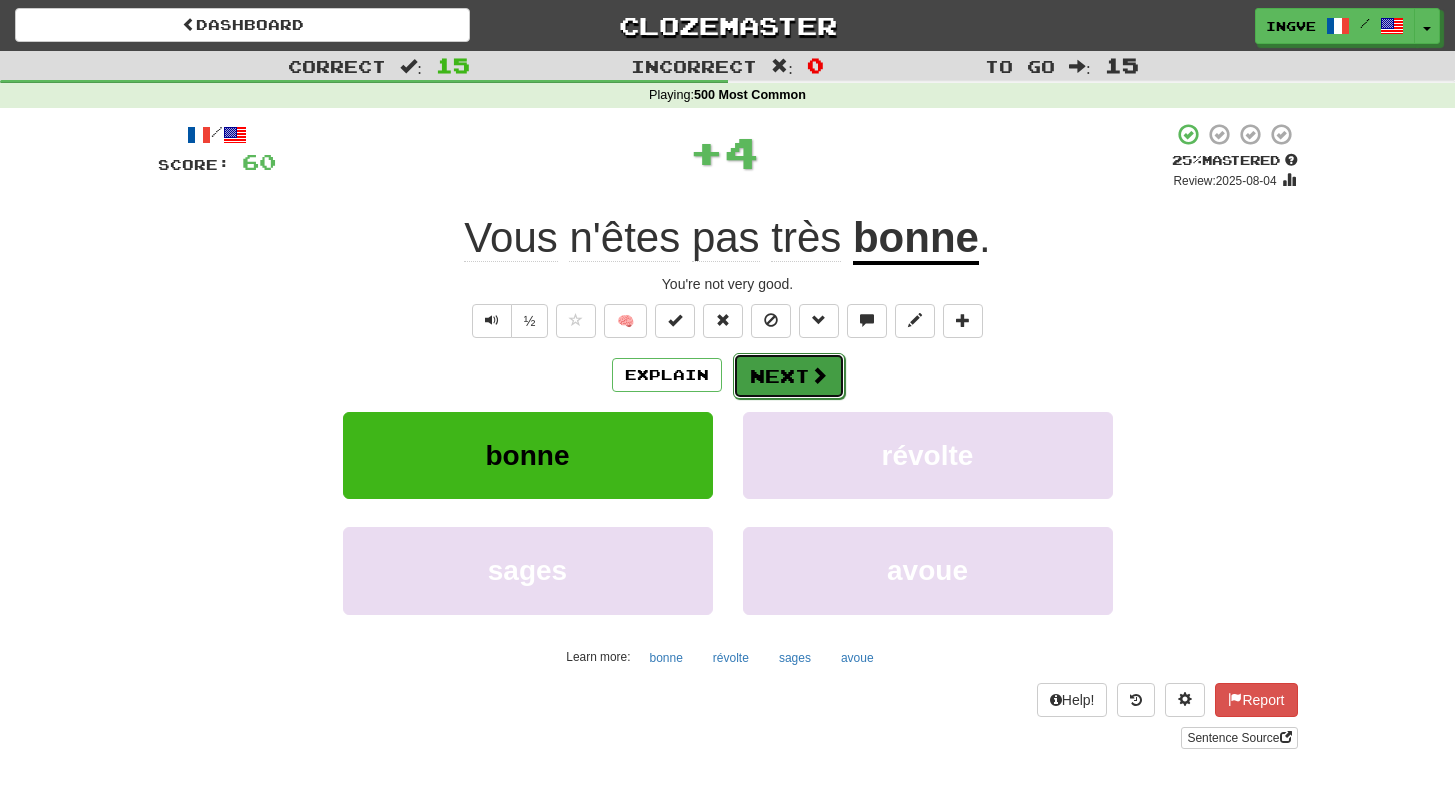 click on "Next" at bounding box center [789, 376] 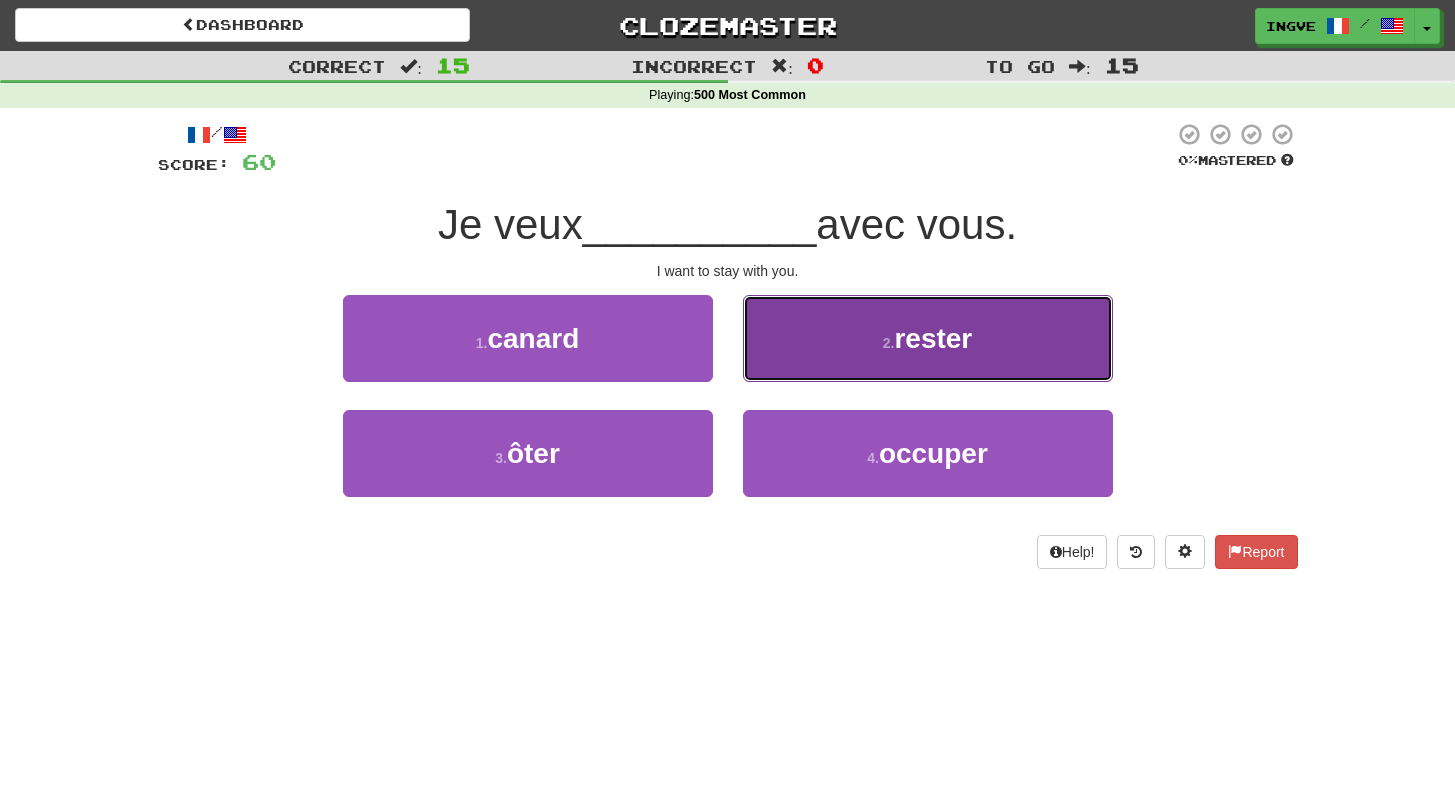 click on "2 .  rester" at bounding box center [928, 338] 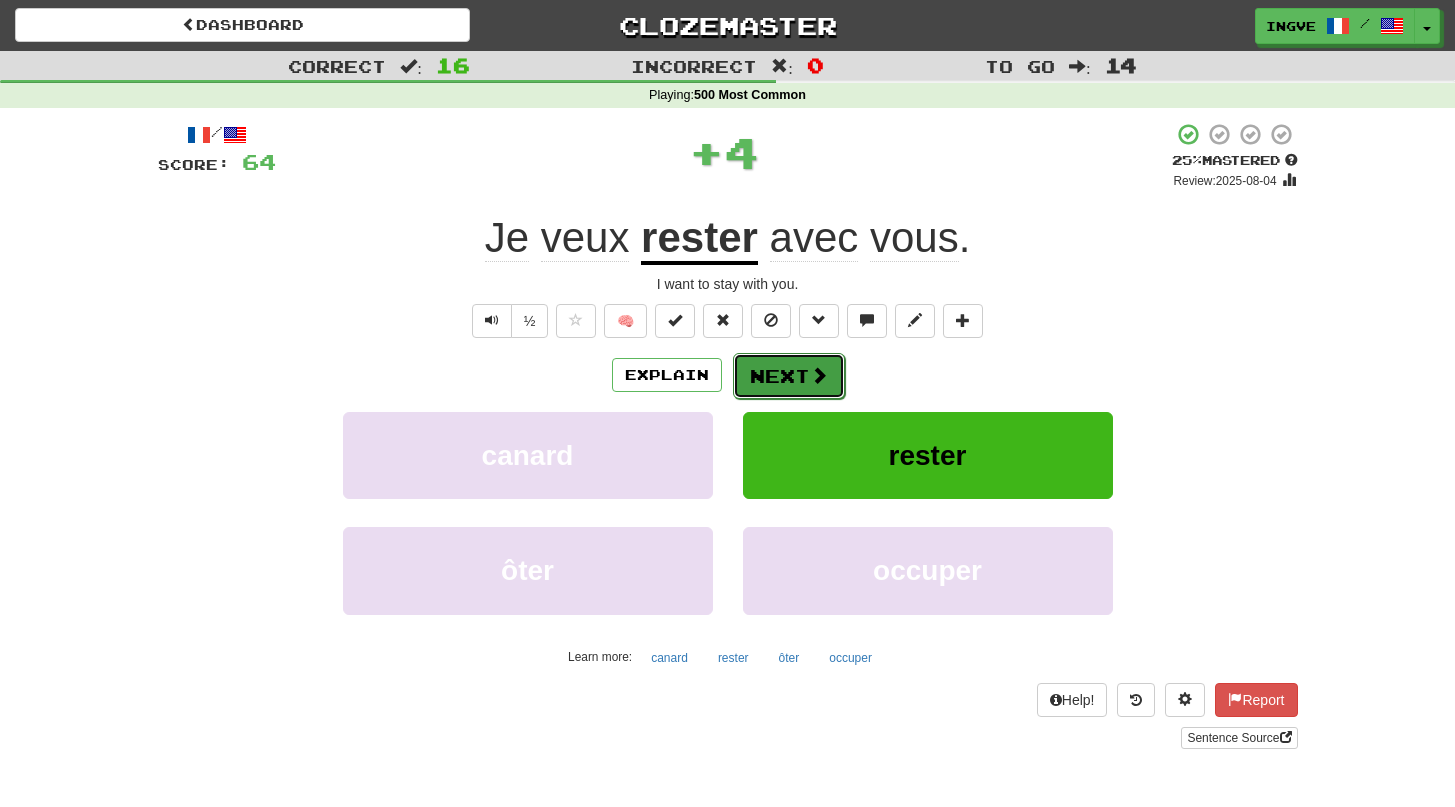 click on "Next" at bounding box center [789, 376] 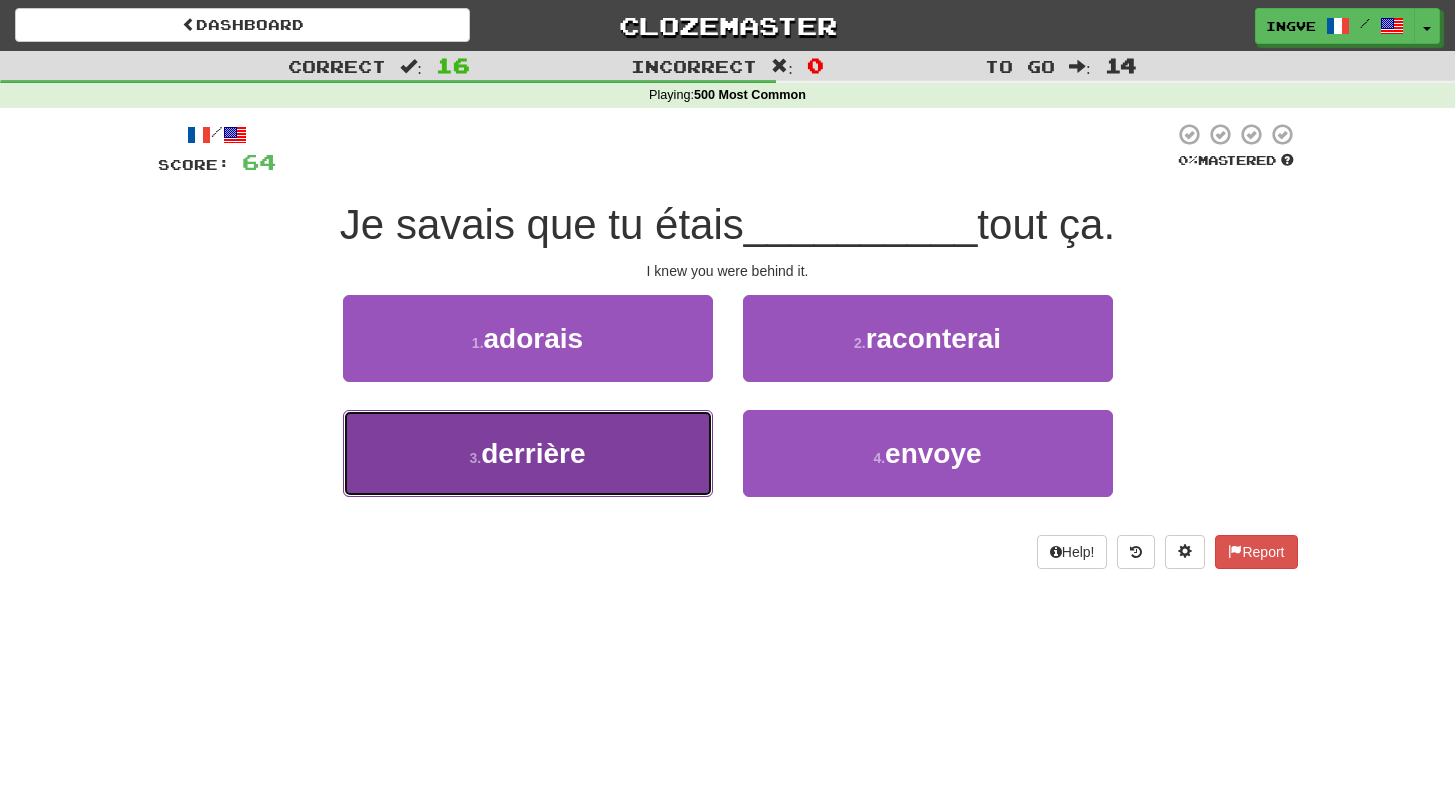 click on "3 .  derrière" at bounding box center [528, 453] 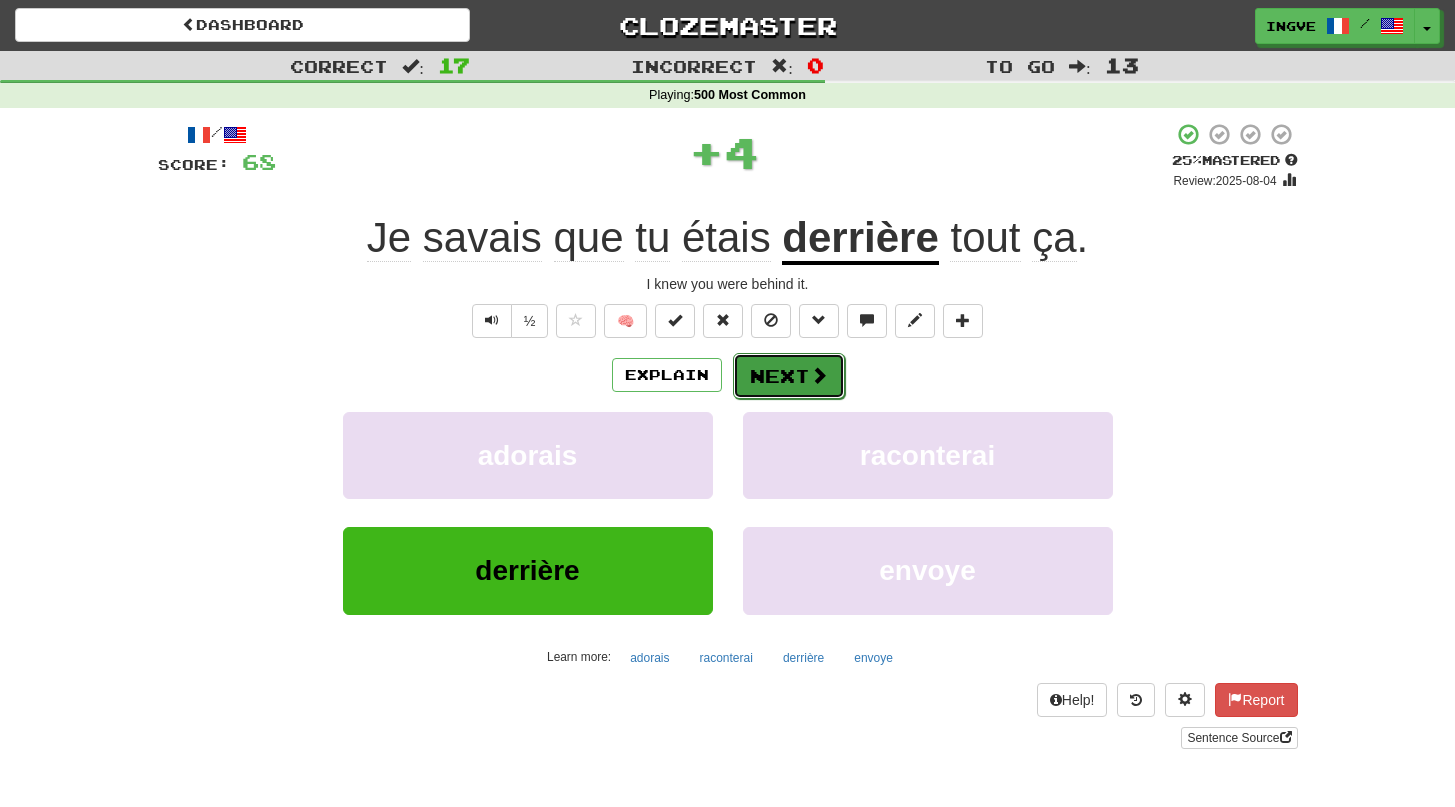 click on "Next" at bounding box center (789, 376) 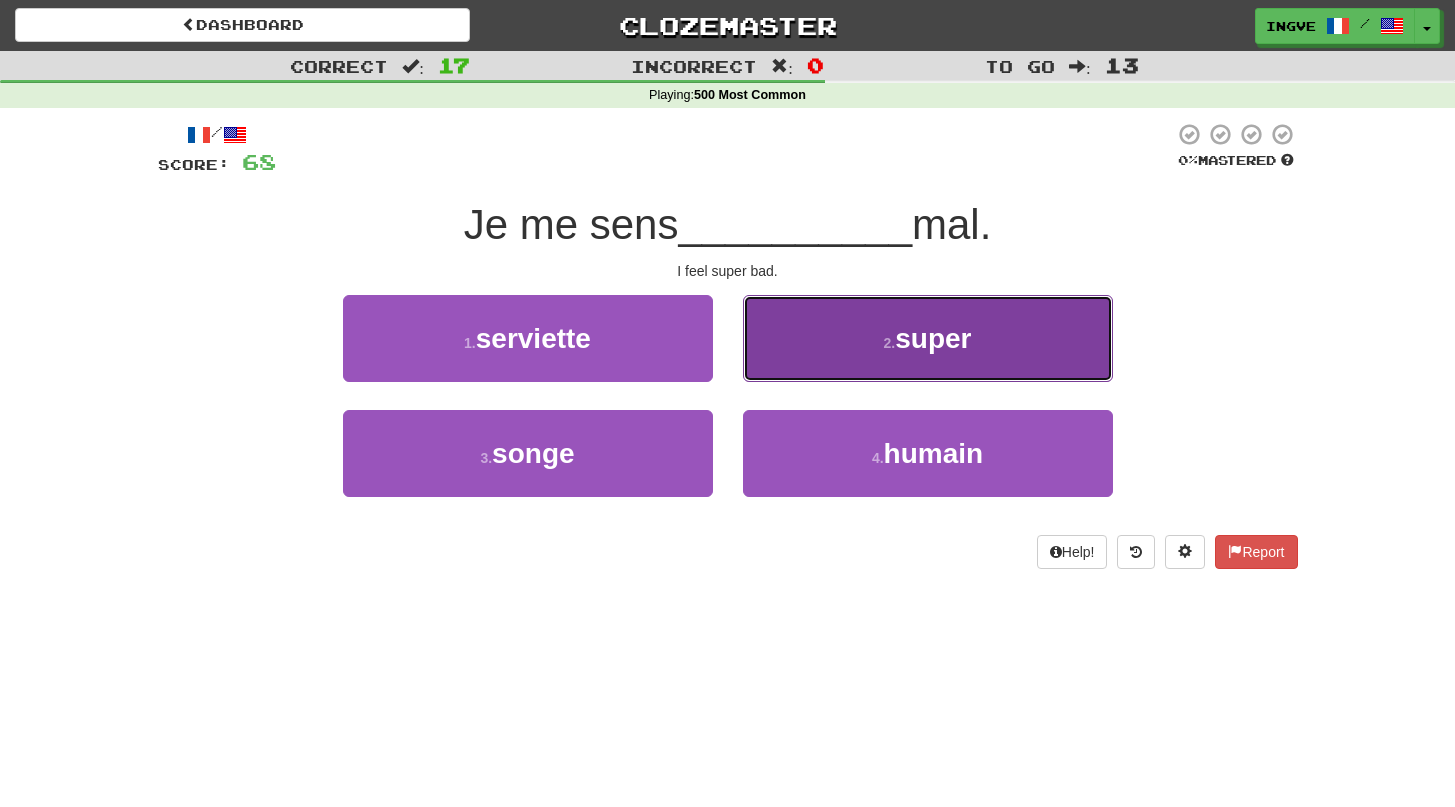 click on "2 .  super" at bounding box center (928, 338) 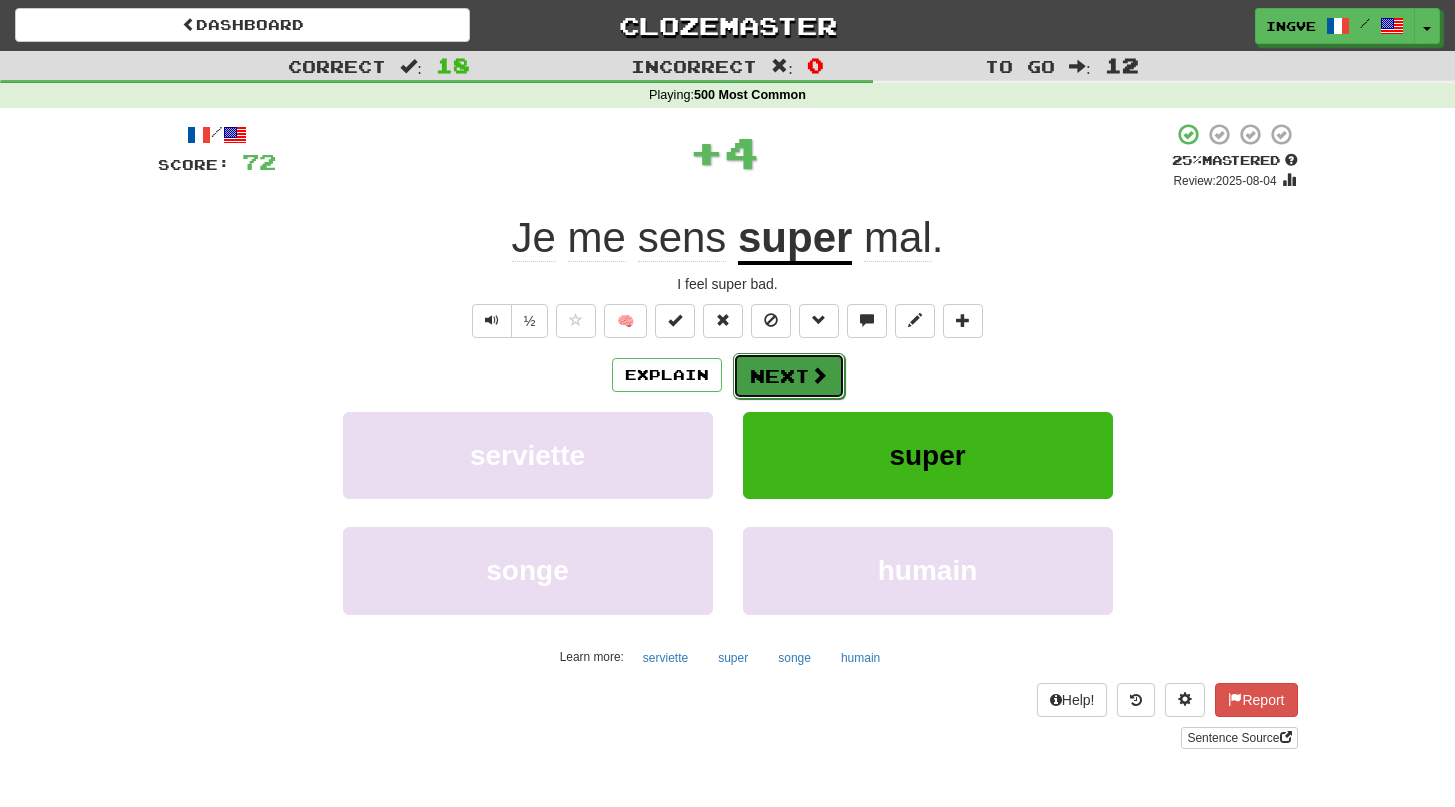 click at bounding box center (819, 375) 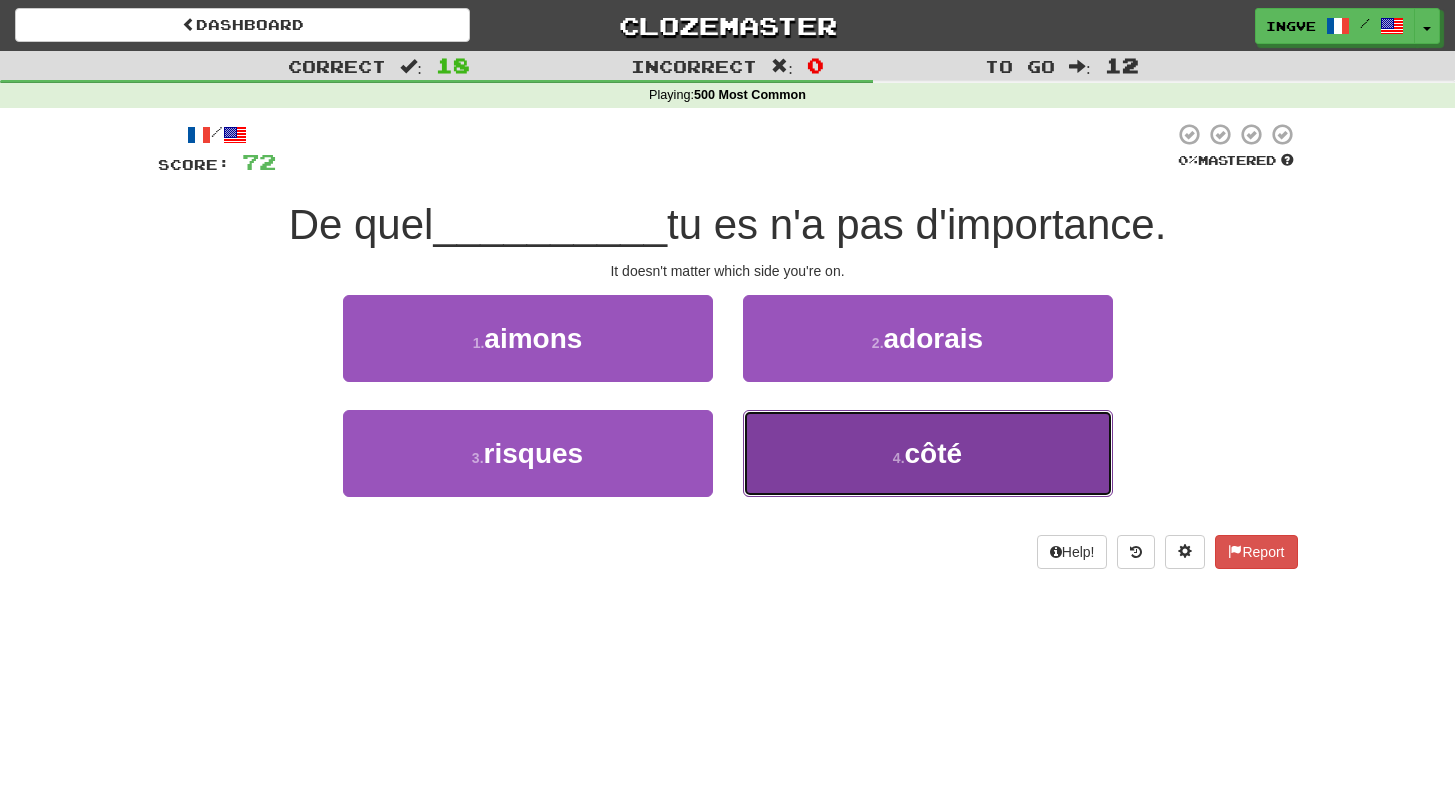 click on "4 .  côté" at bounding box center (928, 453) 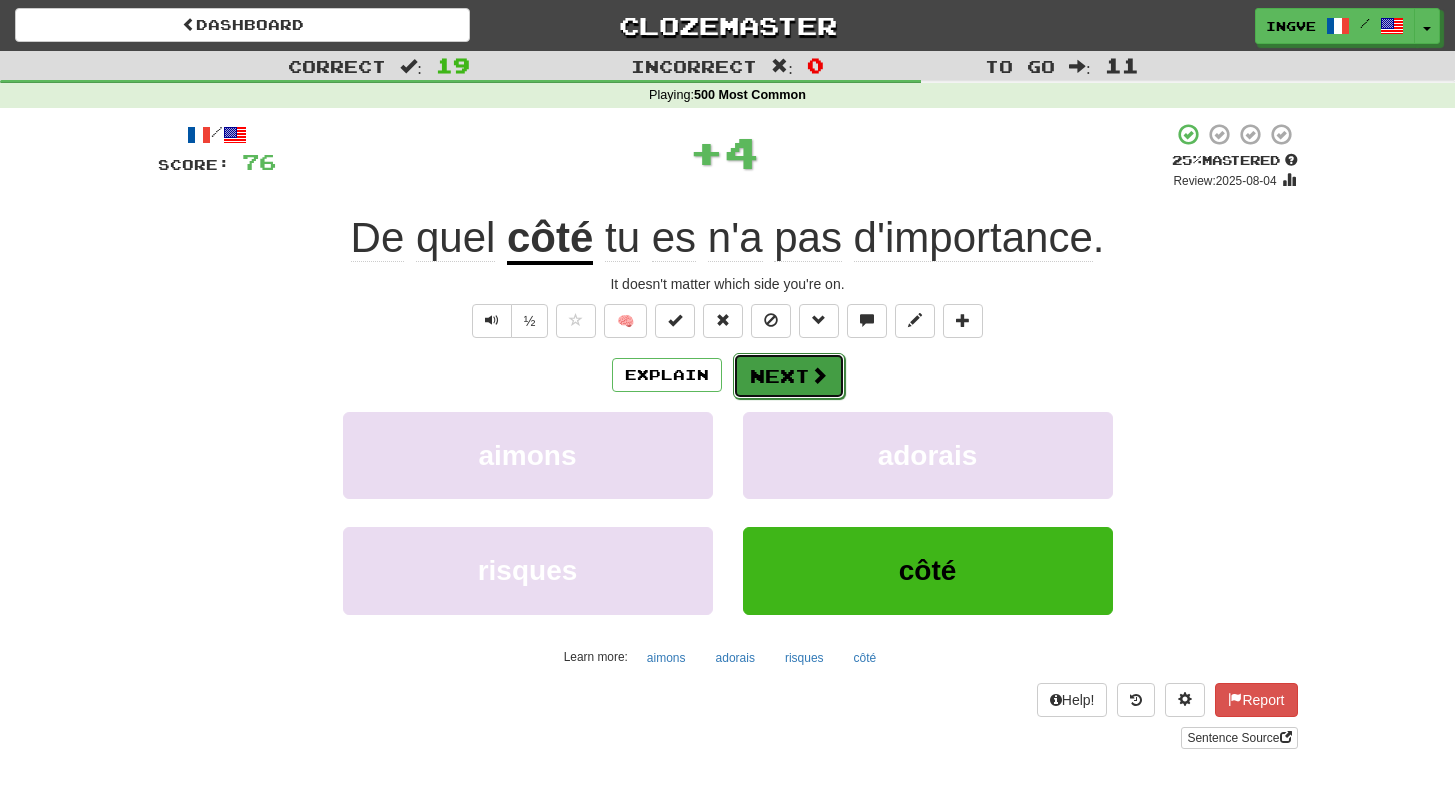 click on "Next" at bounding box center [789, 376] 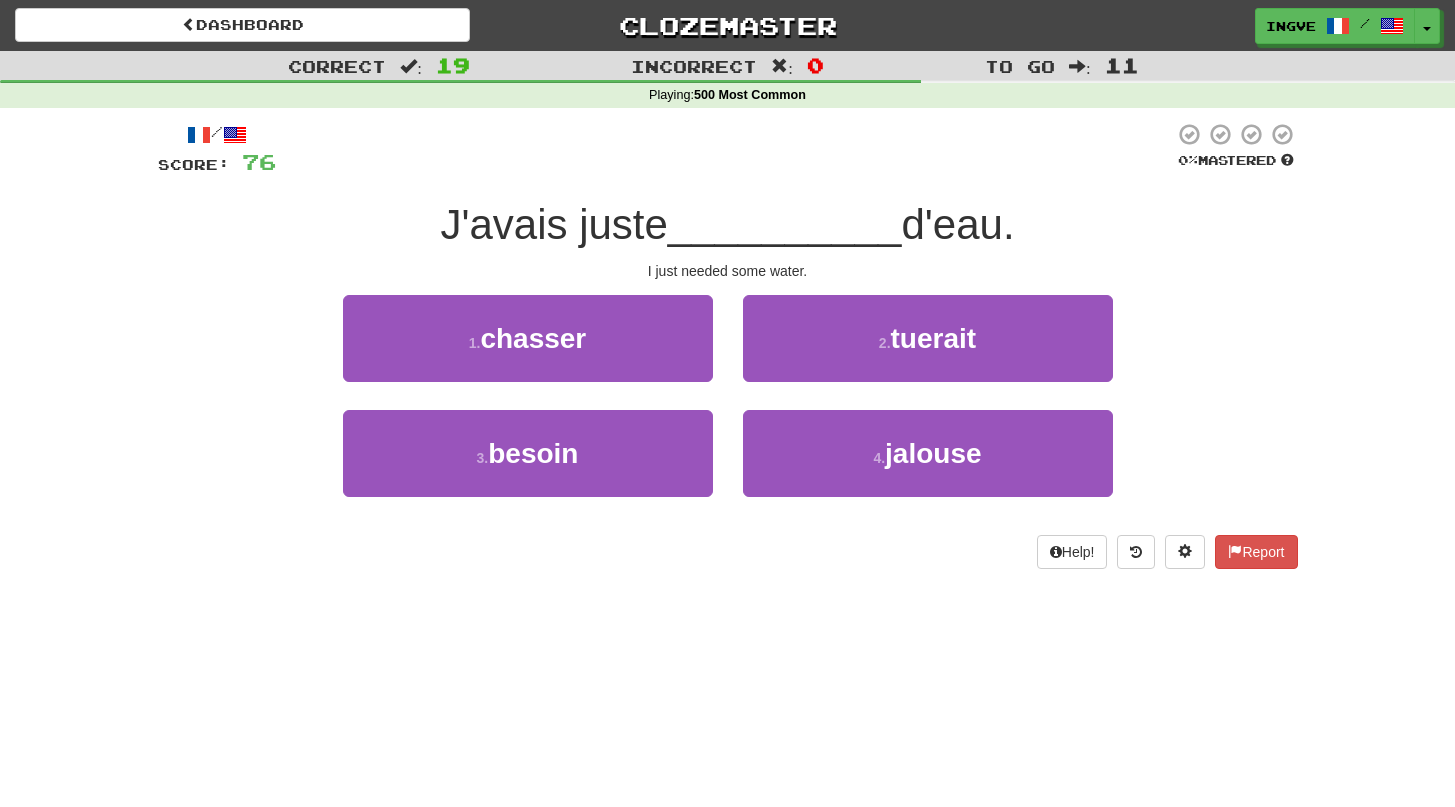 click on "1 .  chasser" at bounding box center (528, 352) 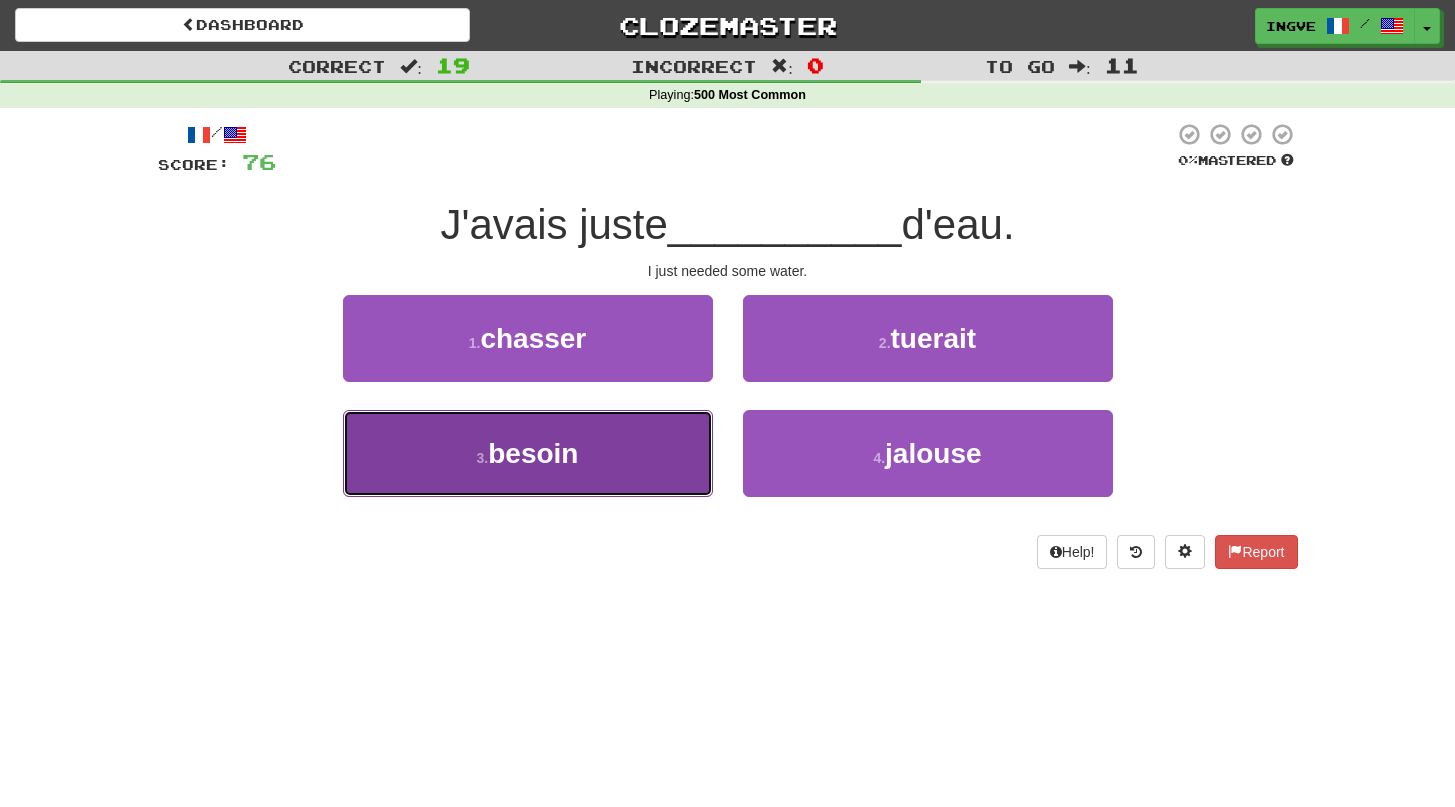 click on "3 .  besoin" at bounding box center [528, 453] 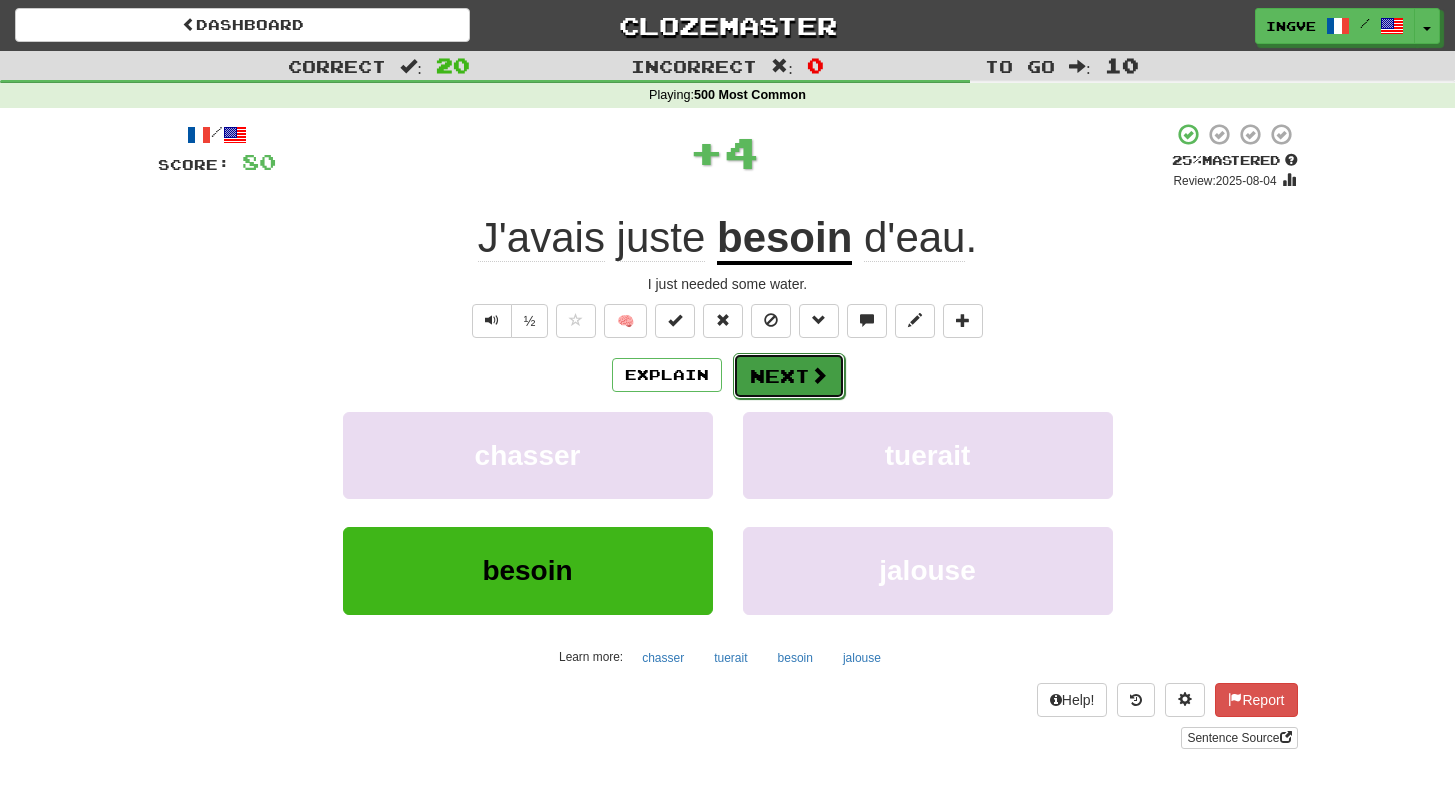 click on "Next" at bounding box center [789, 376] 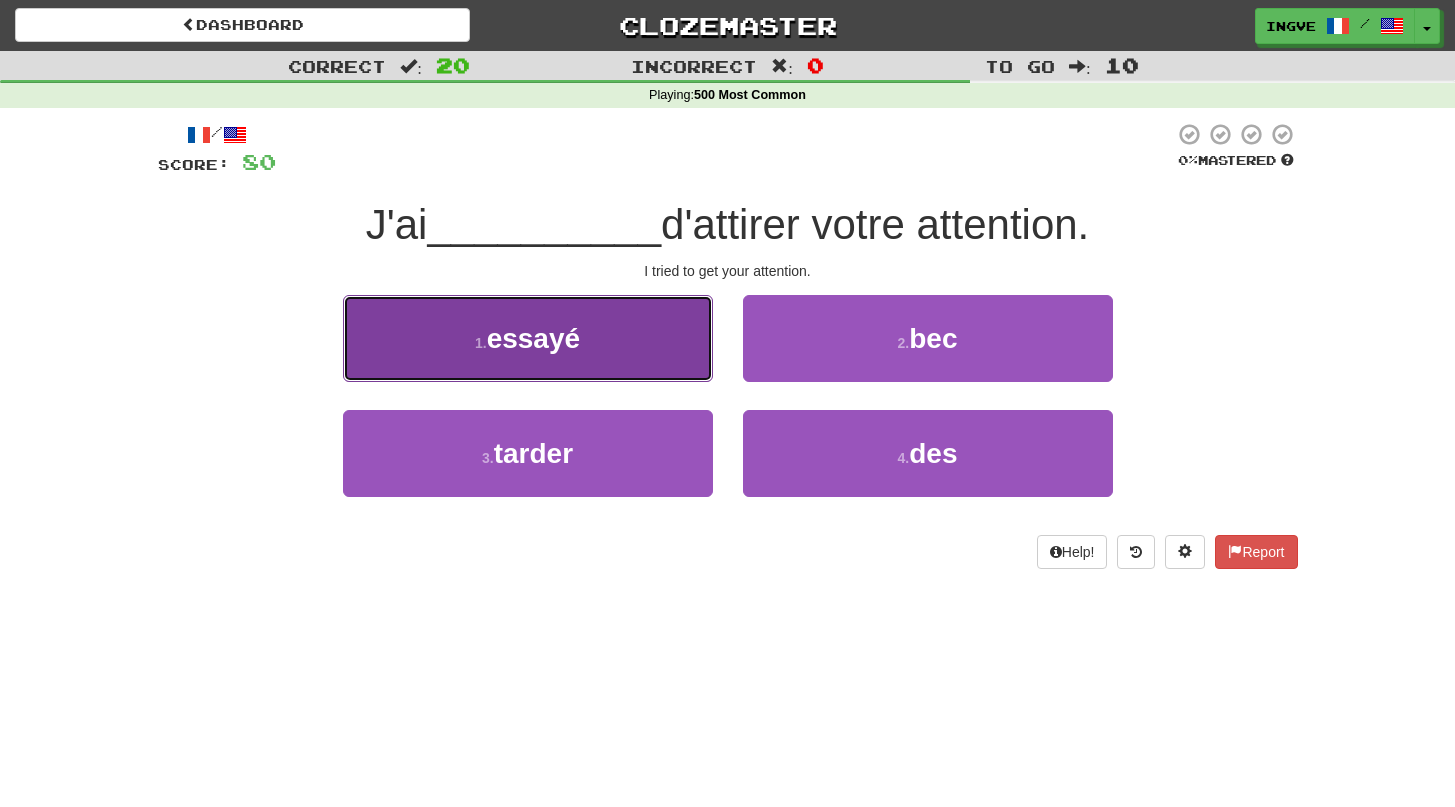 click on "1 .  essayé" at bounding box center [528, 338] 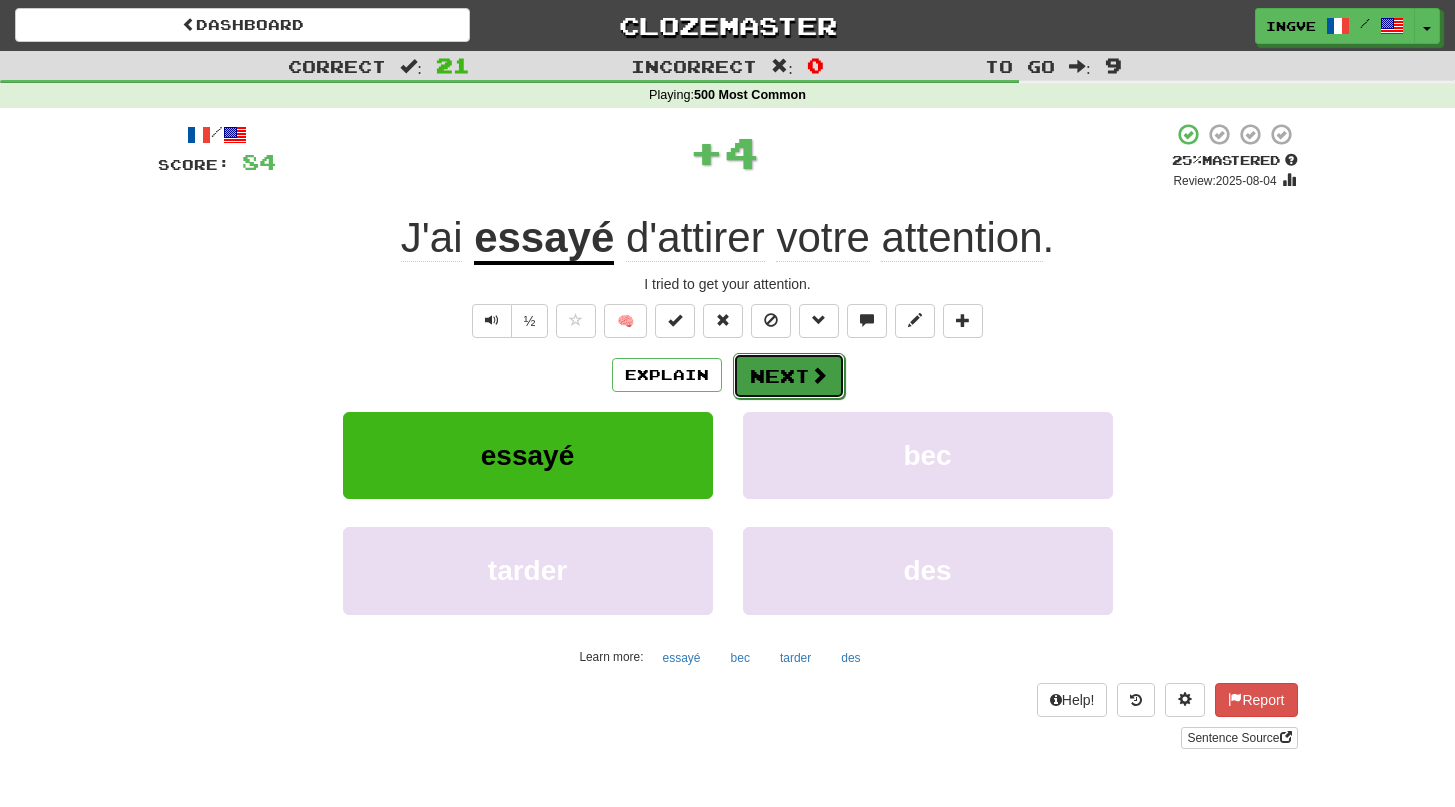 click on "Next" at bounding box center [789, 376] 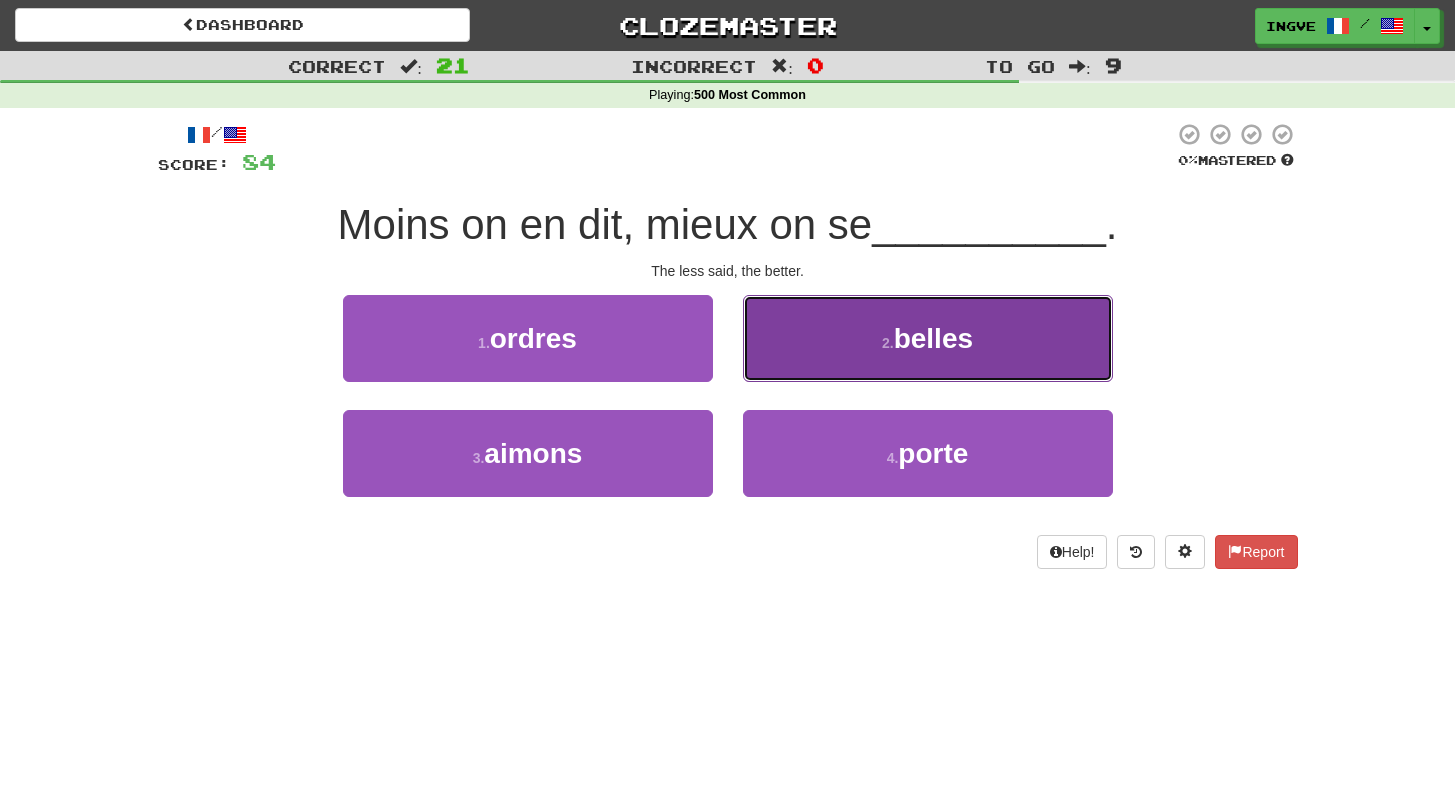 click on "2 .  belles" at bounding box center (928, 338) 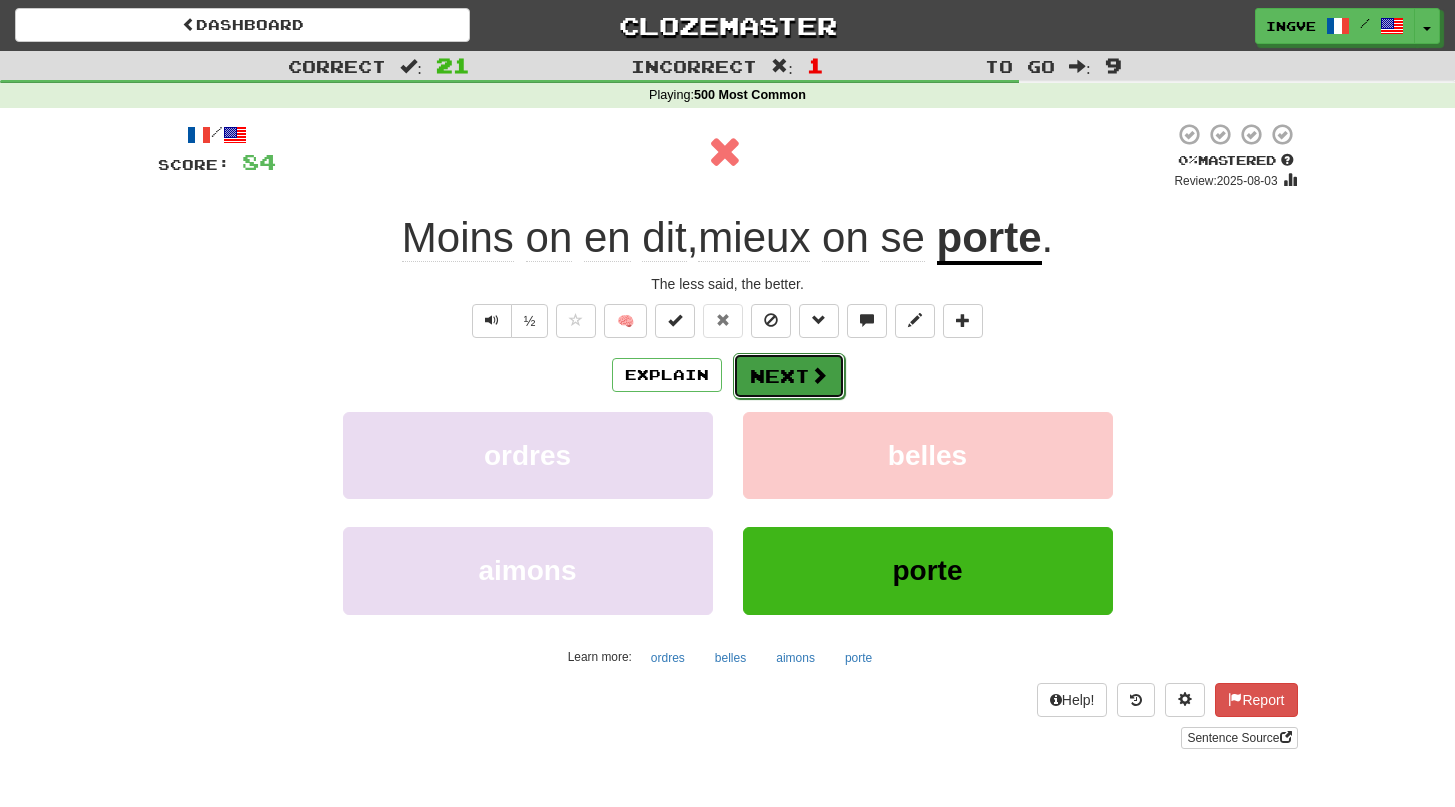 click on "Next" at bounding box center (789, 376) 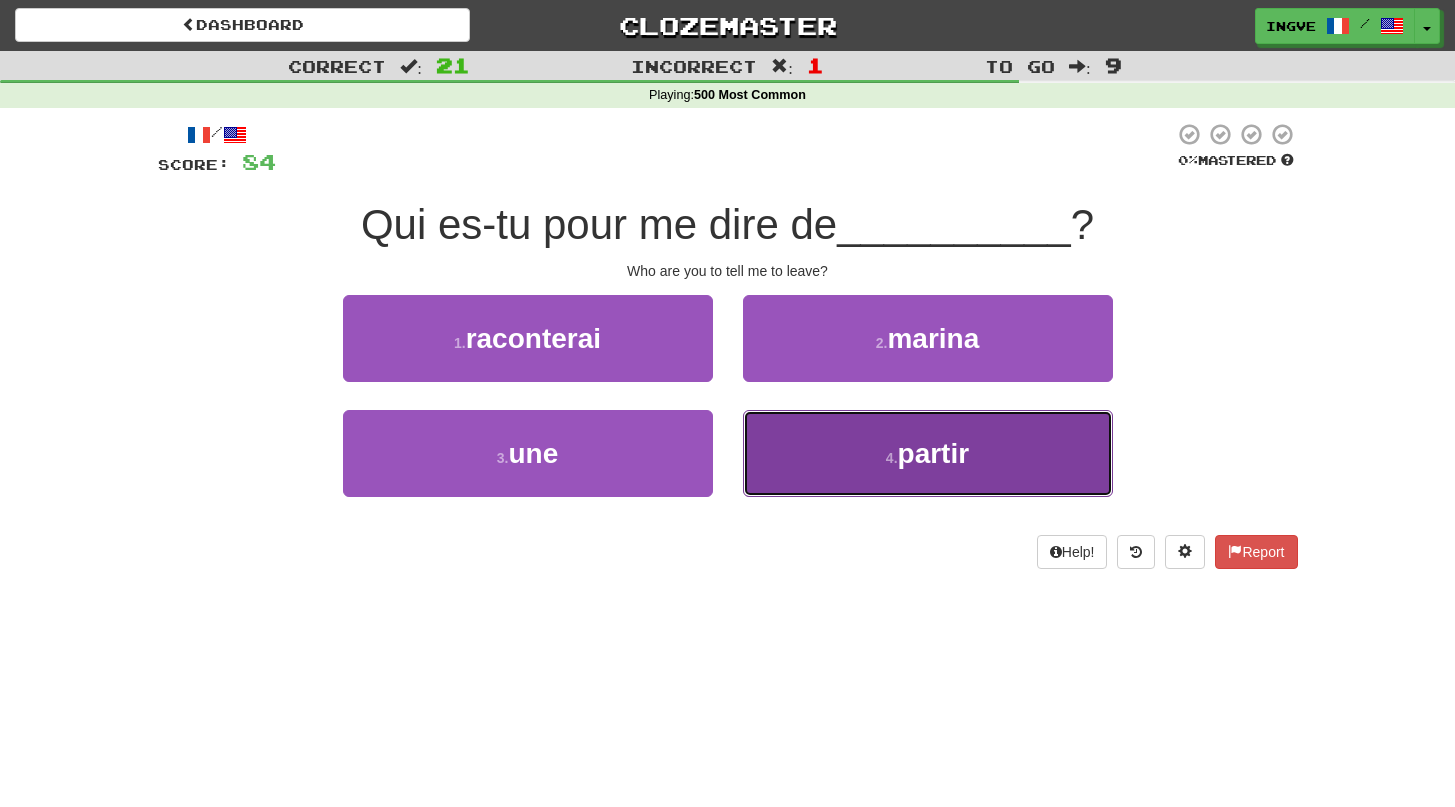 click on "4 .  partir" at bounding box center (928, 453) 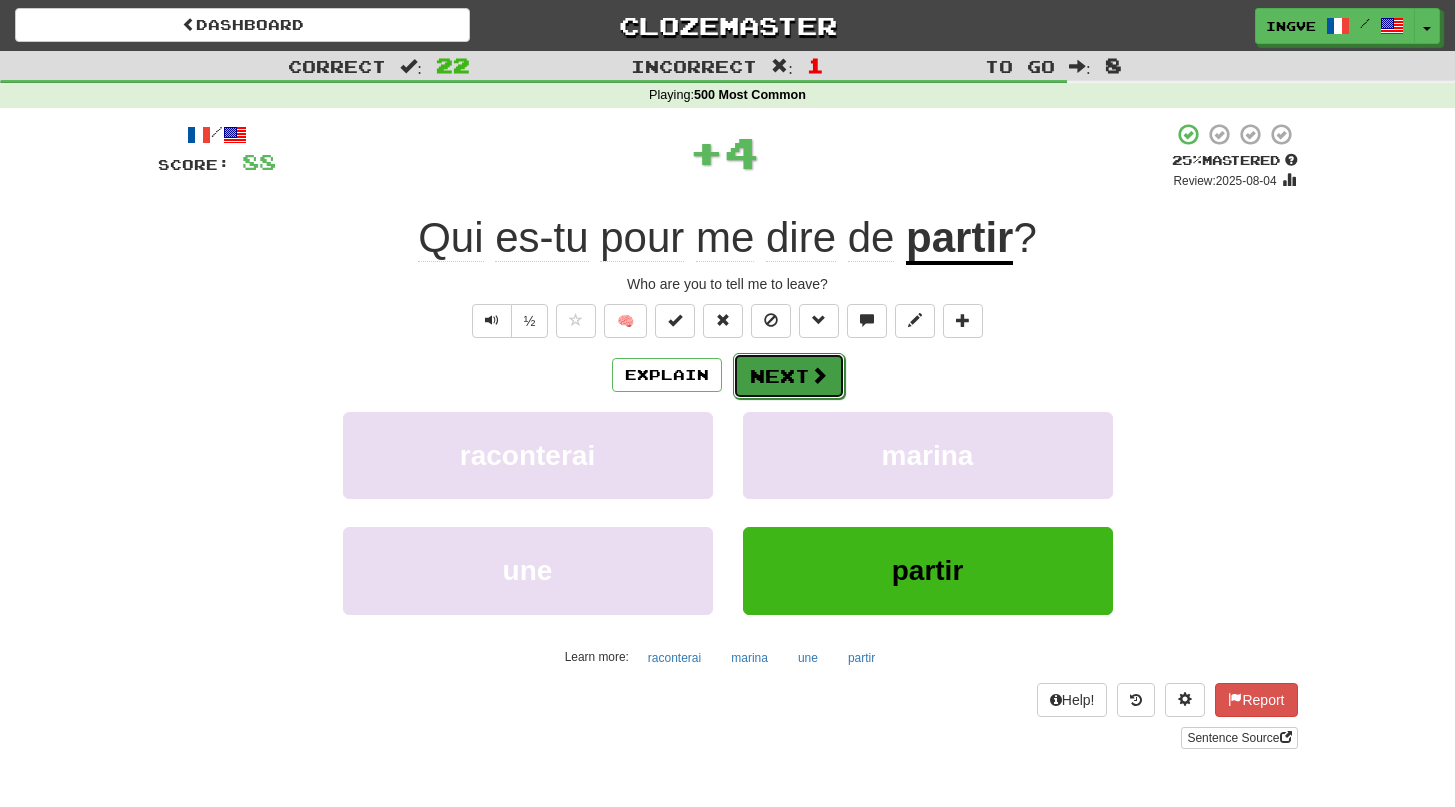 click on "Next" at bounding box center (789, 376) 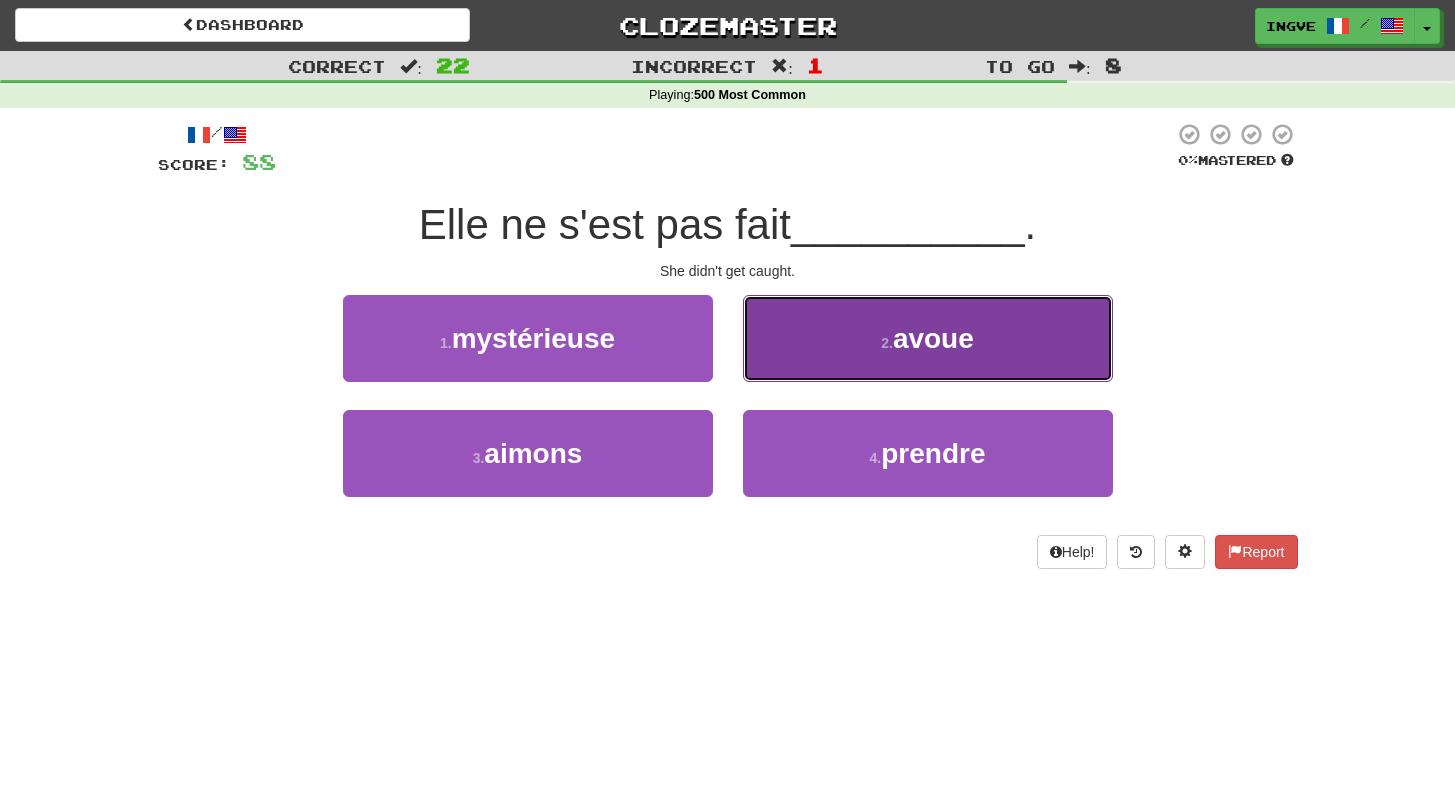 click on "2 .  avoue" at bounding box center [928, 338] 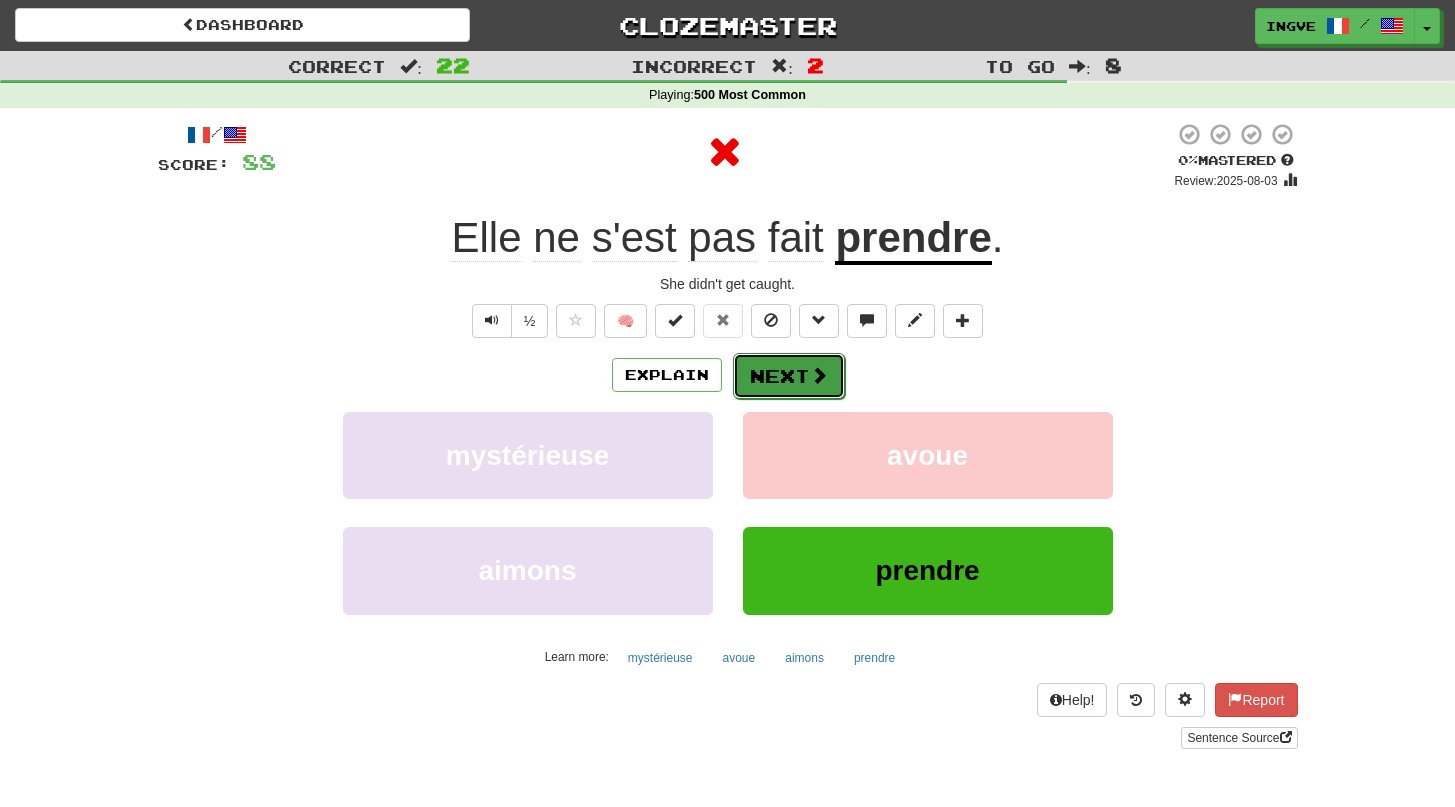 click on "Next" at bounding box center (789, 376) 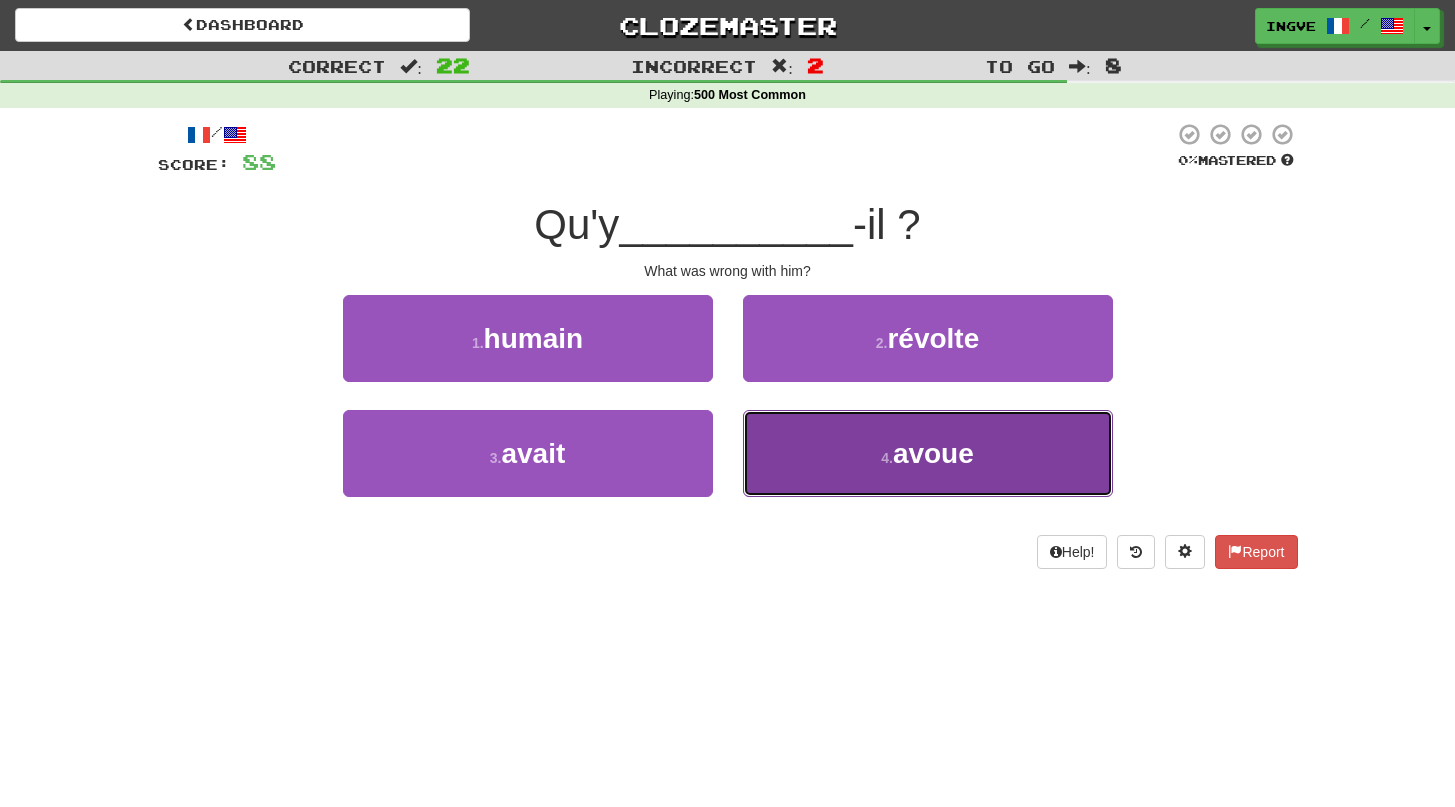 click on "4 .  avoue" at bounding box center (928, 453) 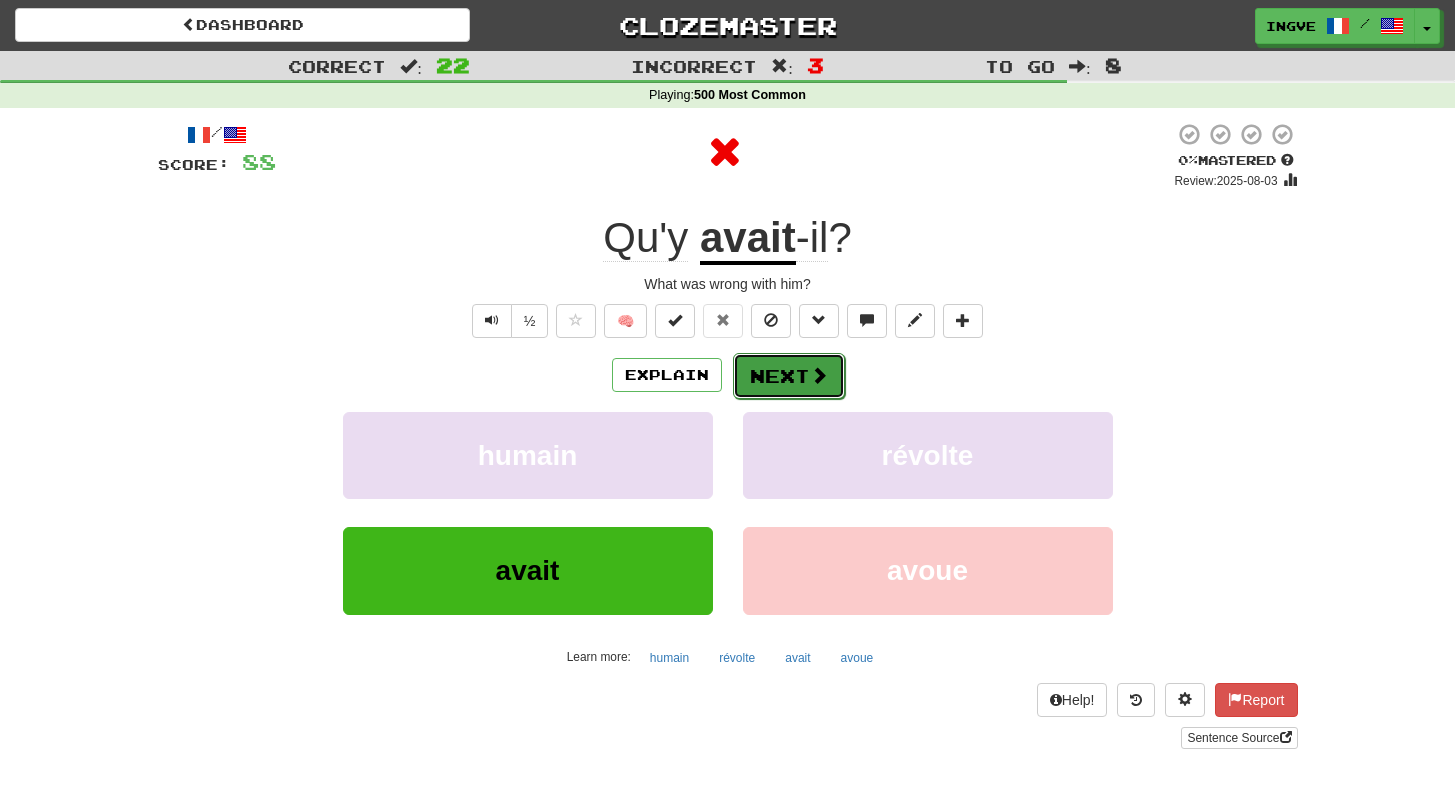 click on "Next" at bounding box center [789, 376] 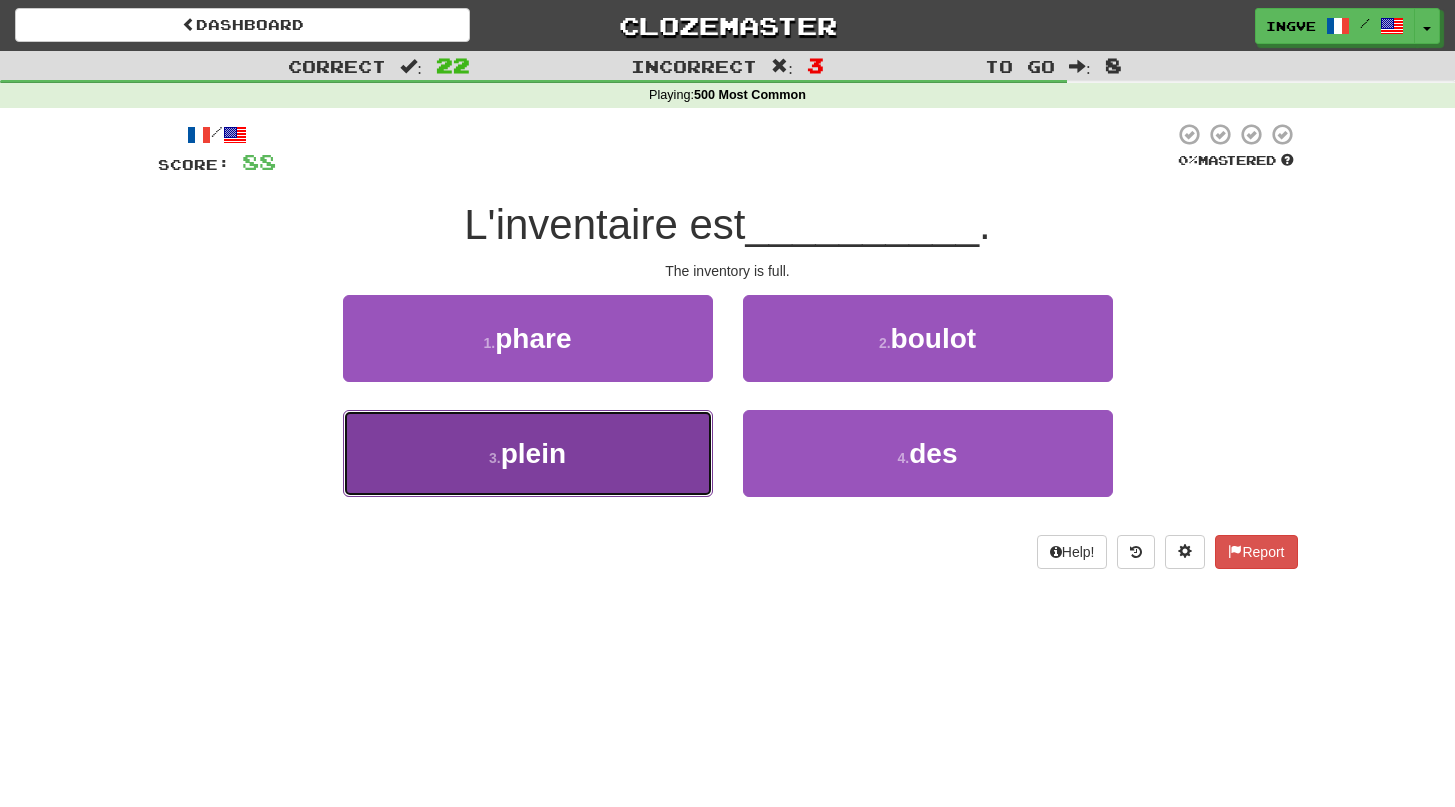 click on "3 .  plein" at bounding box center (528, 453) 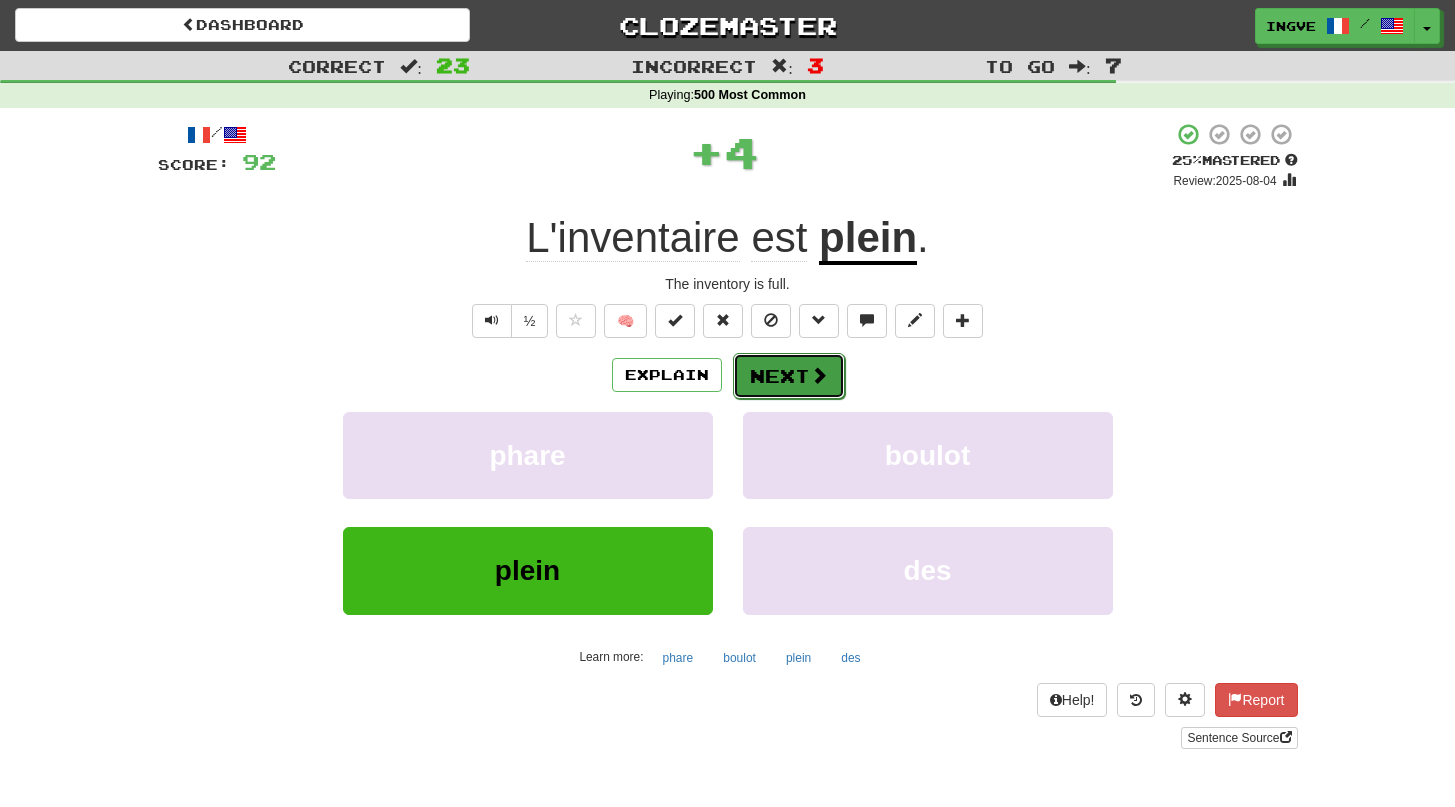 click on "Next" at bounding box center [789, 376] 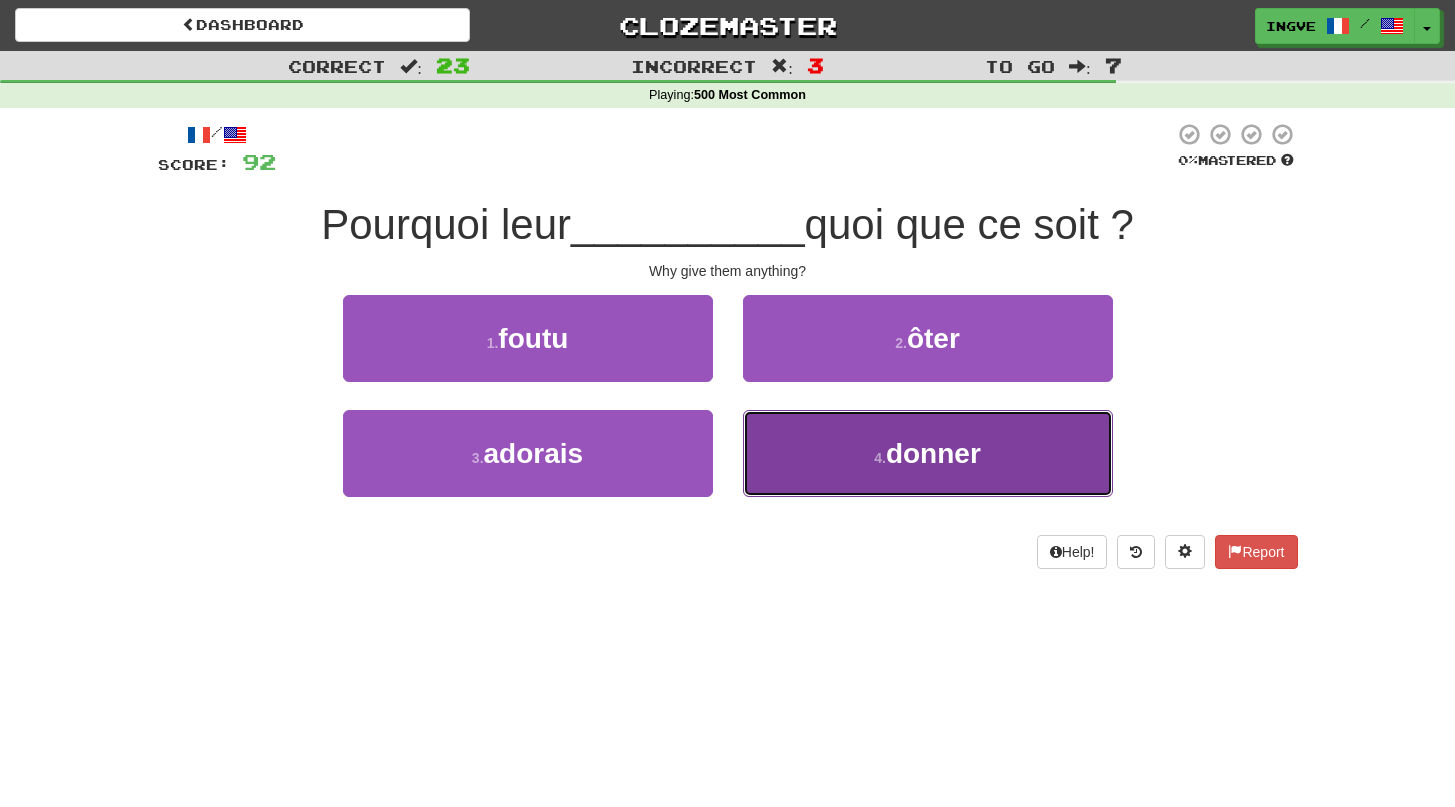 click on "4 .  donner" at bounding box center [928, 453] 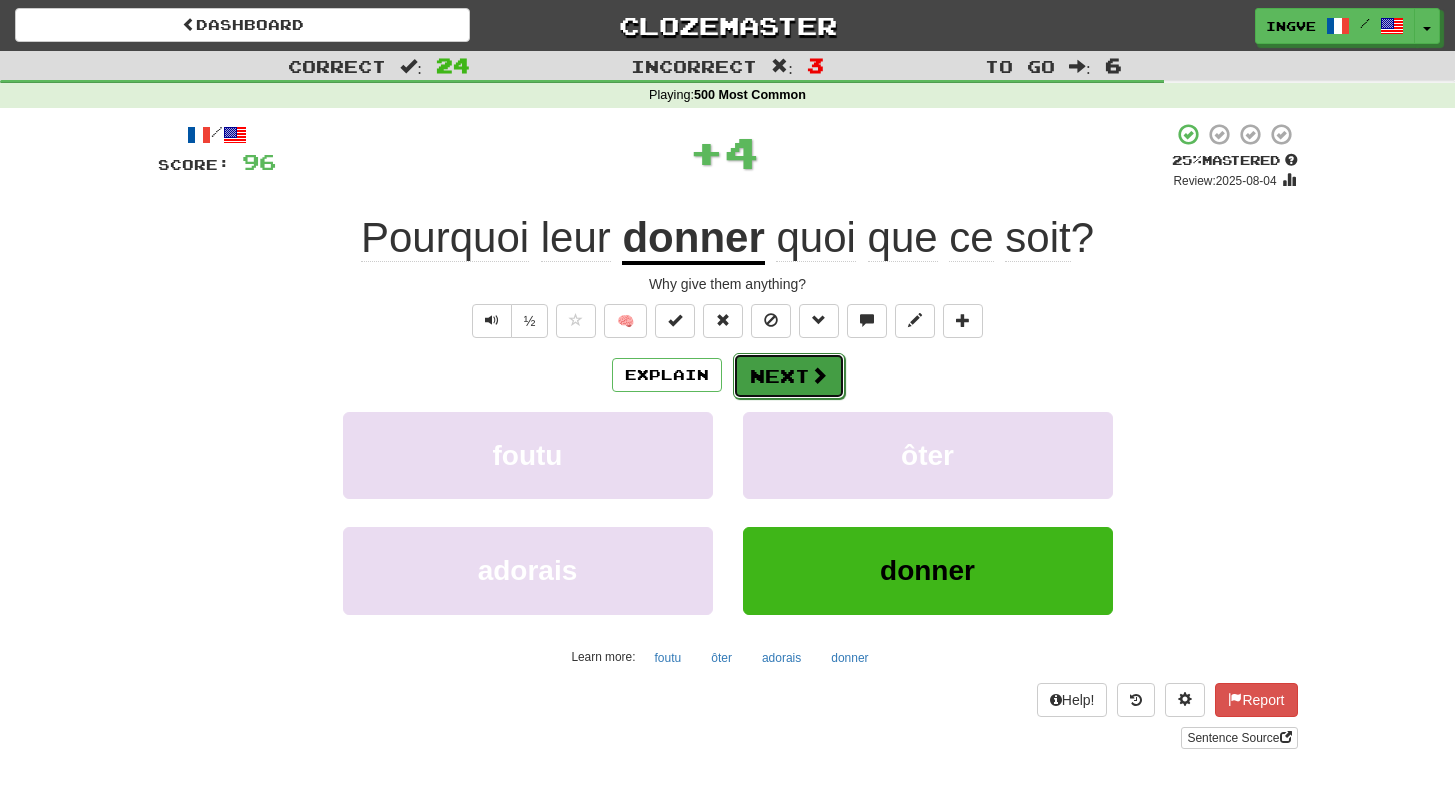 click on "Next" at bounding box center [789, 376] 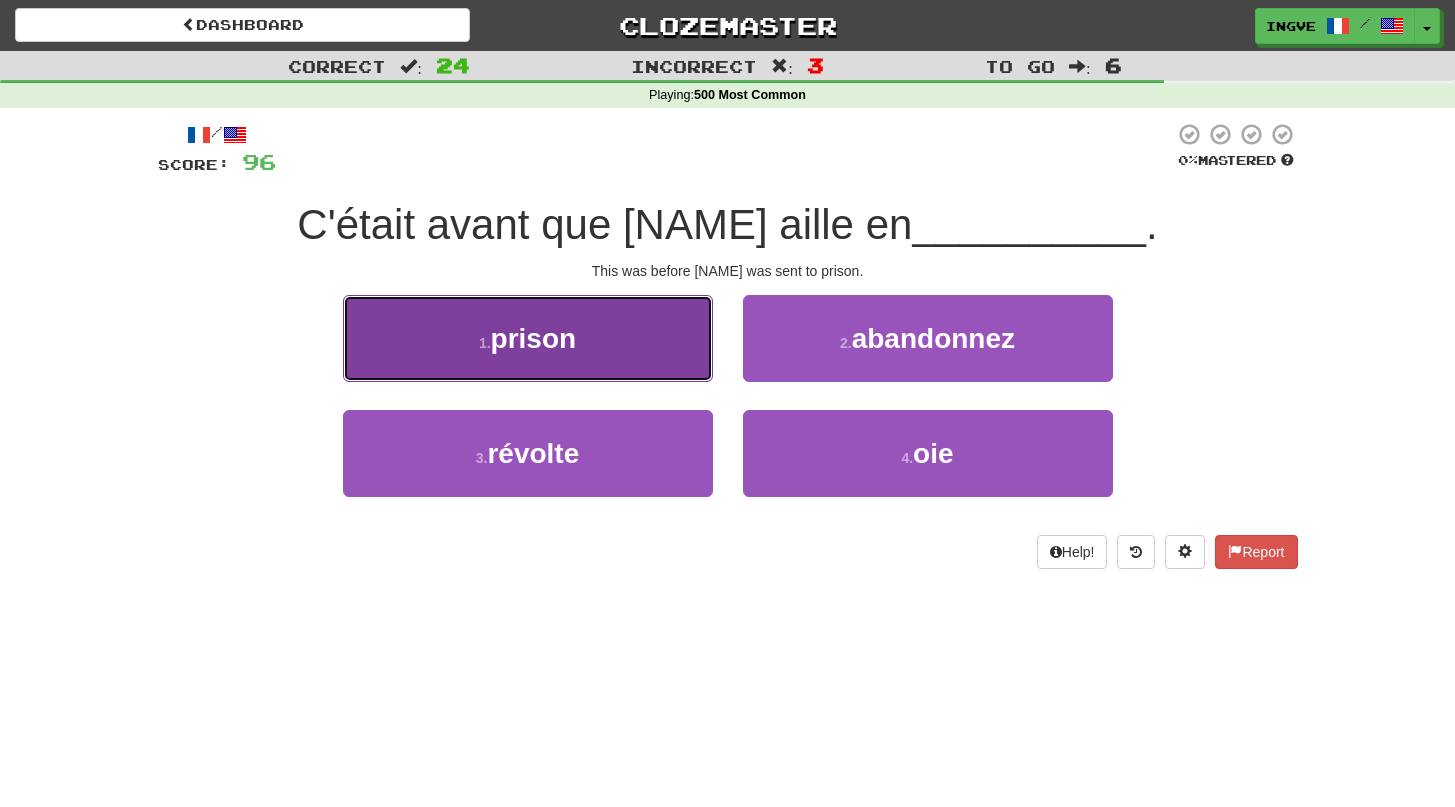 click on "1 .  prison" at bounding box center (528, 338) 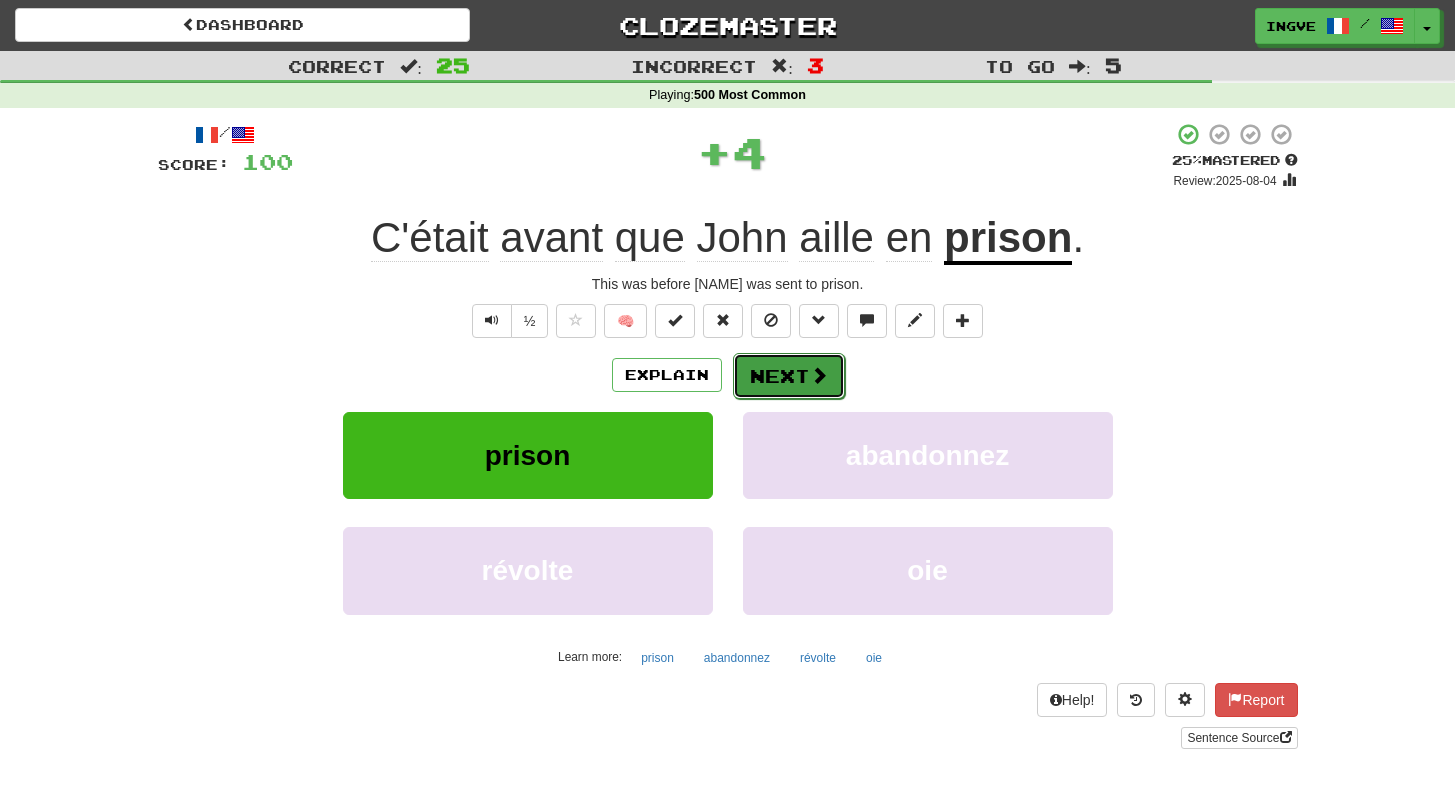 click on "Next" at bounding box center (789, 376) 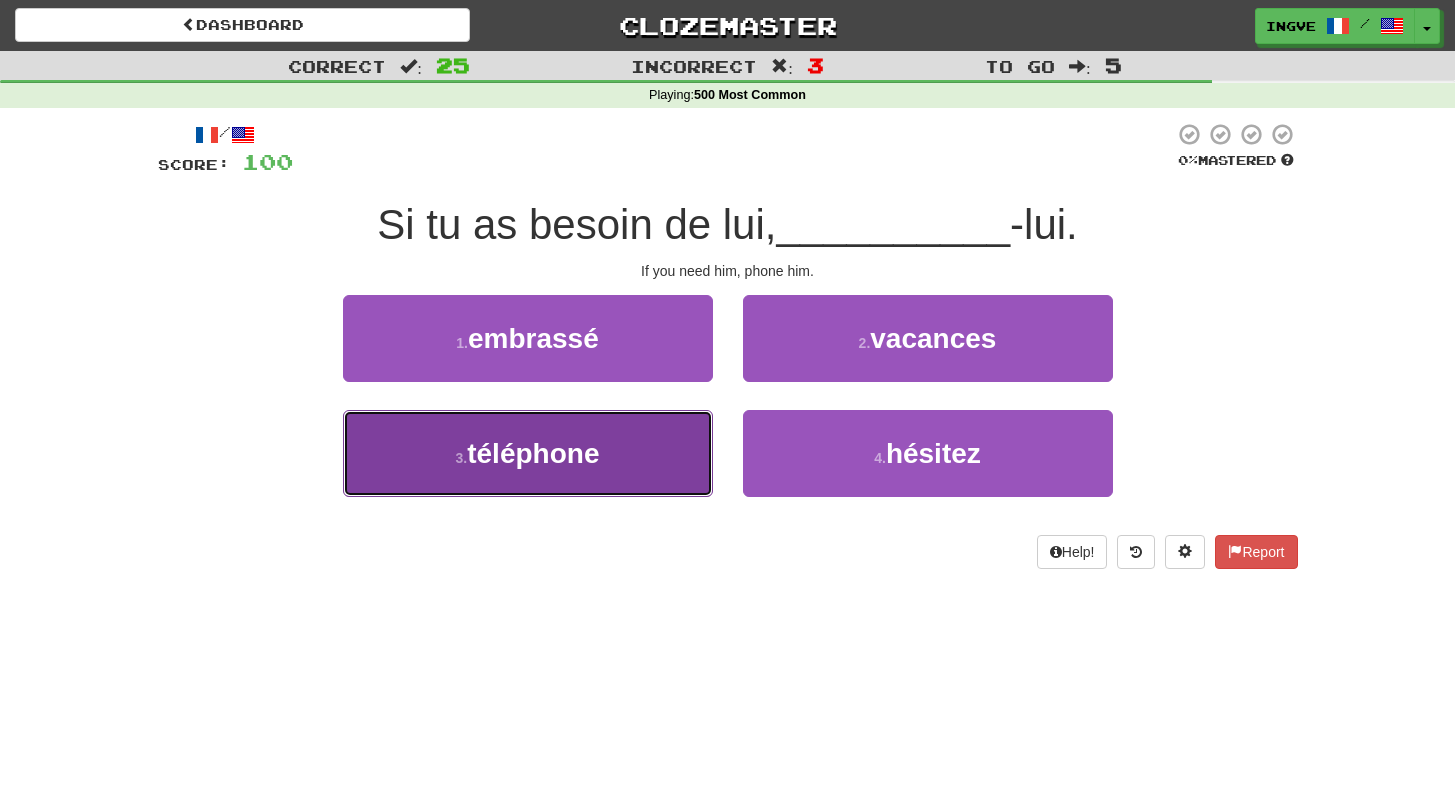 click on "3 .  téléphone" at bounding box center [528, 453] 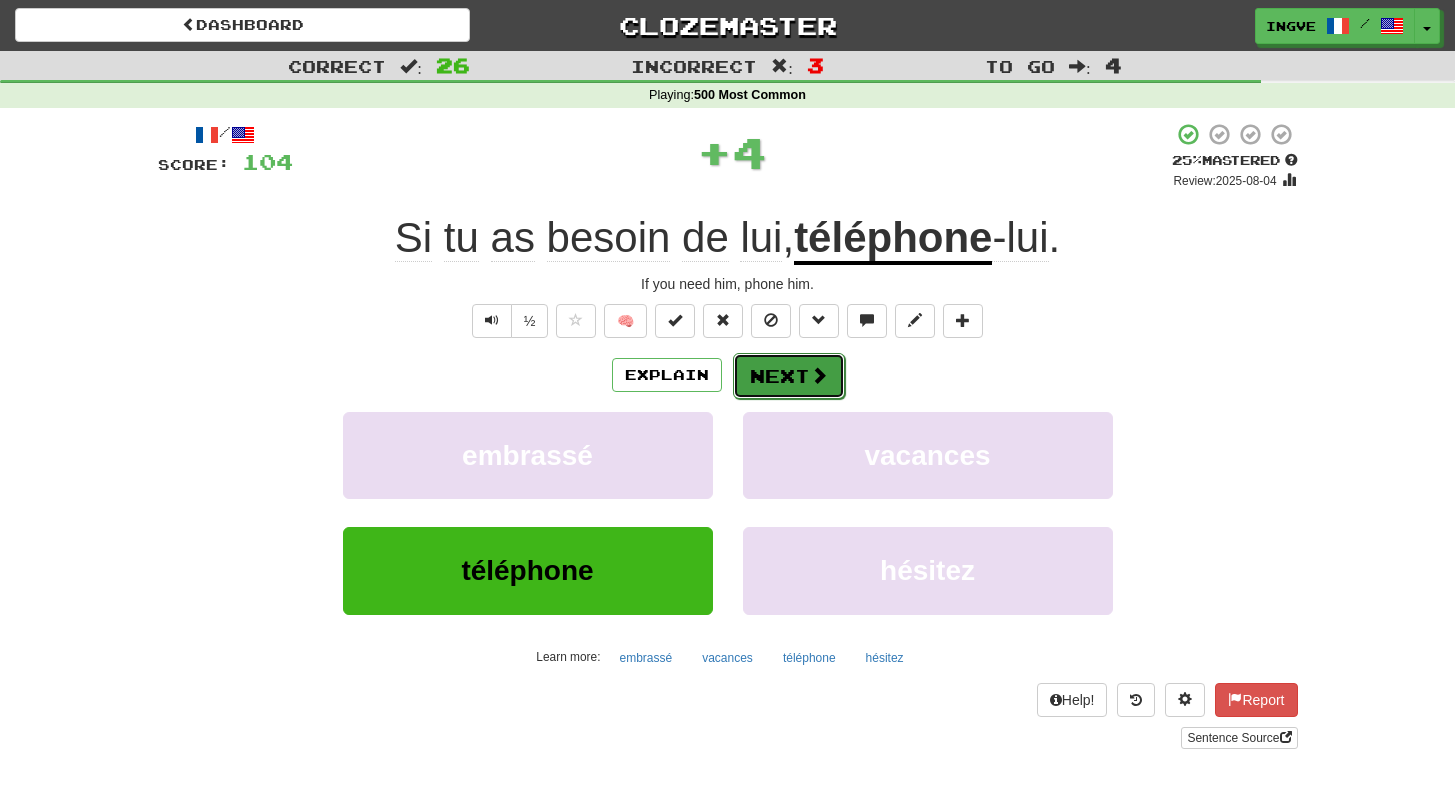 click on "Next" at bounding box center [789, 376] 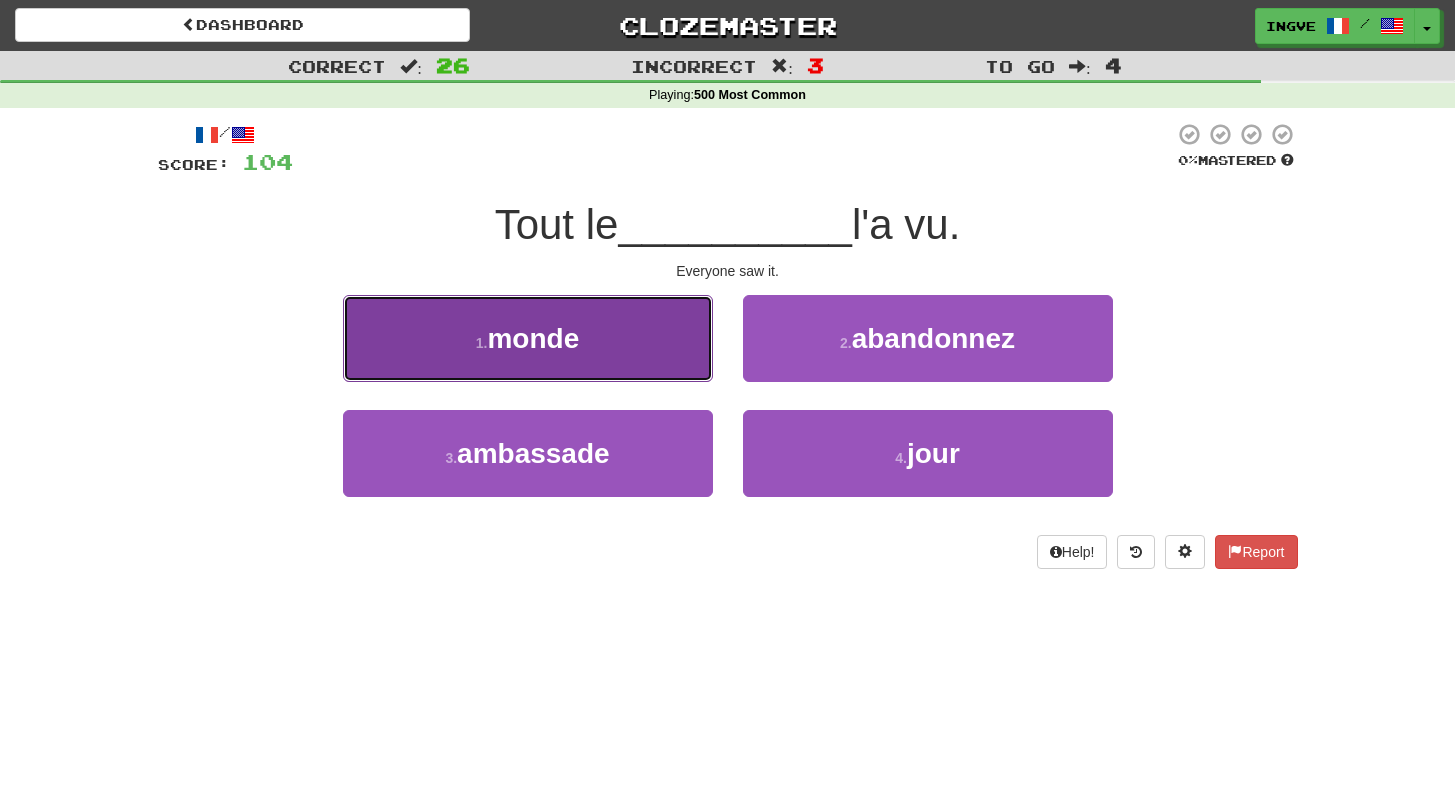 click on "1 .  monde" at bounding box center [528, 338] 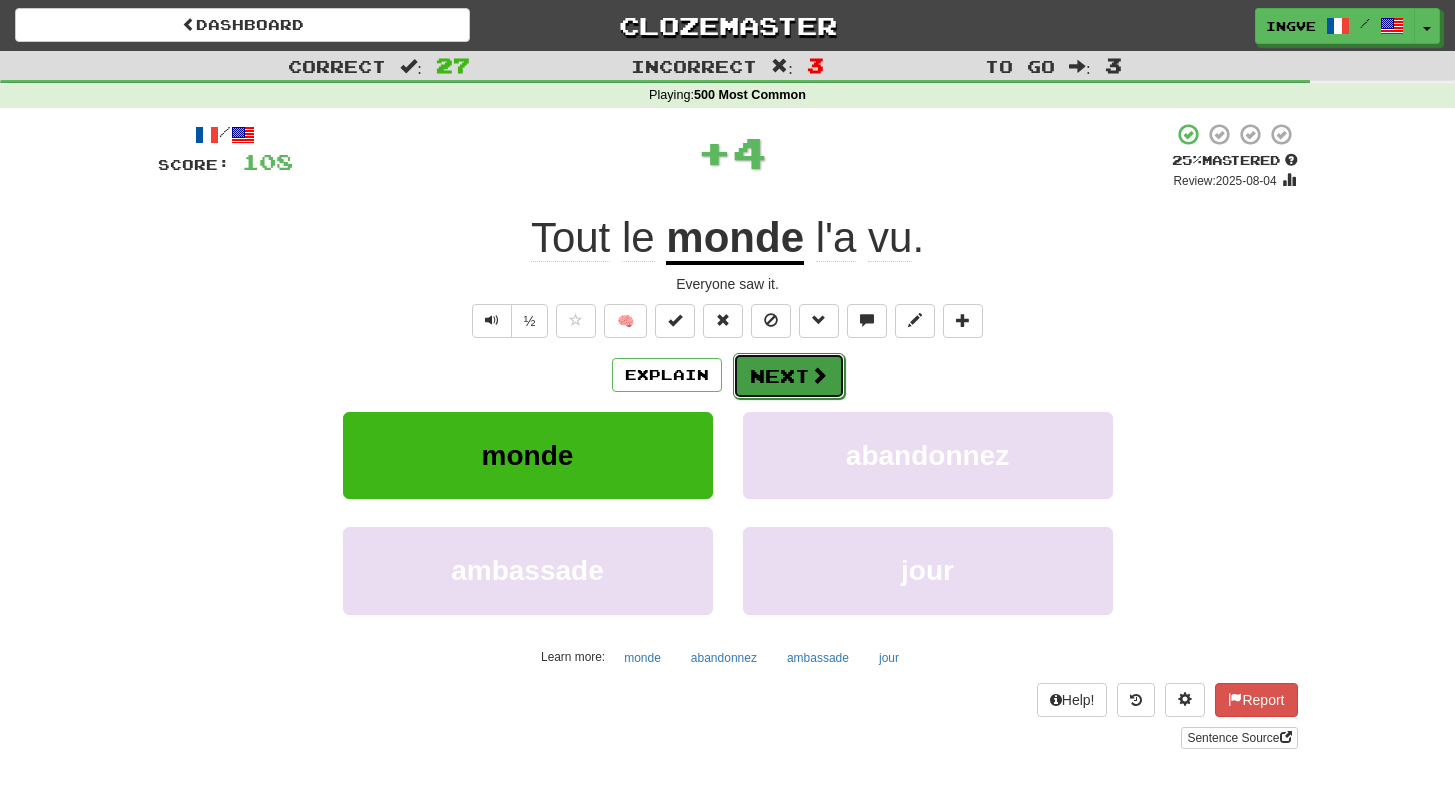 click on "Next" at bounding box center (789, 376) 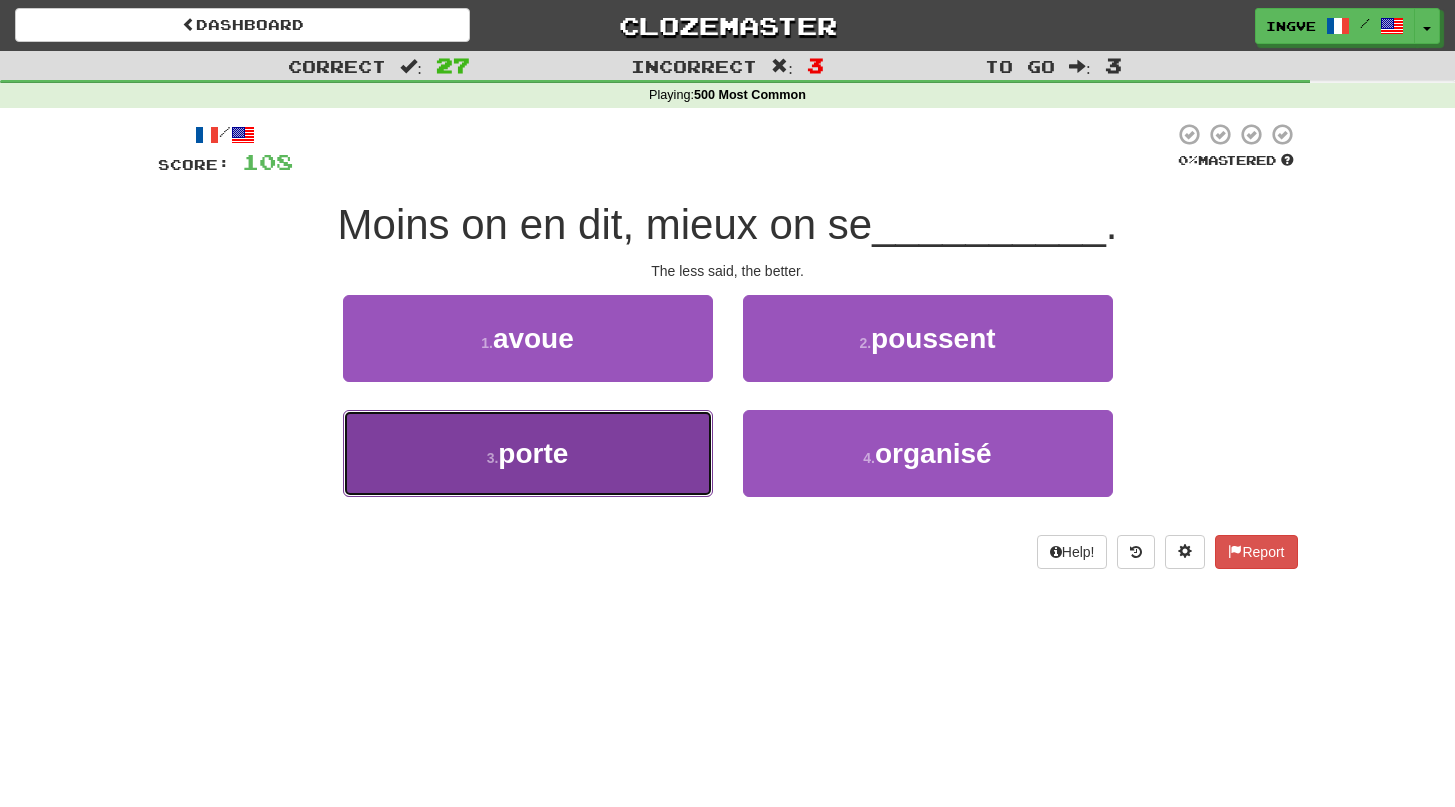 click on "3 .  porte" at bounding box center [528, 453] 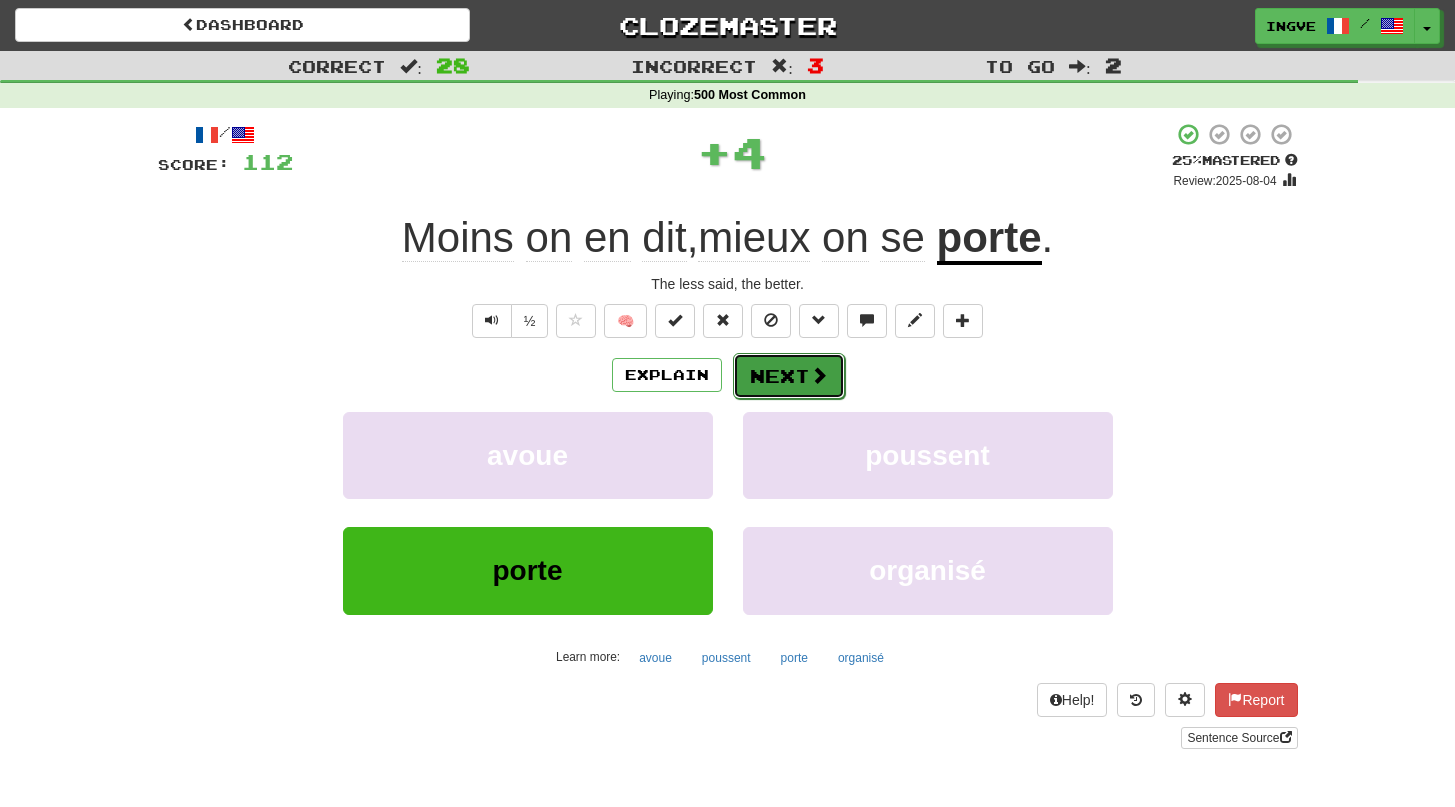 click on "Next" at bounding box center (789, 376) 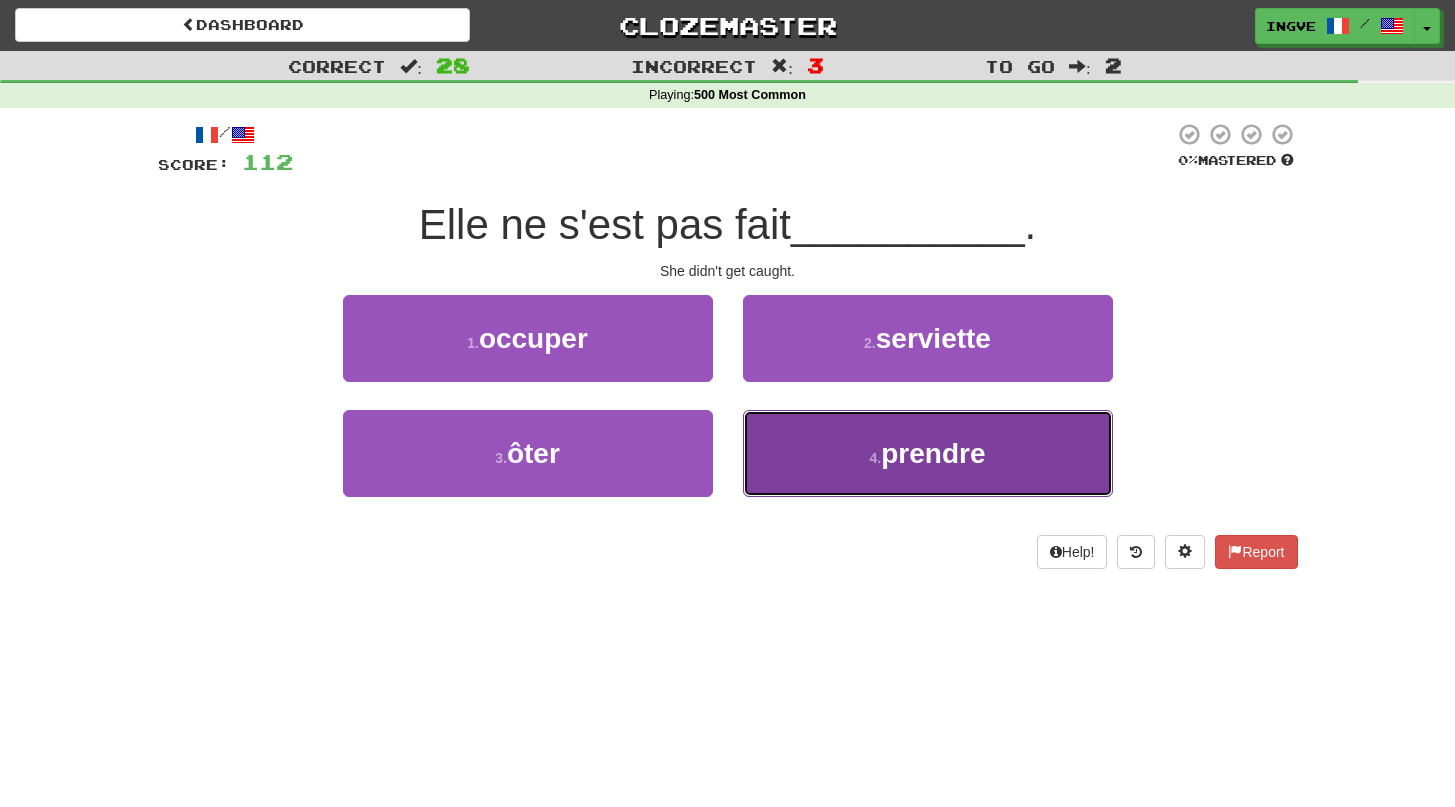 click on "4 .  prendre" at bounding box center [928, 453] 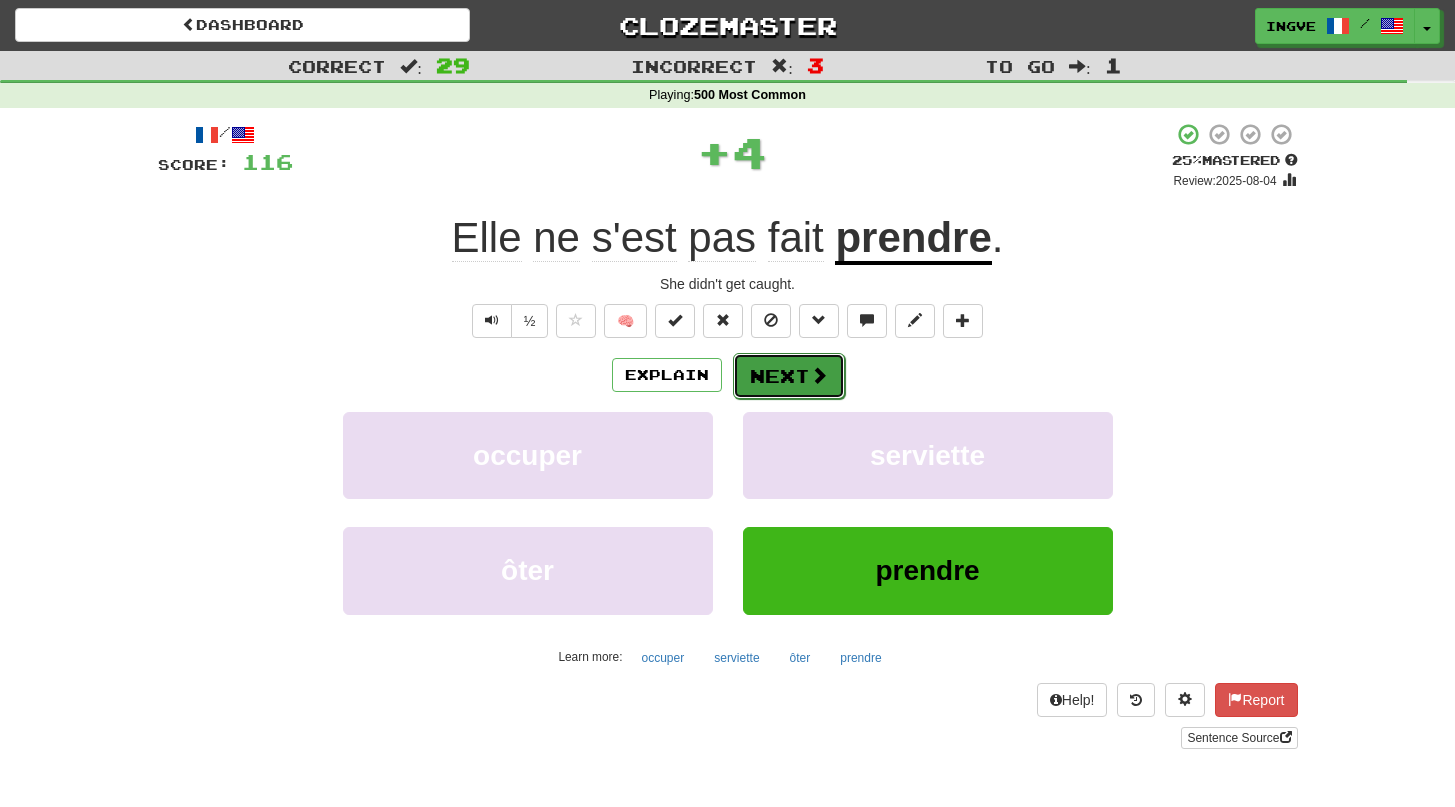 click on "Next" at bounding box center (789, 376) 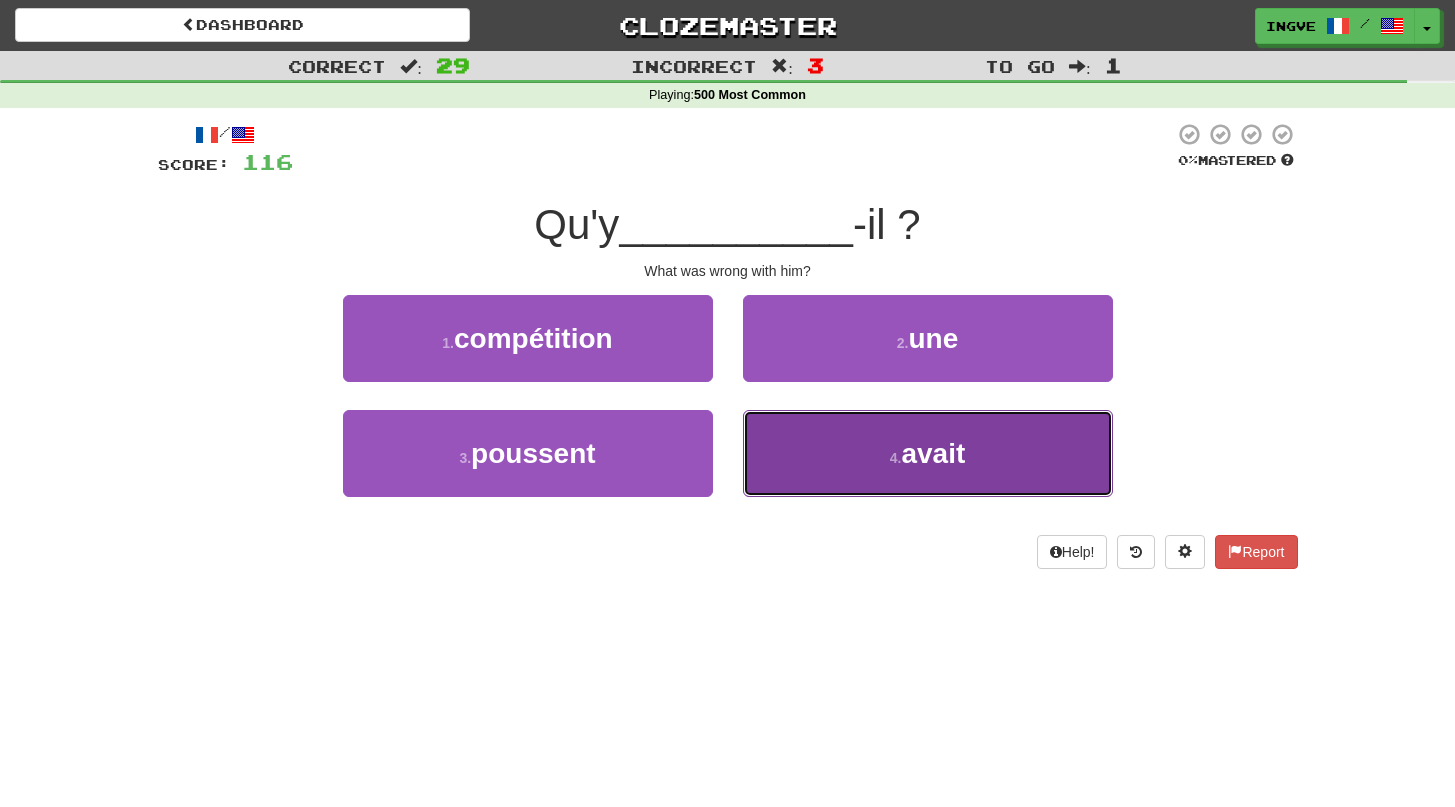 click on "4 .  avait" at bounding box center (928, 453) 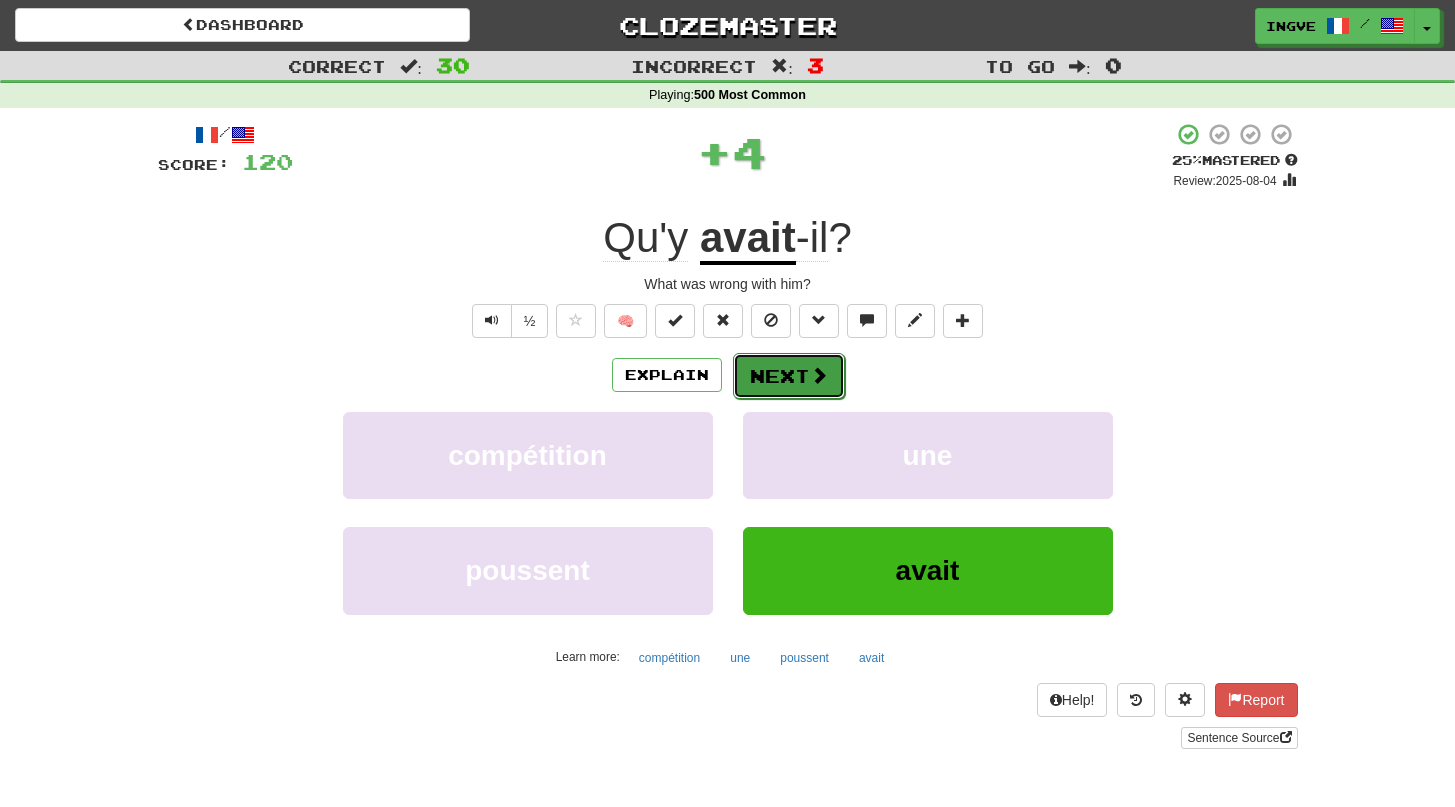 click on "Next" at bounding box center (789, 376) 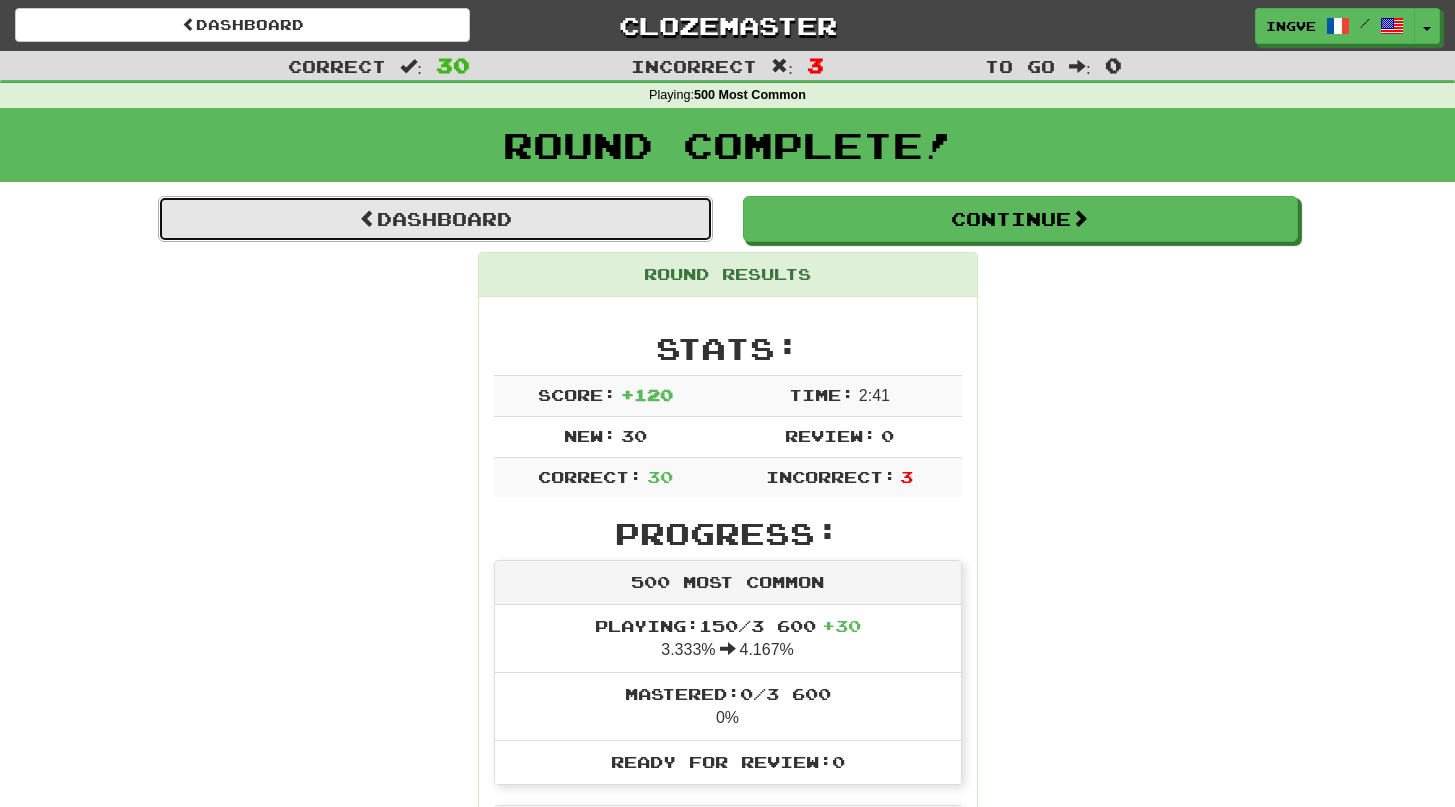 click on "Dashboard" at bounding box center (435, 219) 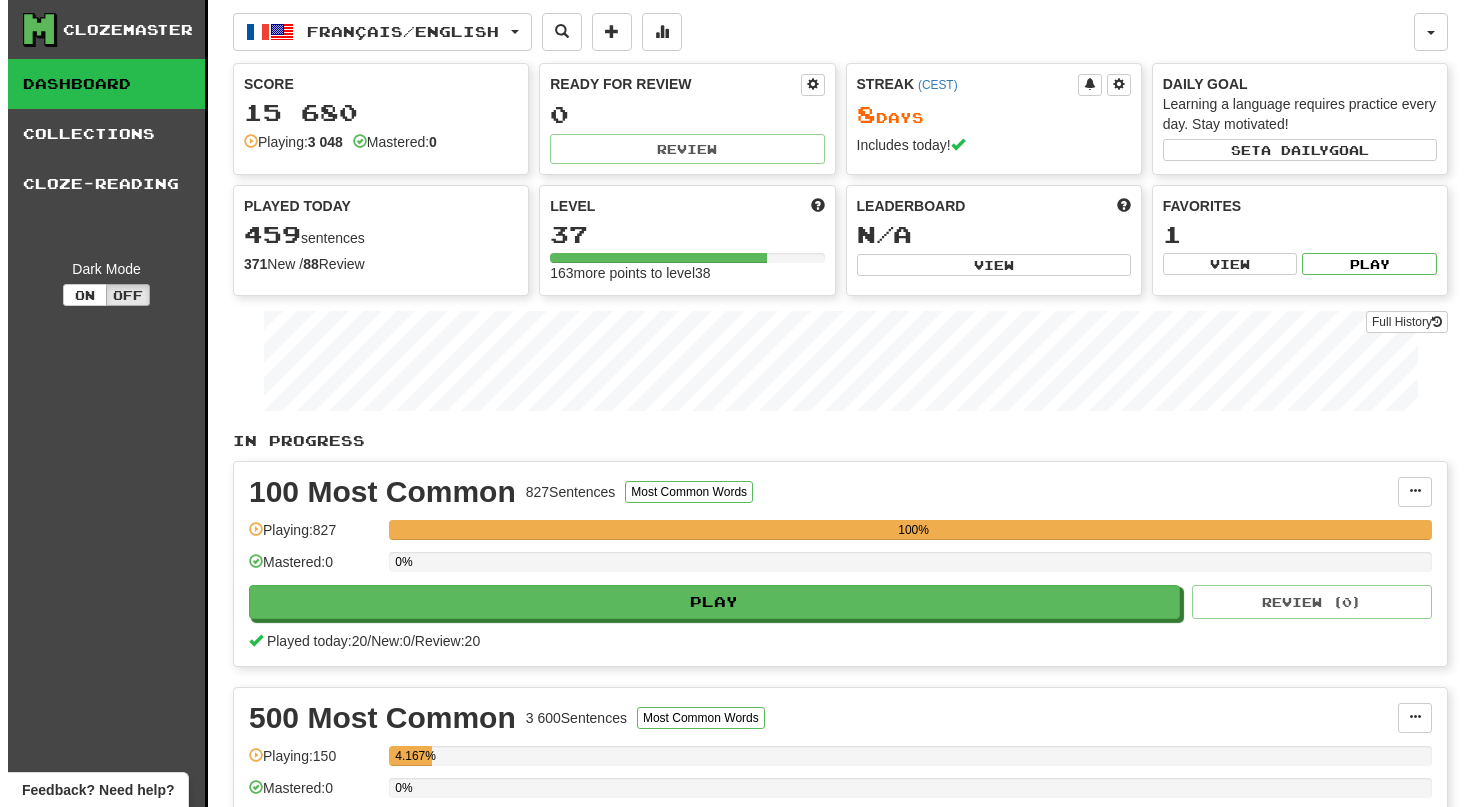 scroll, scrollTop: 0, scrollLeft: 0, axis: both 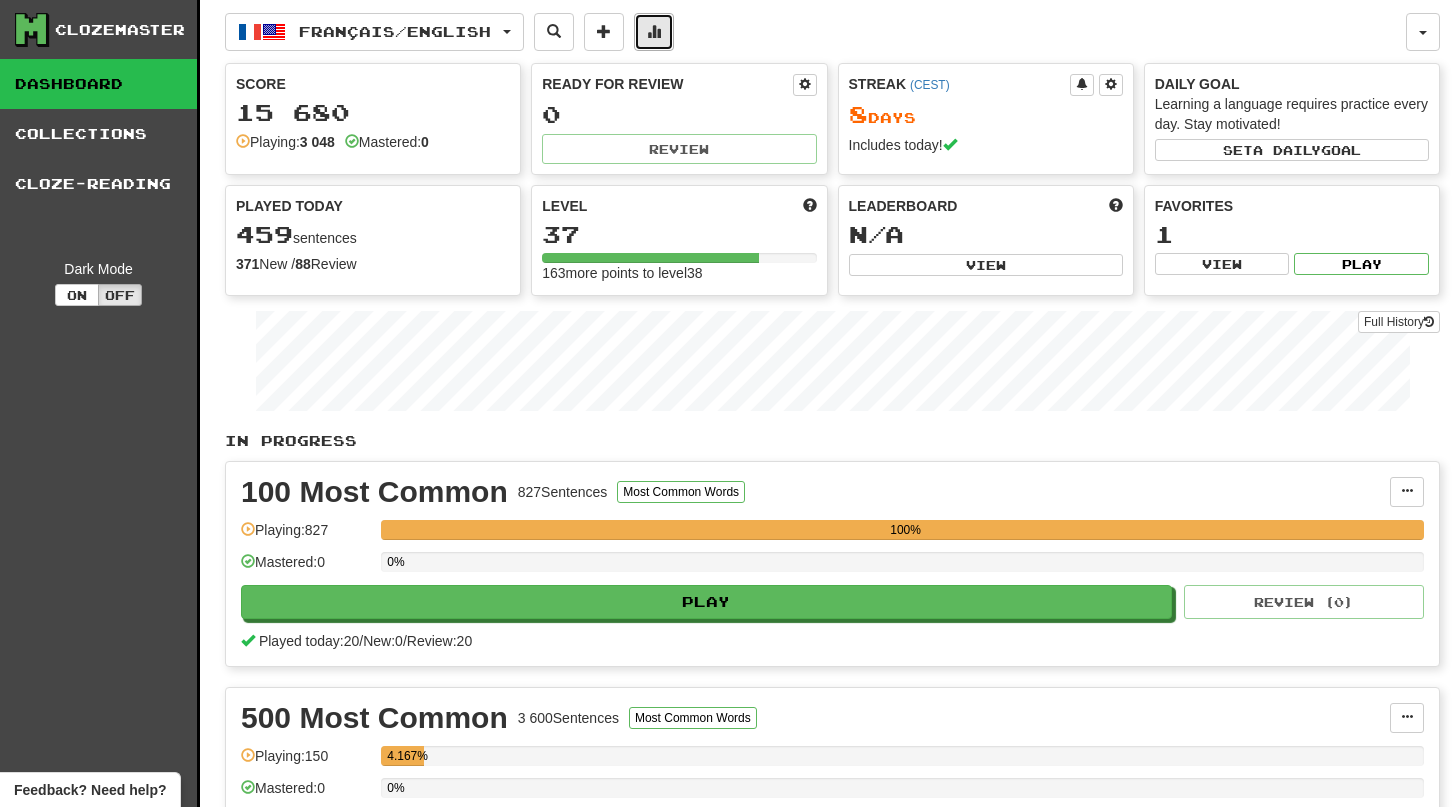 click at bounding box center [654, 32] 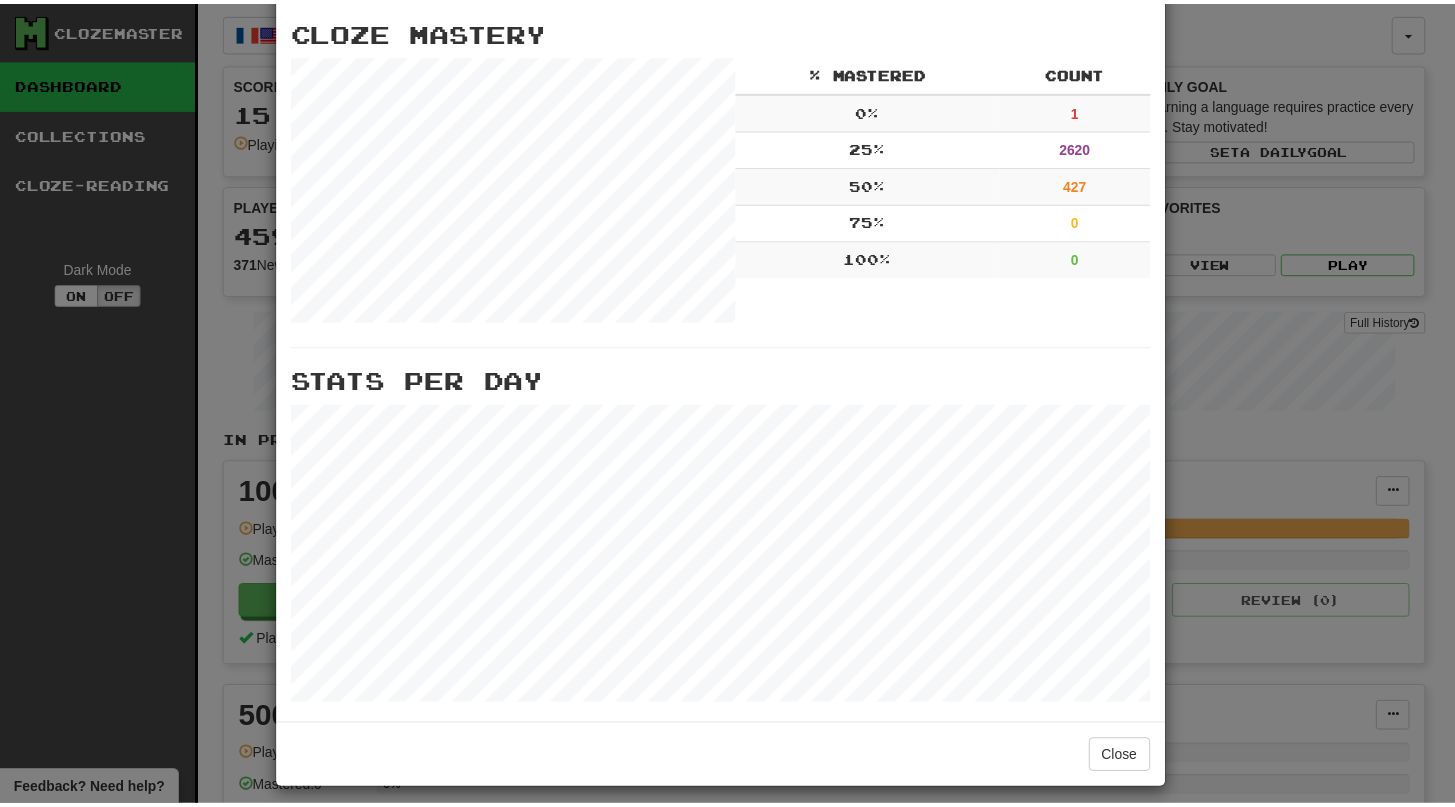 scroll, scrollTop: 622, scrollLeft: 0, axis: vertical 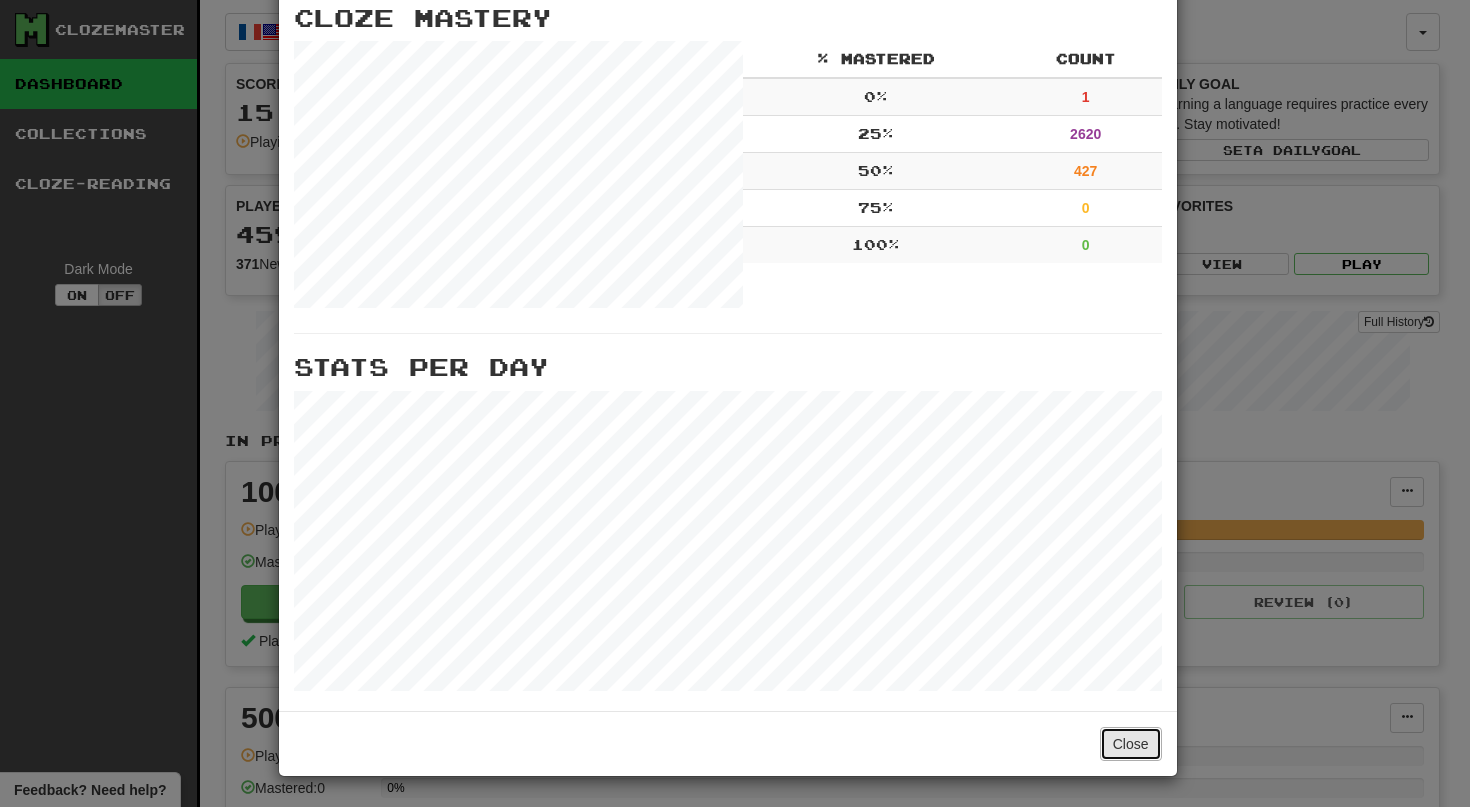 click on "Close" at bounding box center [1131, 744] 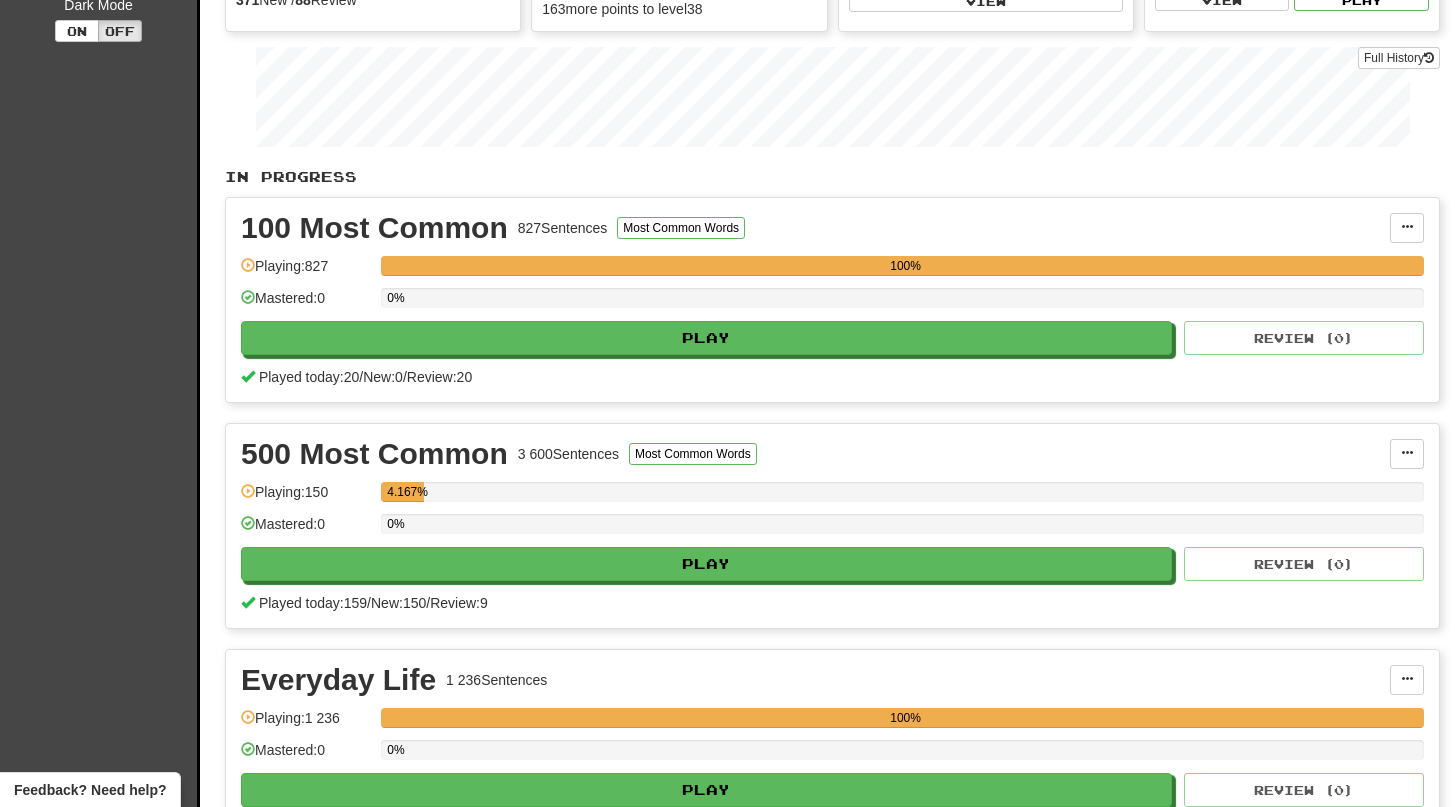 scroll, scrollTop: 256, scrollLeft: 0, axis: vertical 